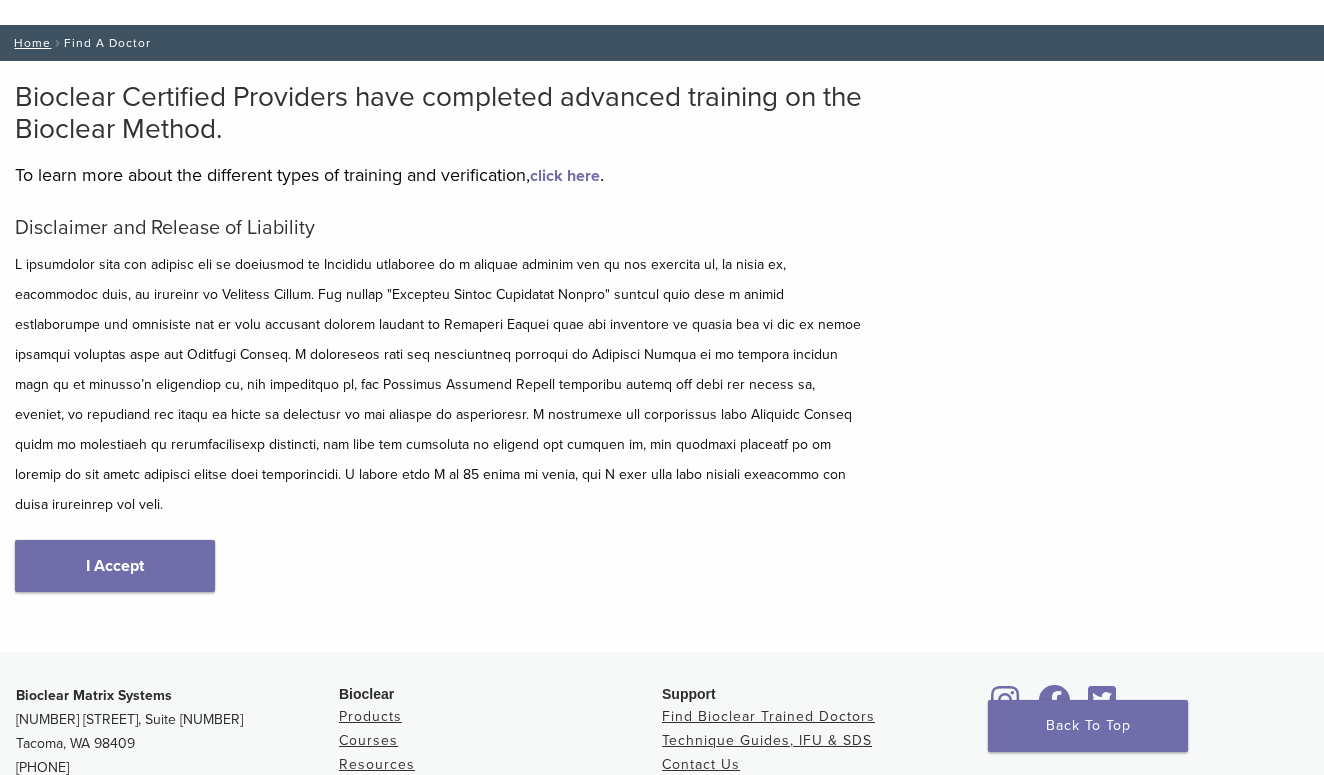 scroll, scrollTop: 0, scrollLeft: 0, axis: both 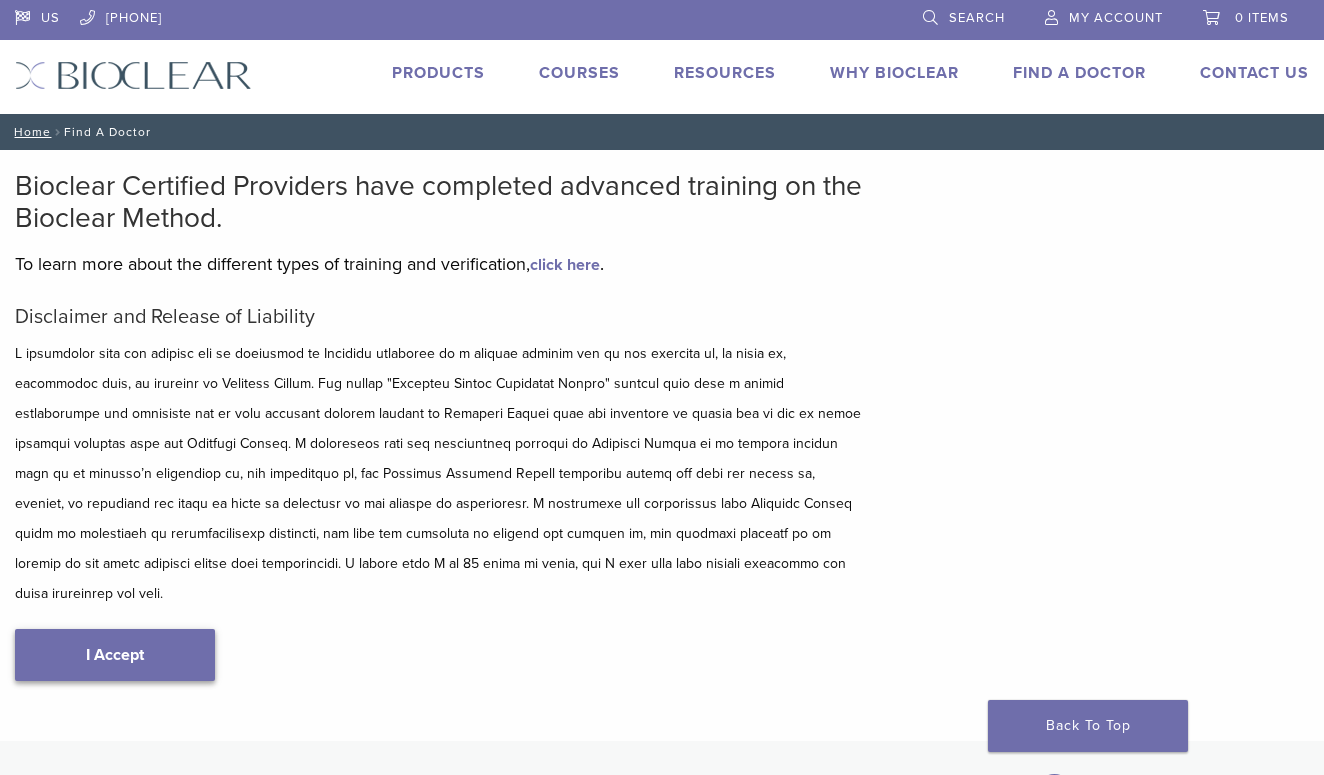 click on "I Accept" at bounding box center (115, 655) 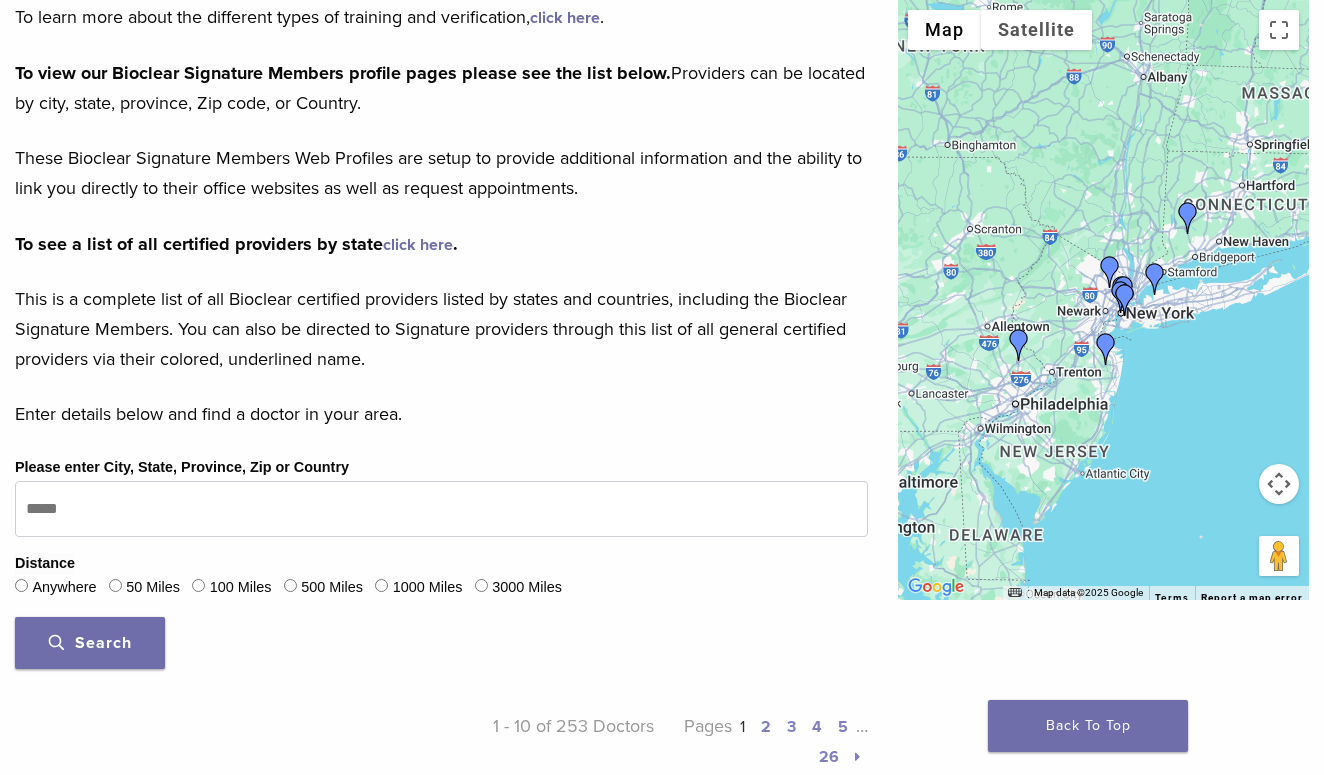 scroll, scrollTop: 269, scrollLeft: 0, axis: vertical 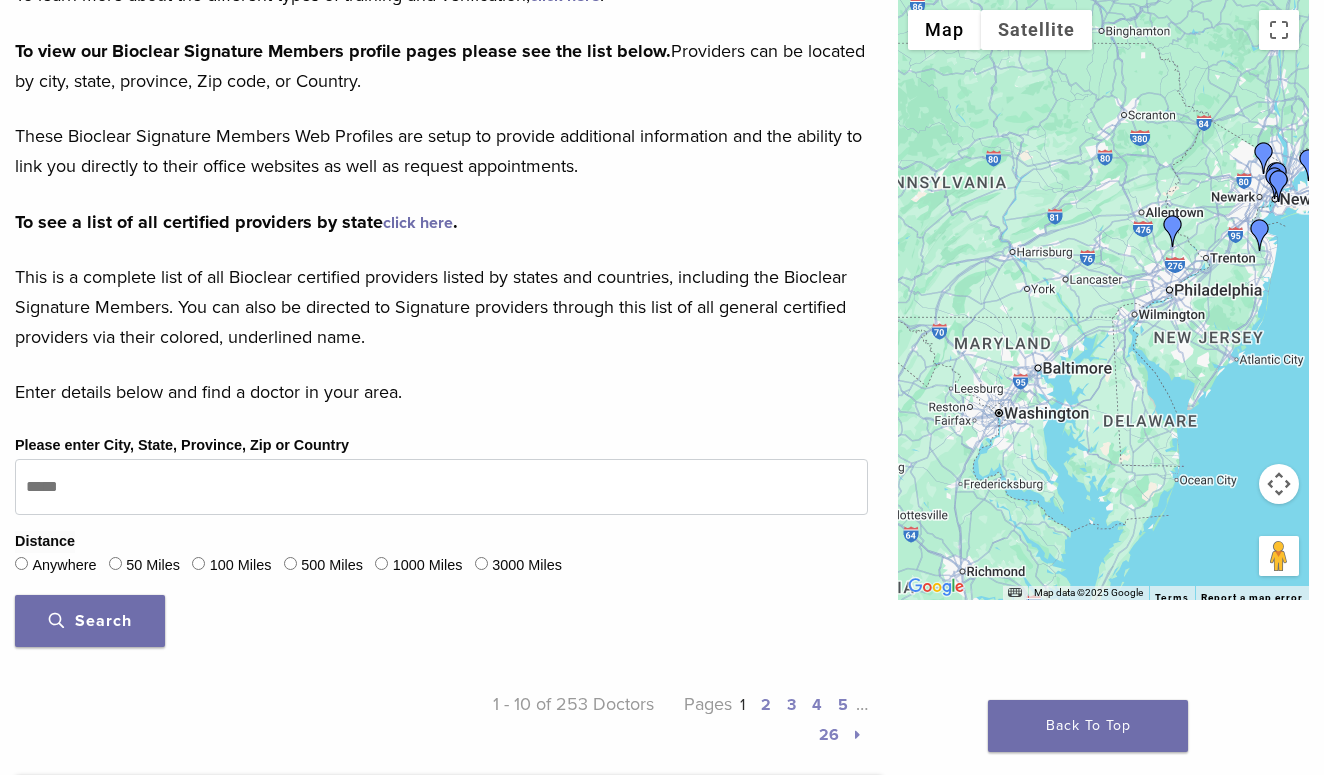 drag, startPoint x: 1116, startPoint y: 449, endPoint x: 1277, endPoint y: 327, distance: 202.00247 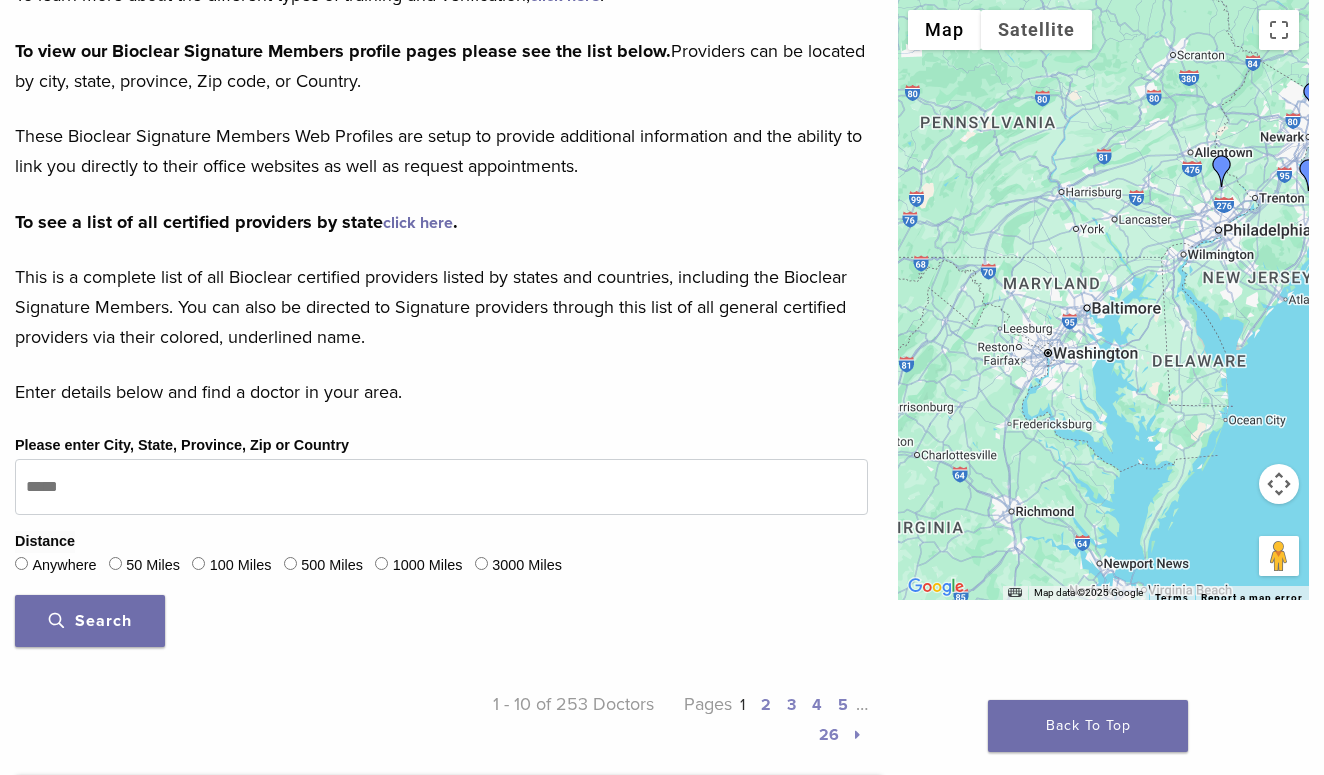 drag, startPoint x: 1096, startPoint y: 411, endPoint x: 1140, endPoint y: 357, distance: 69.656296 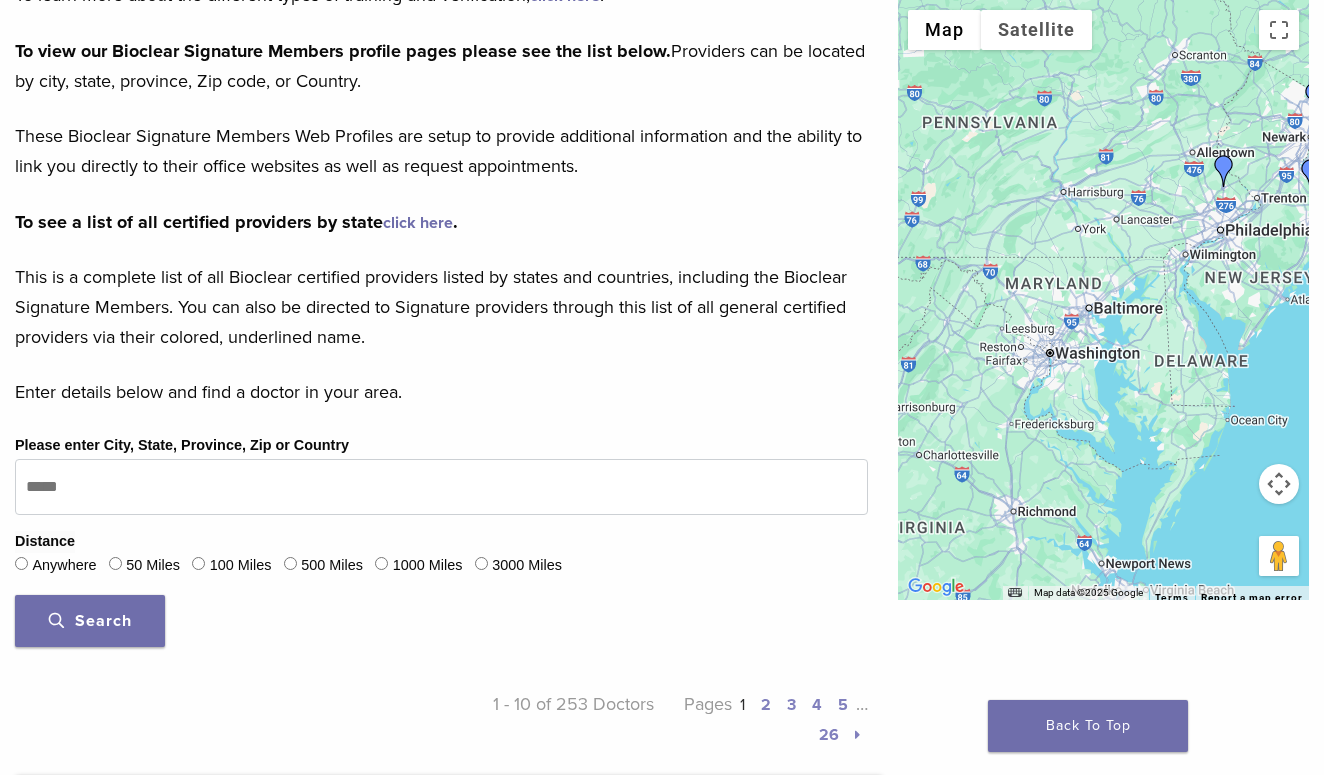 click at bounding box center (1279, 484) 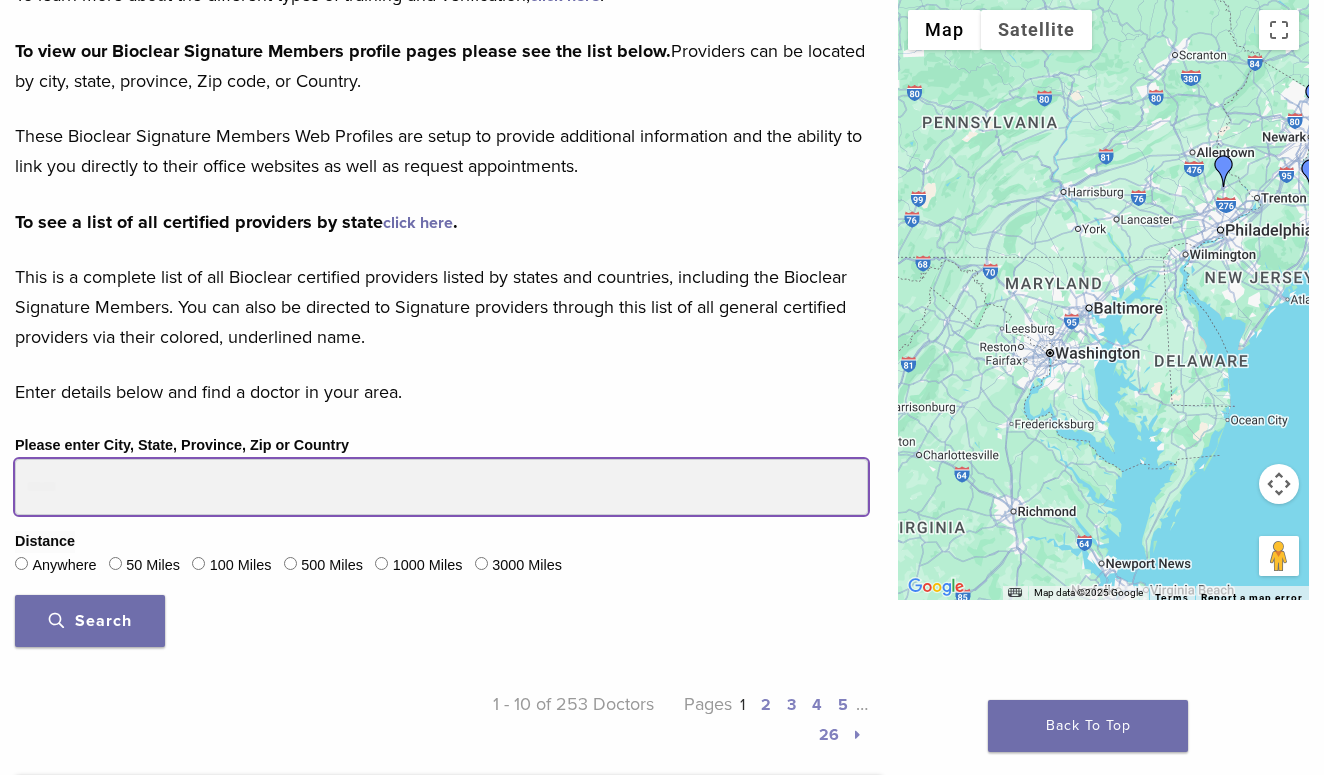 click on "Please enter City, State, Province, Zip or Country" at bounding box center [441, 487] 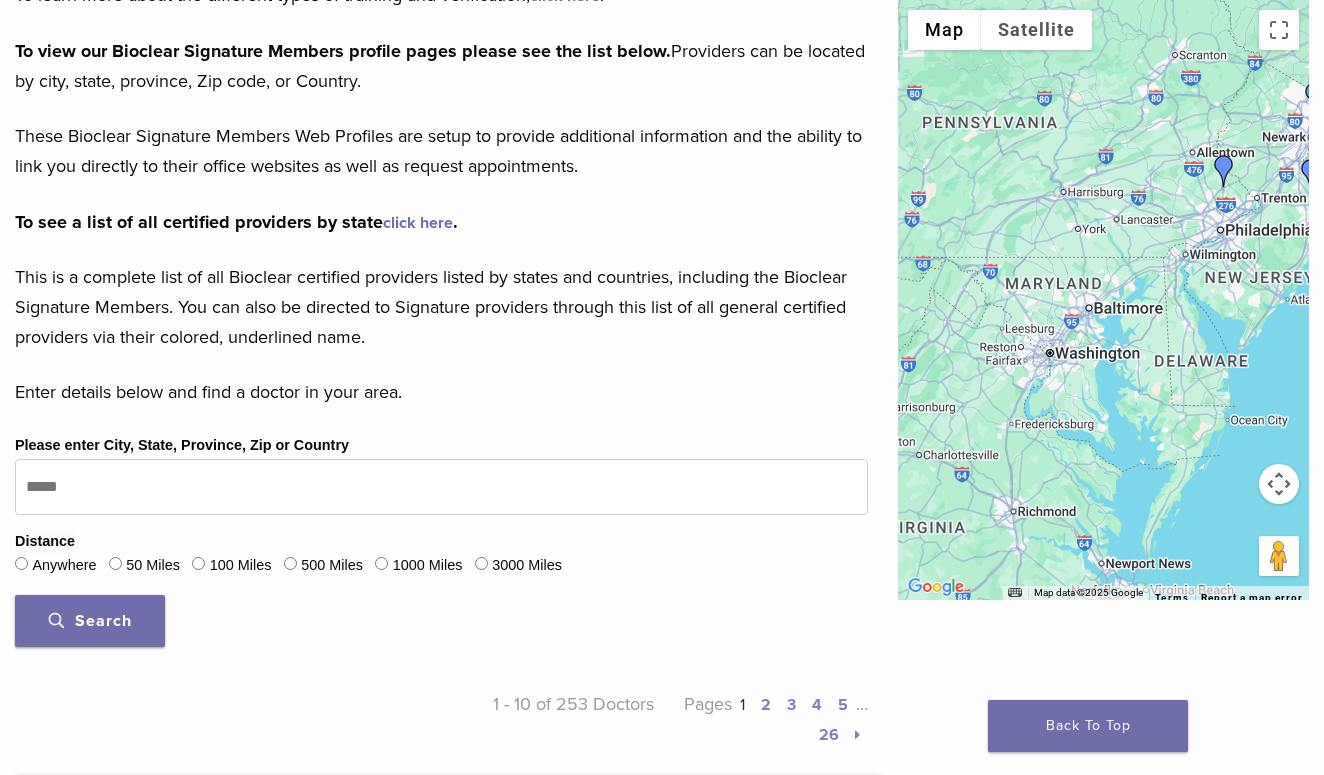 click on "1 - 10 of 253 Doctors
Pages
1 2 3 4 5 … 26" at bounding box center [441, 731] 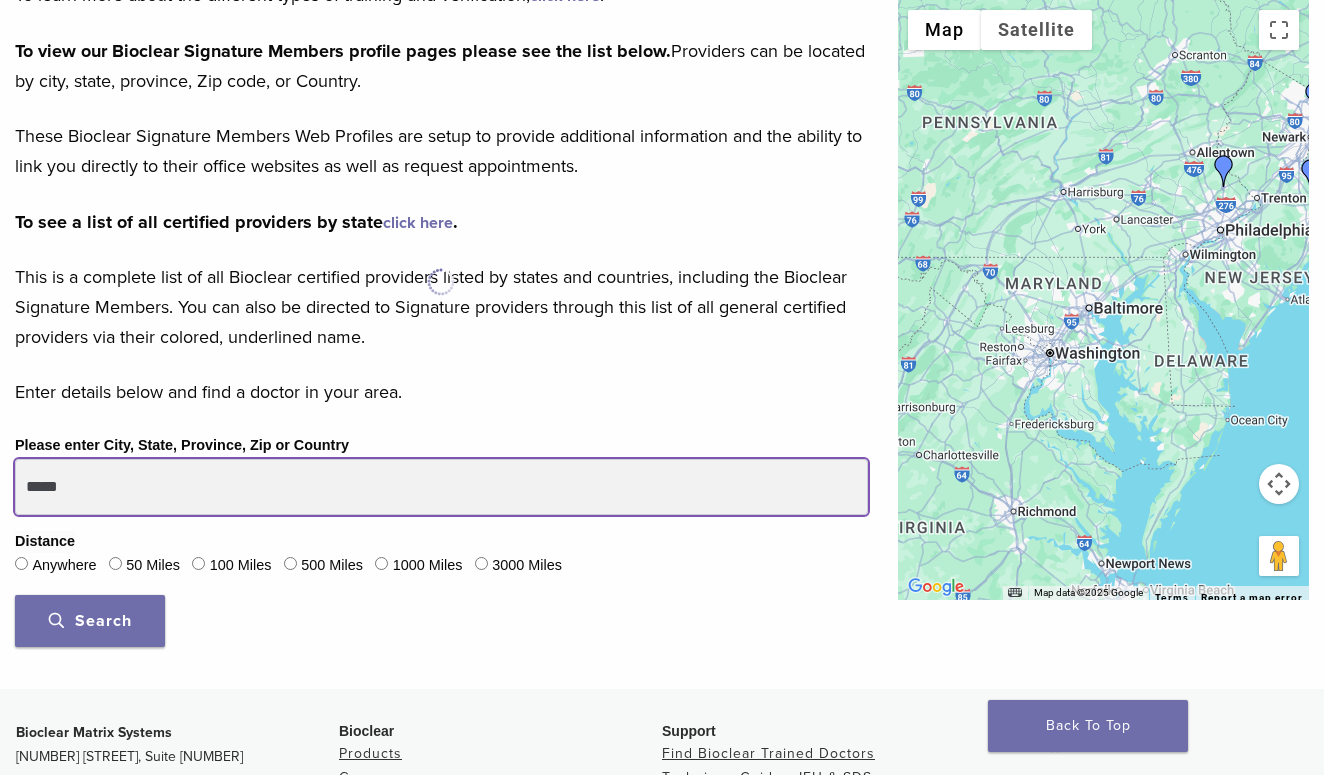 click on "*****" at bounding box center [441, 487] 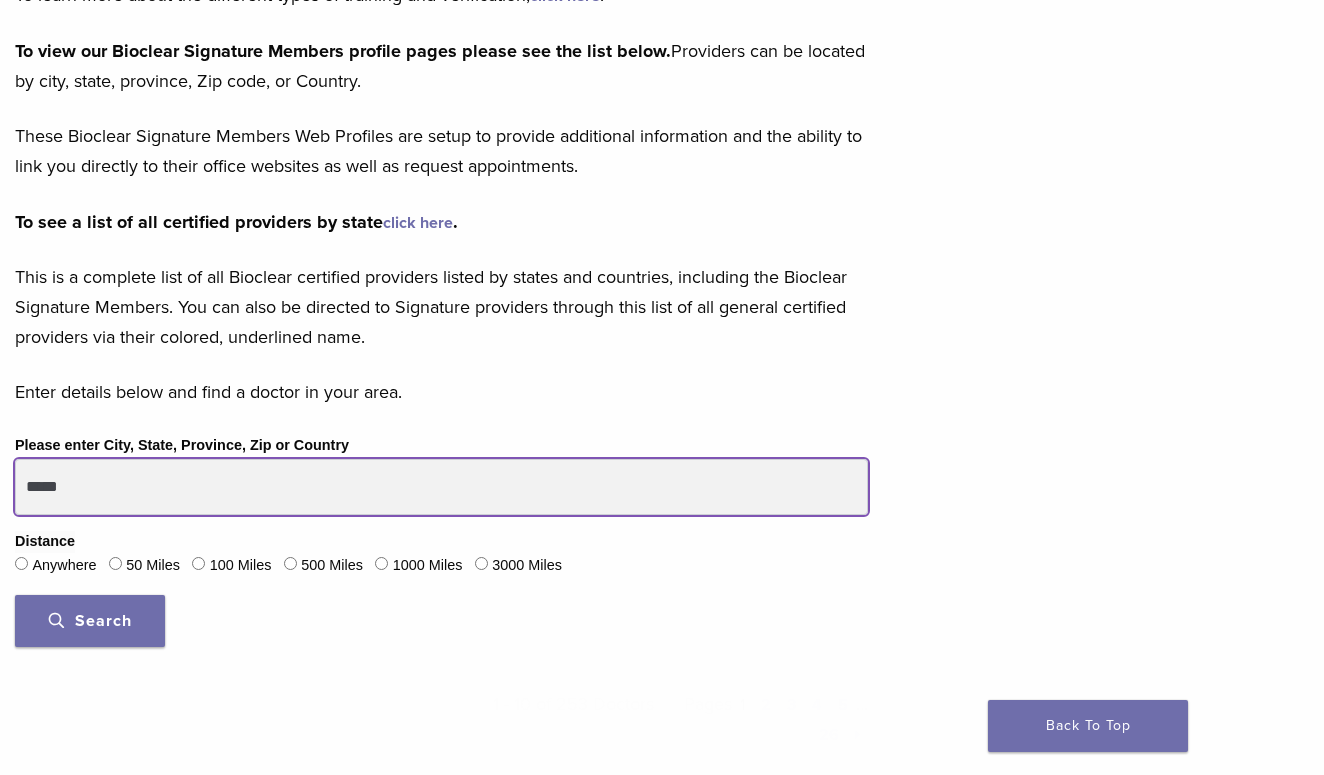 click on "*****" at bounding box center (441, 487) 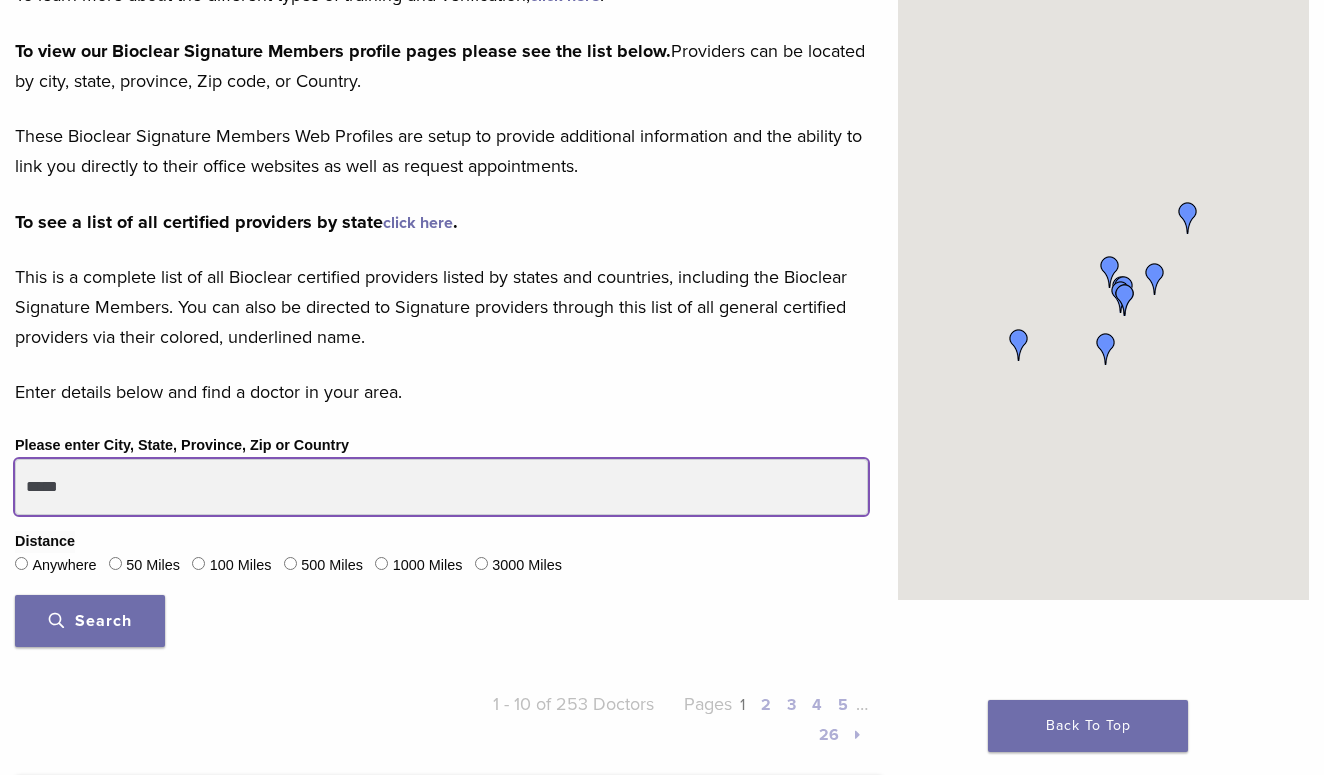click on "*****" at bounding box center (441, 487) 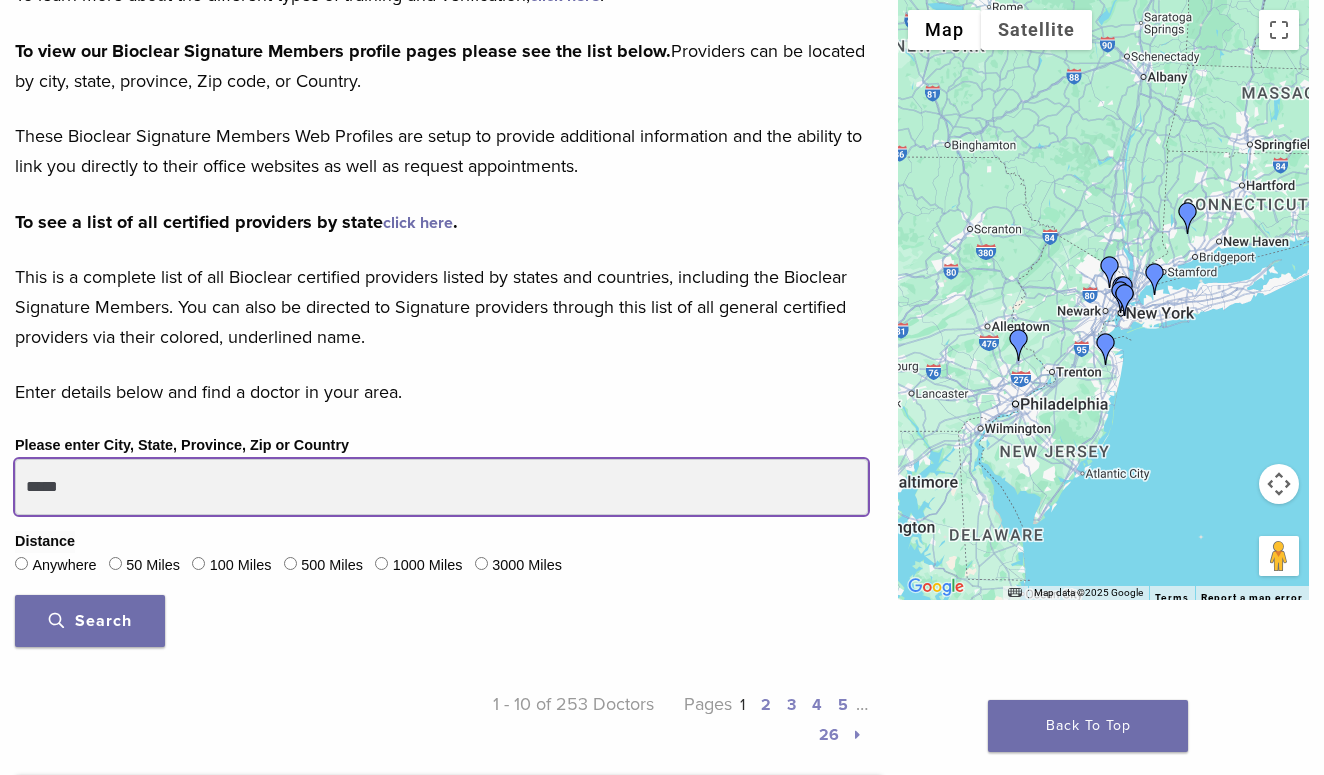 type on "*****" 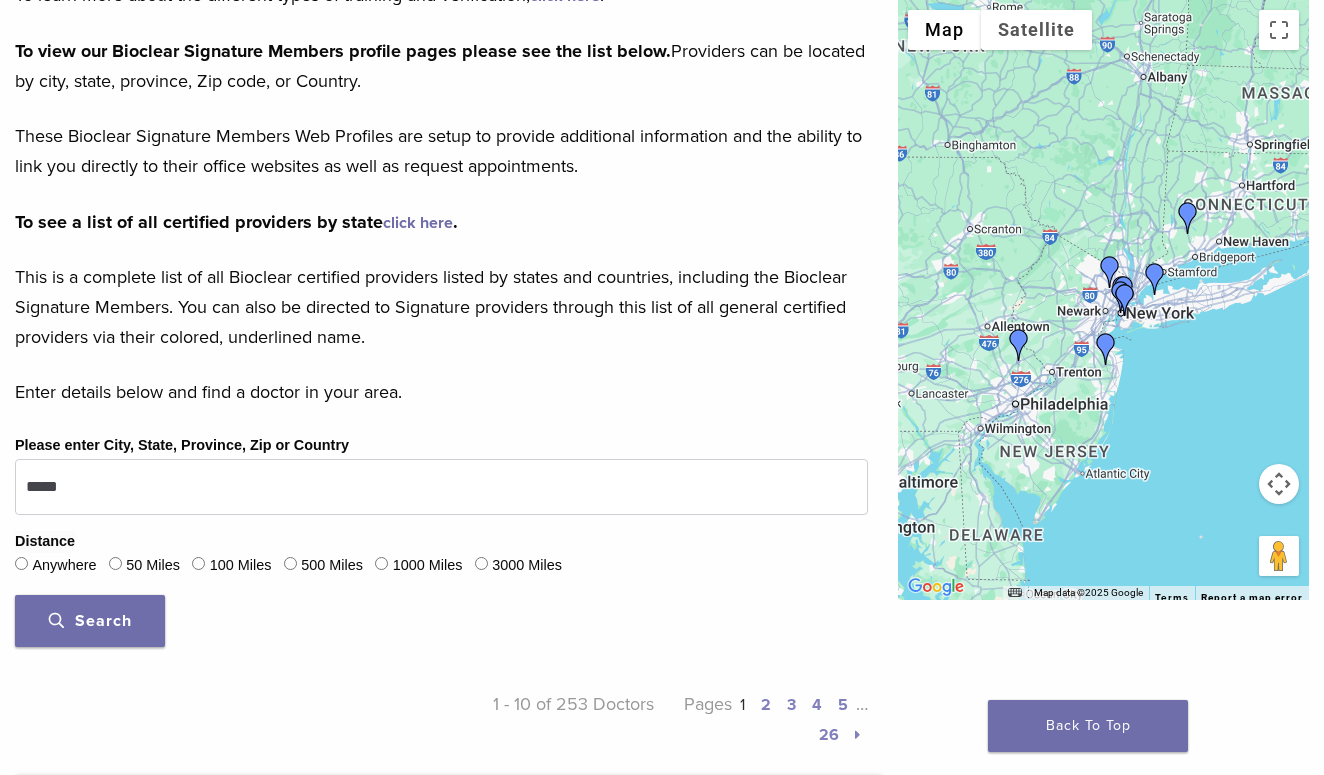 click on "Search" at bounding box center (90, 621) 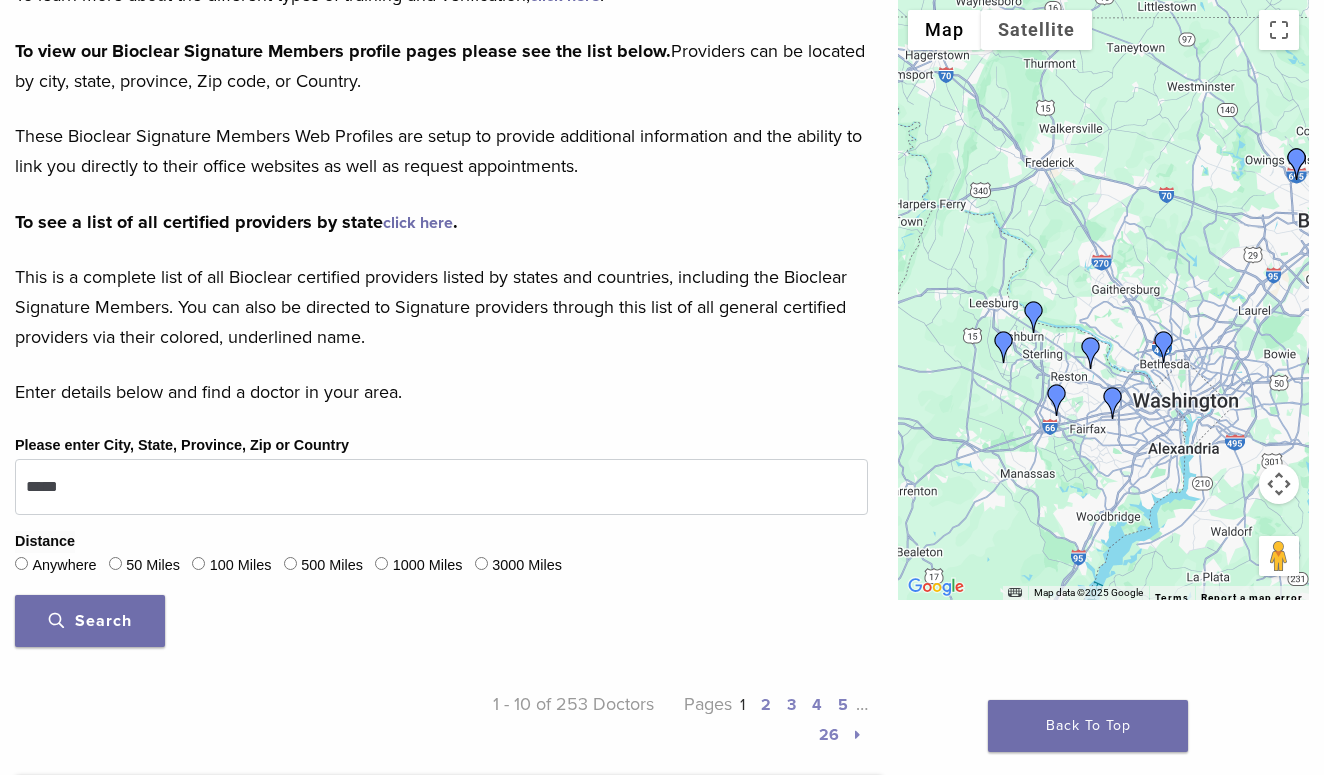 drag, startPoint x: 1112, startPoint y: 437, endPoint x: 1081, endPoint y: 357, distance: 85.79627 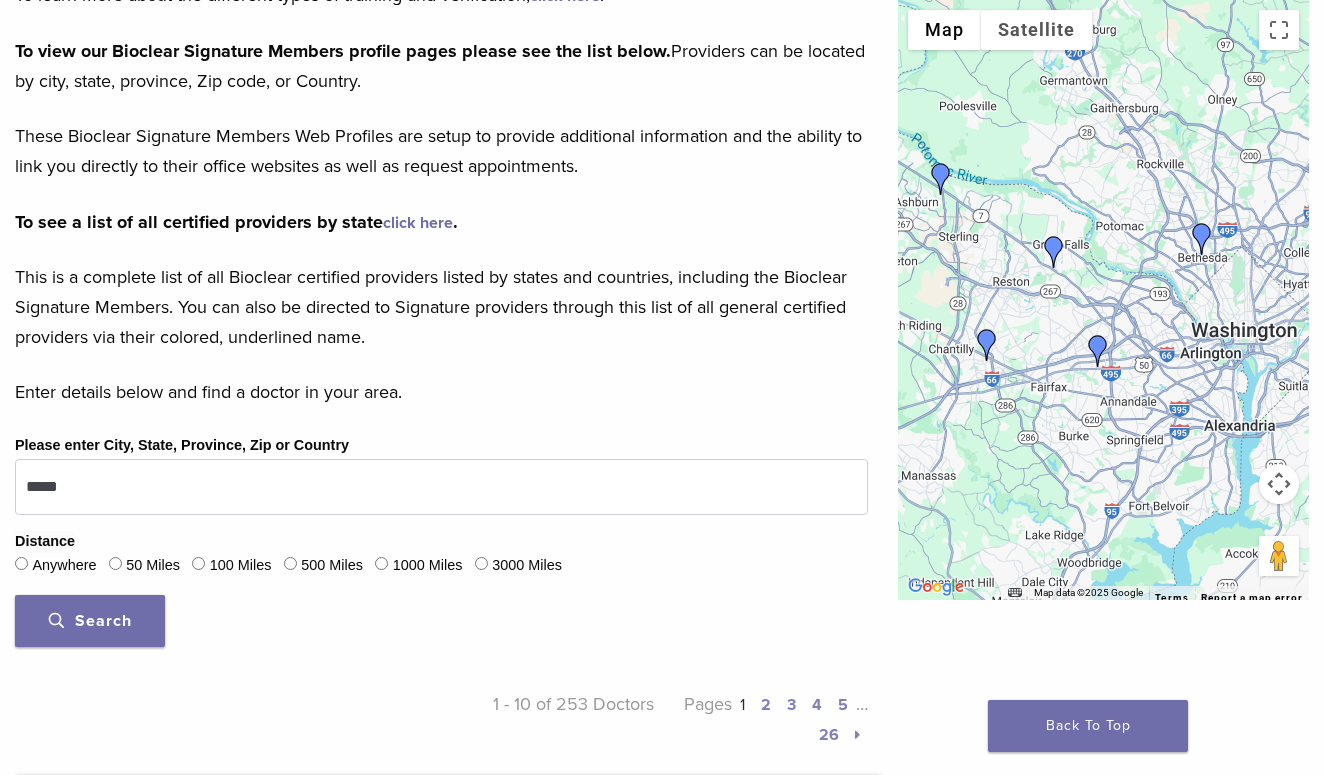 click at bounding box center (1098, 351) 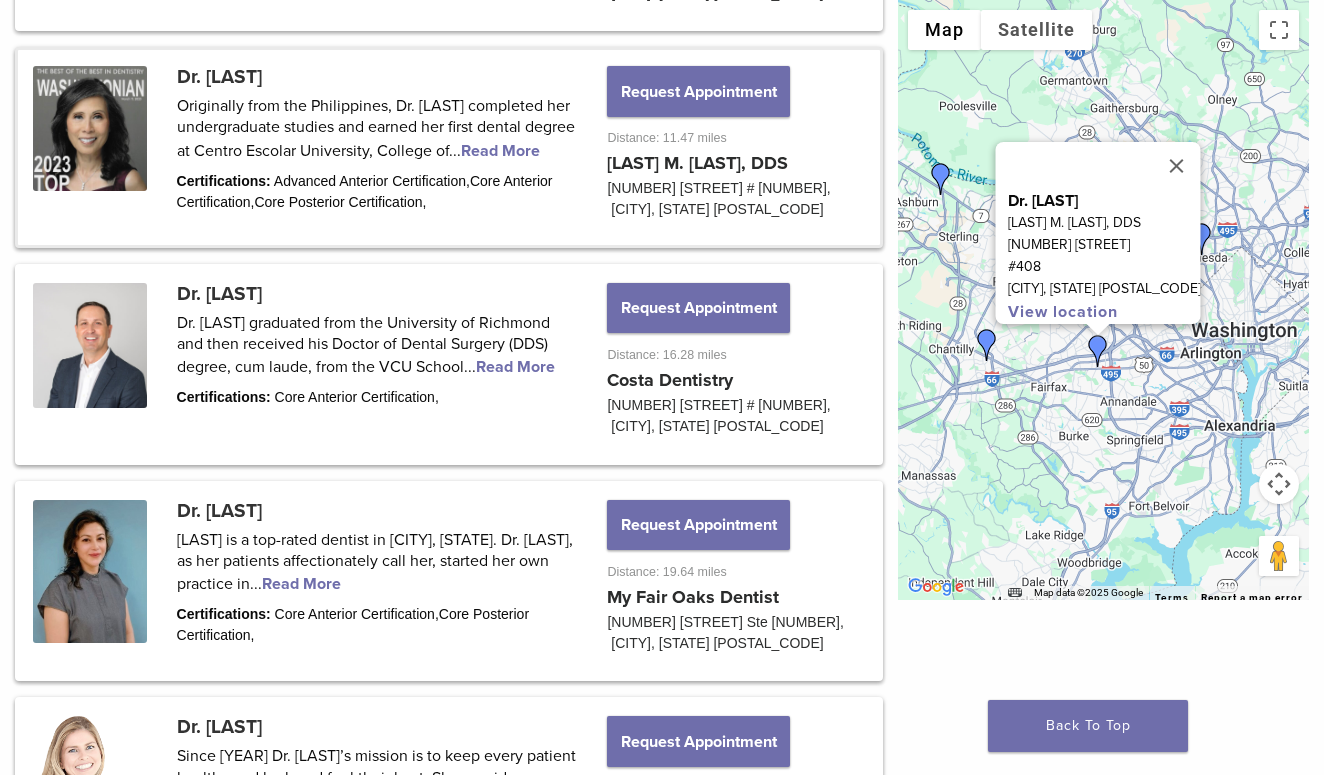 scroll, scrollTop: 1259, scrollLeft: 0, axis: vertical 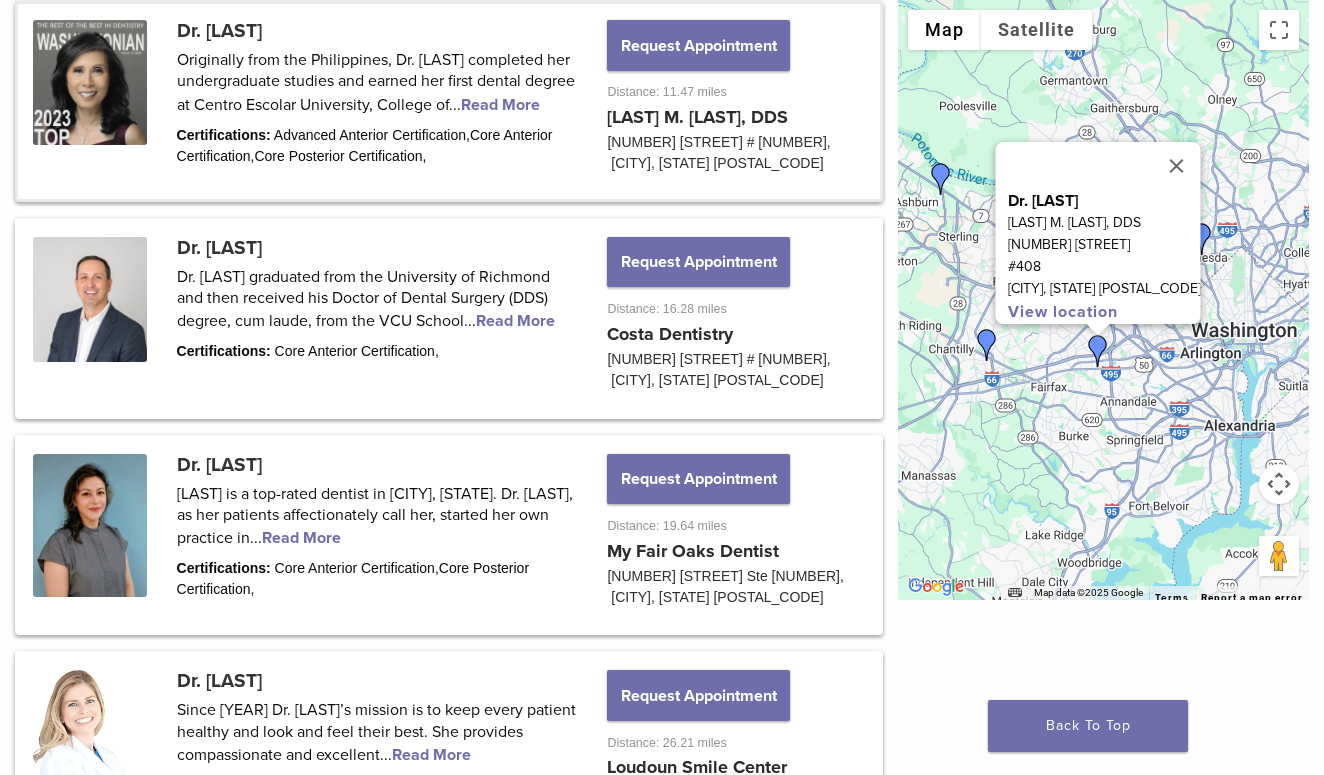 click on "To navigate, press the arrow keys. Dr. Maribel Vann Maribel M. Vann, DDS 8500 Executive Park Ave #408 Fairfax, VA 22031 View location" at bounding box center (1103, 300) 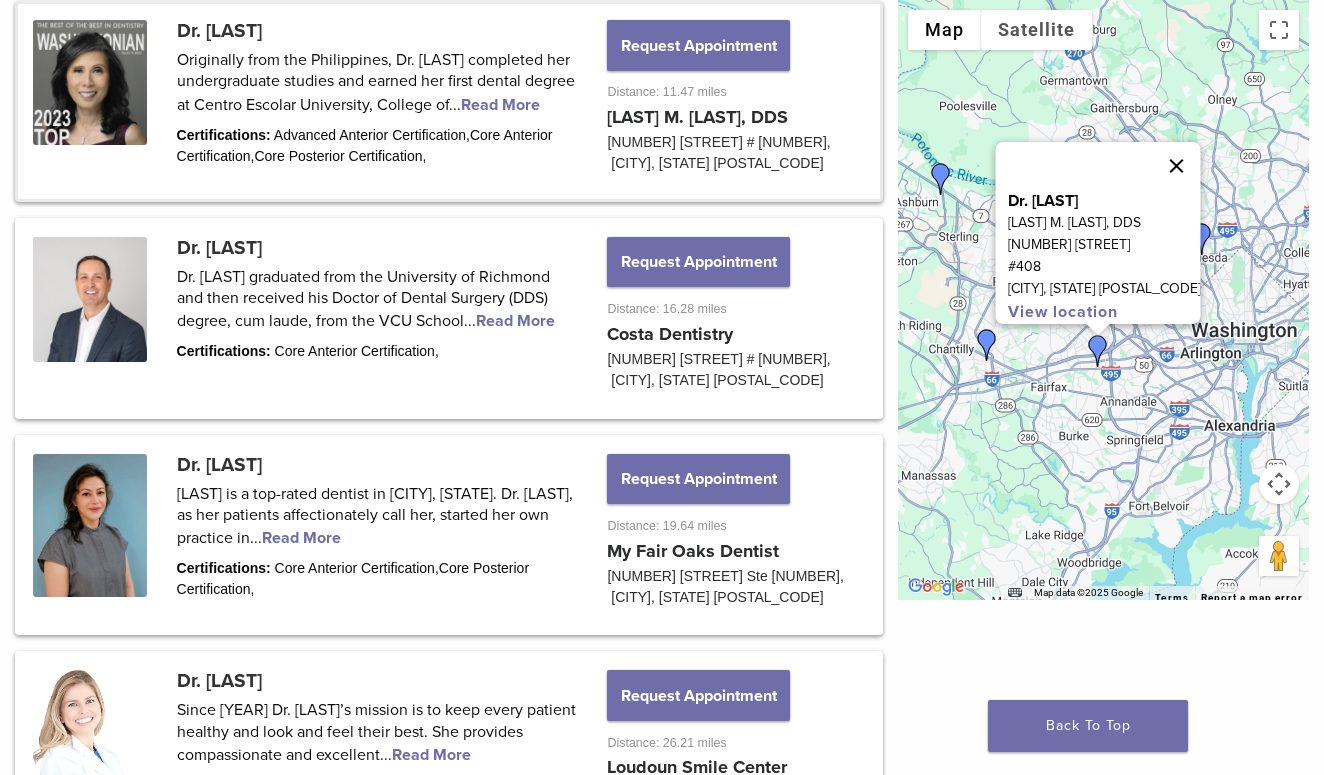 click at bounding box center (1177, 166) 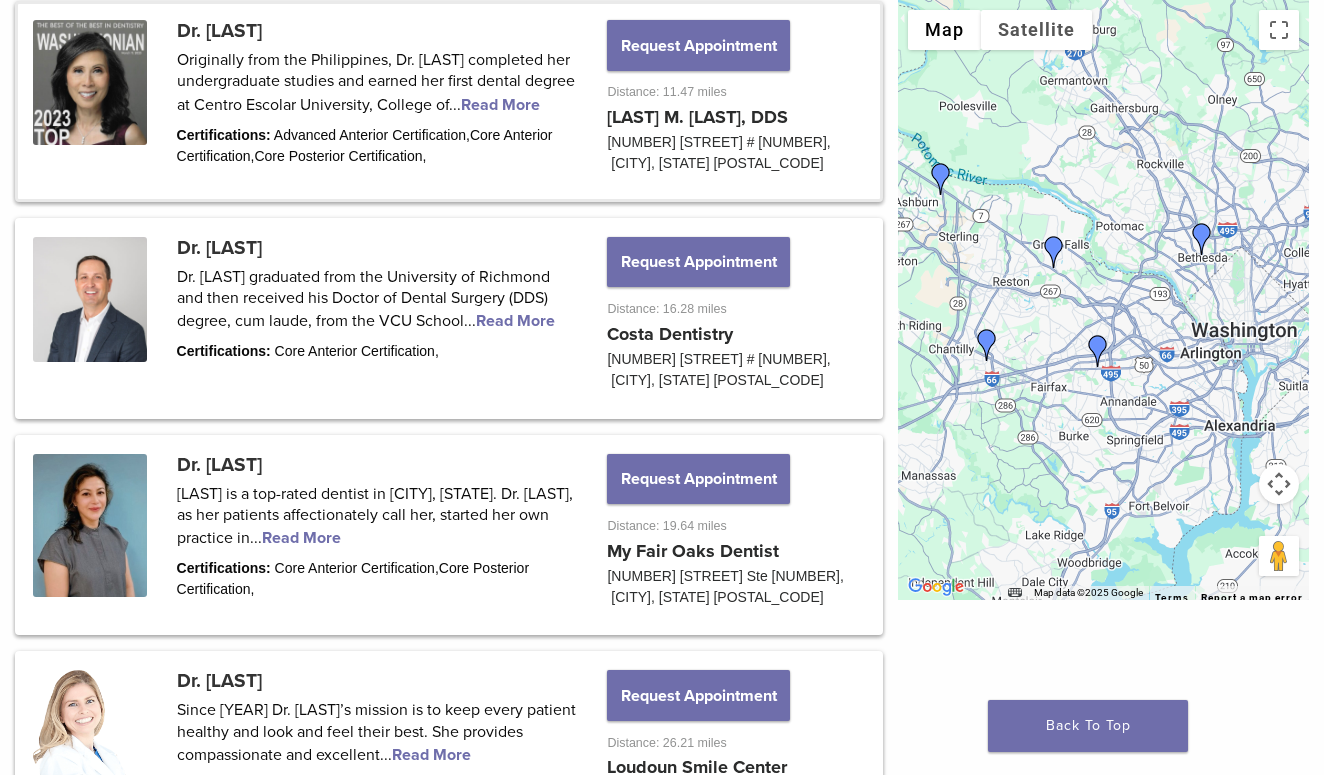 click at bounding box center (1054, 252) 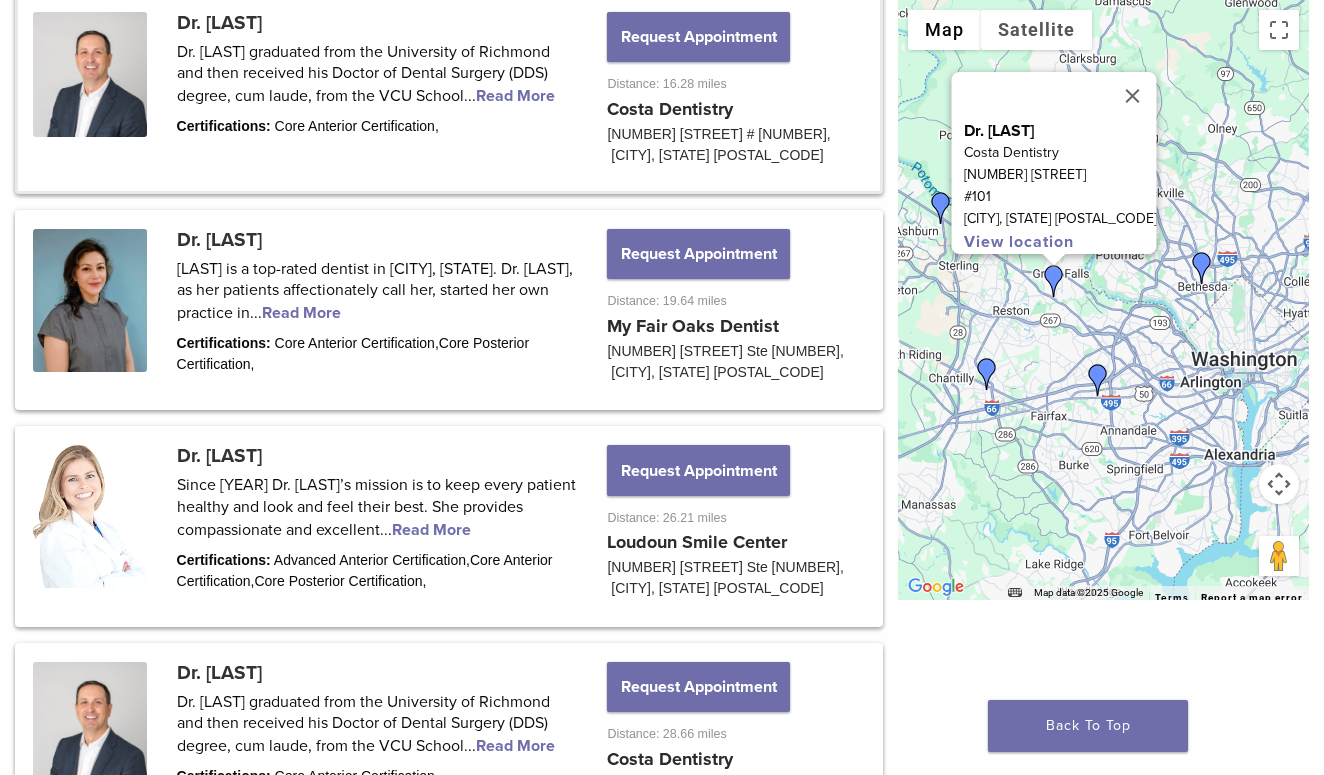 scroll, scrollTop: 1488, scrollLeft: 0, axis: vertical 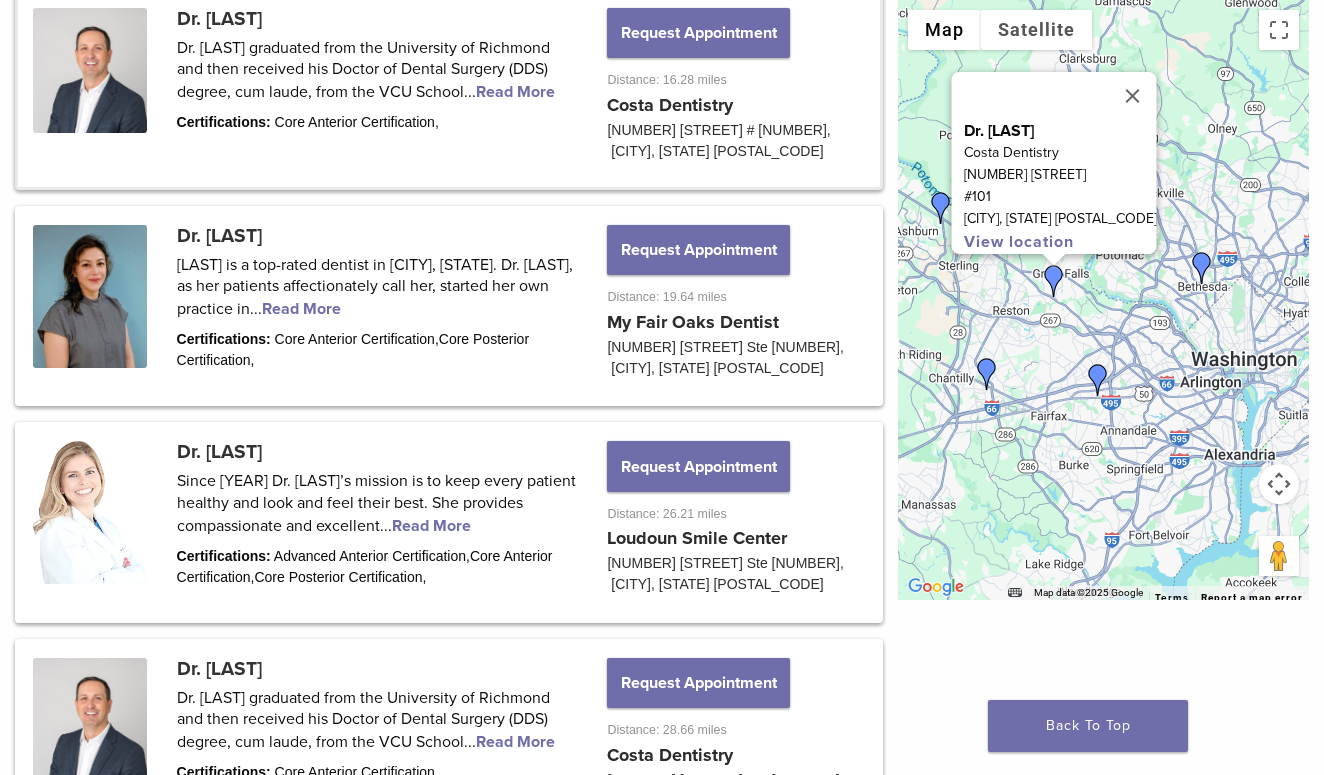 click at bounding box center (1202, 268) 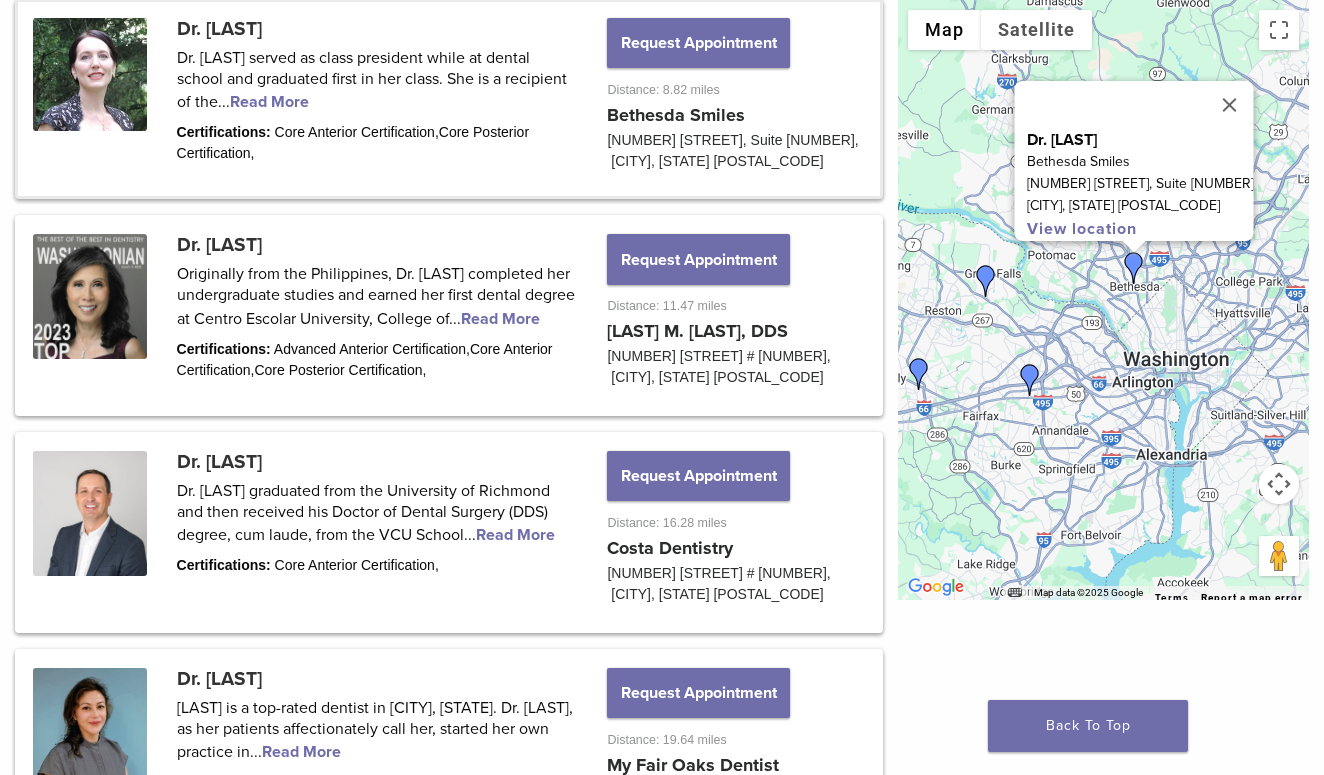 scroll, scrollTop: 1042, scrollLeft: 0, axis: vertical 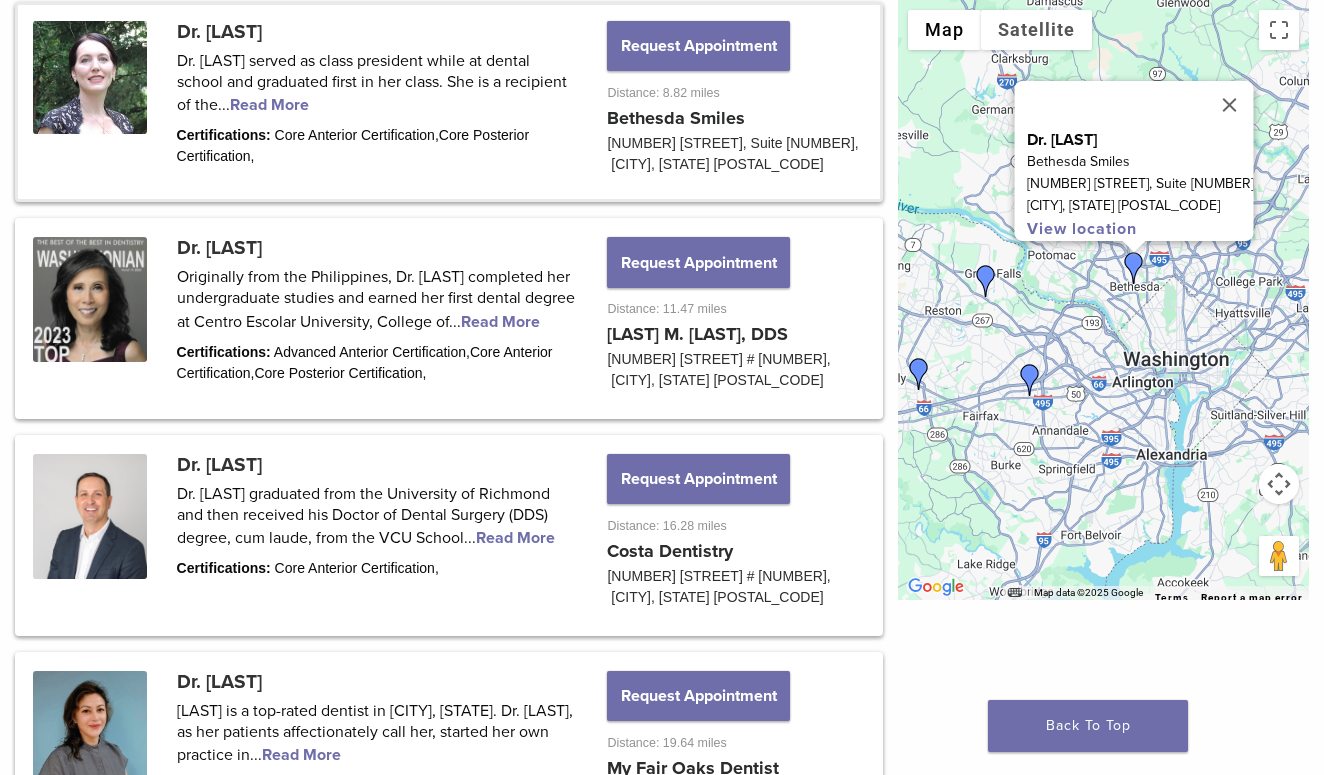 click at bounding box center [919, 374] 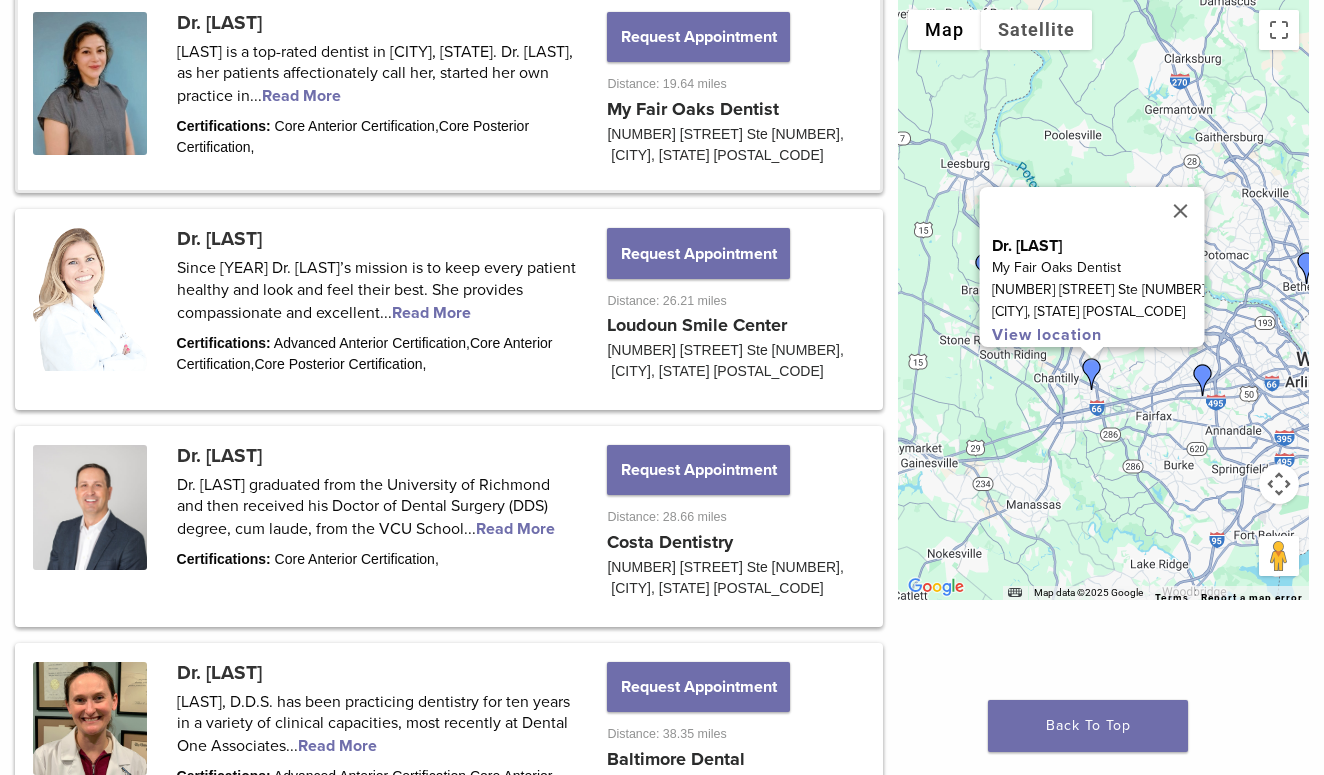 scroll, scrollTop: 1705, scrollLeft: 0, axis: vertical 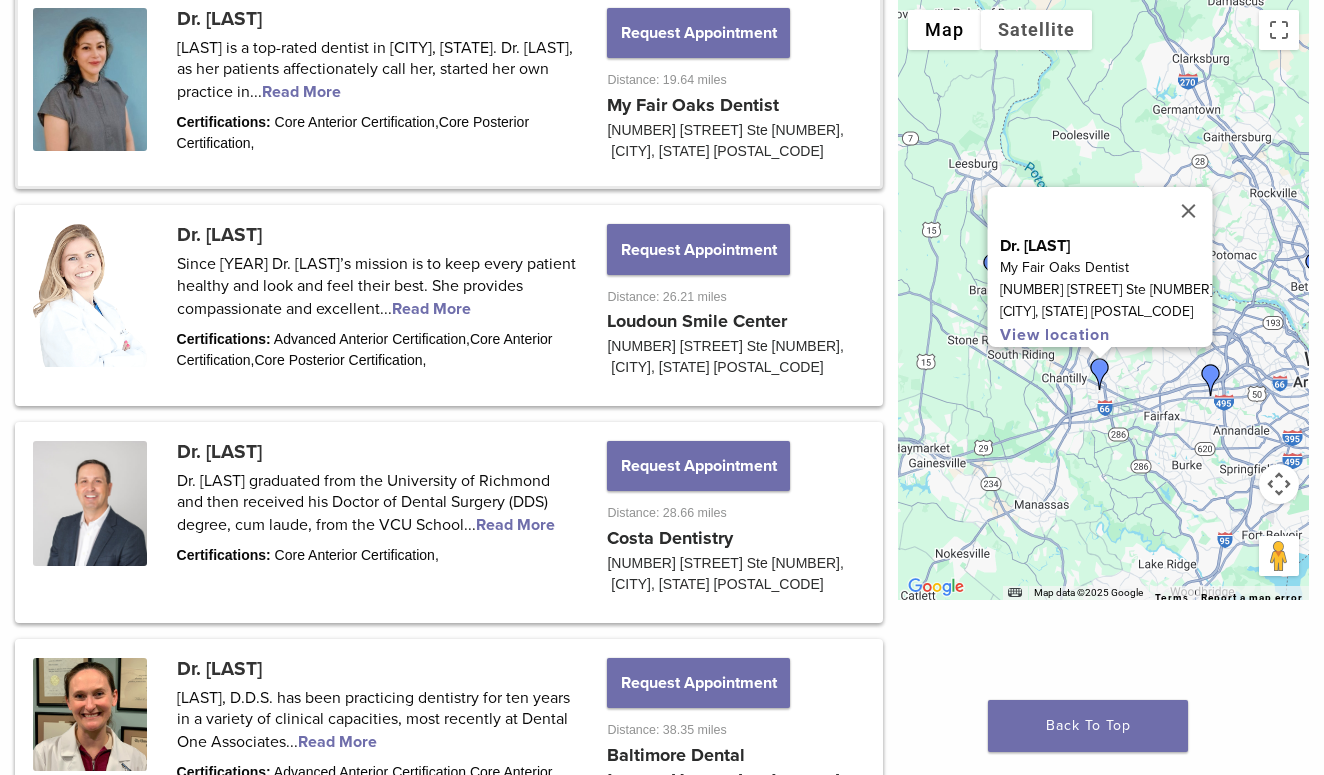 click on "To navigate, press the arrow keys. Dr. Komal Karmacharya My Fair Oaks Dentist 12011 Lee Jackson Memorial Hwy  Ste 502 Fairfax, VA 22033 View location" at bounding box center [1103, 300] 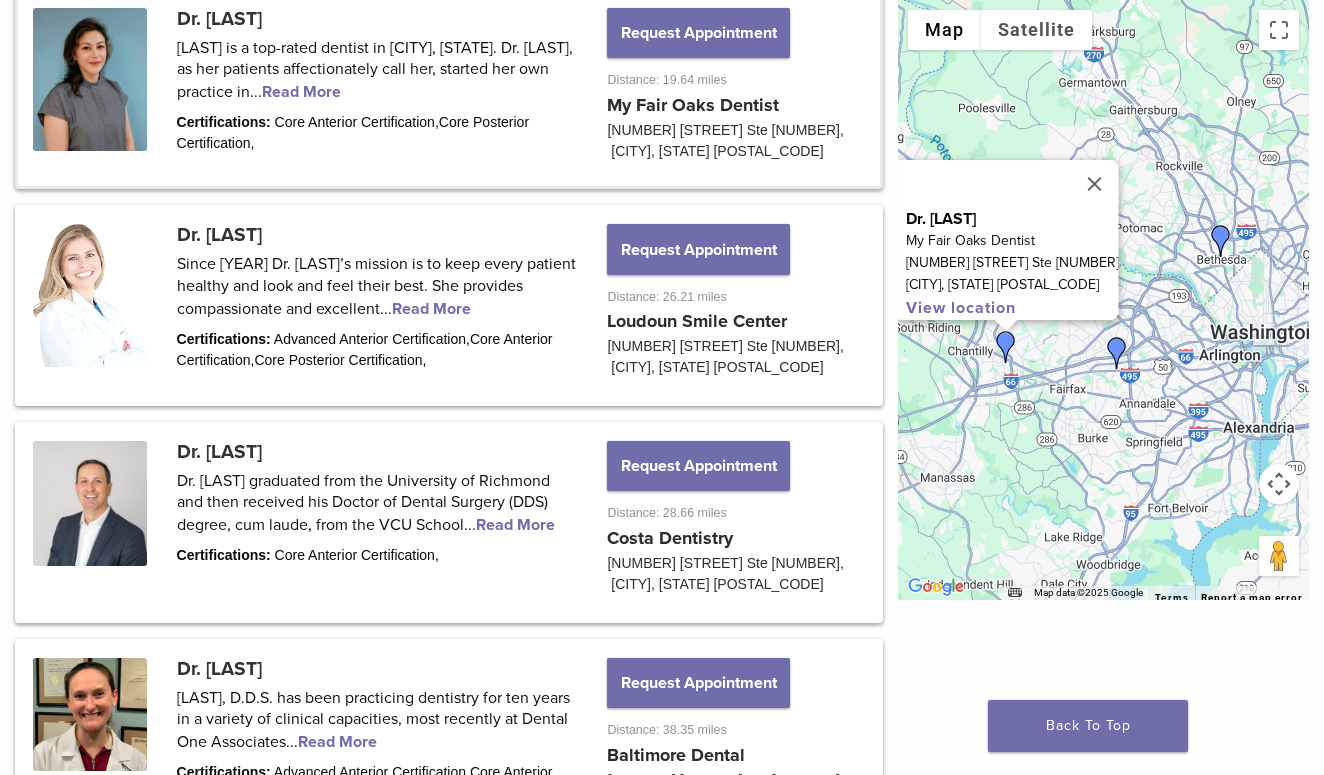 drag, startPoint x: 1139, startPoint y: 441, endPoint x: 973, endPoint y: 413, distance: 168.34488 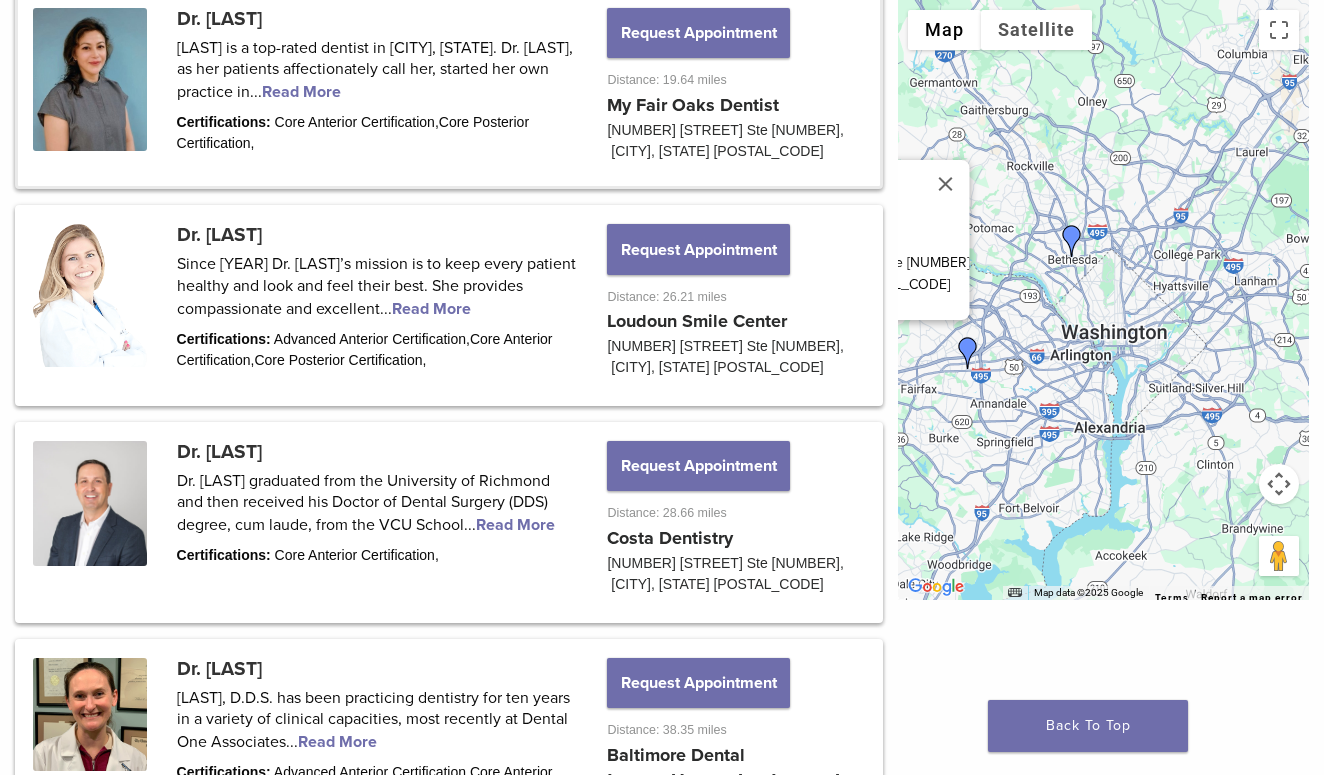 click on "Dr. Komal Karmacharya My Fair Oaks Dentist 12011 Lee Jackson Memorial Hwy  Ste 502 Fairfax, VA 22033 View location" at bounding box center (1103, 300) 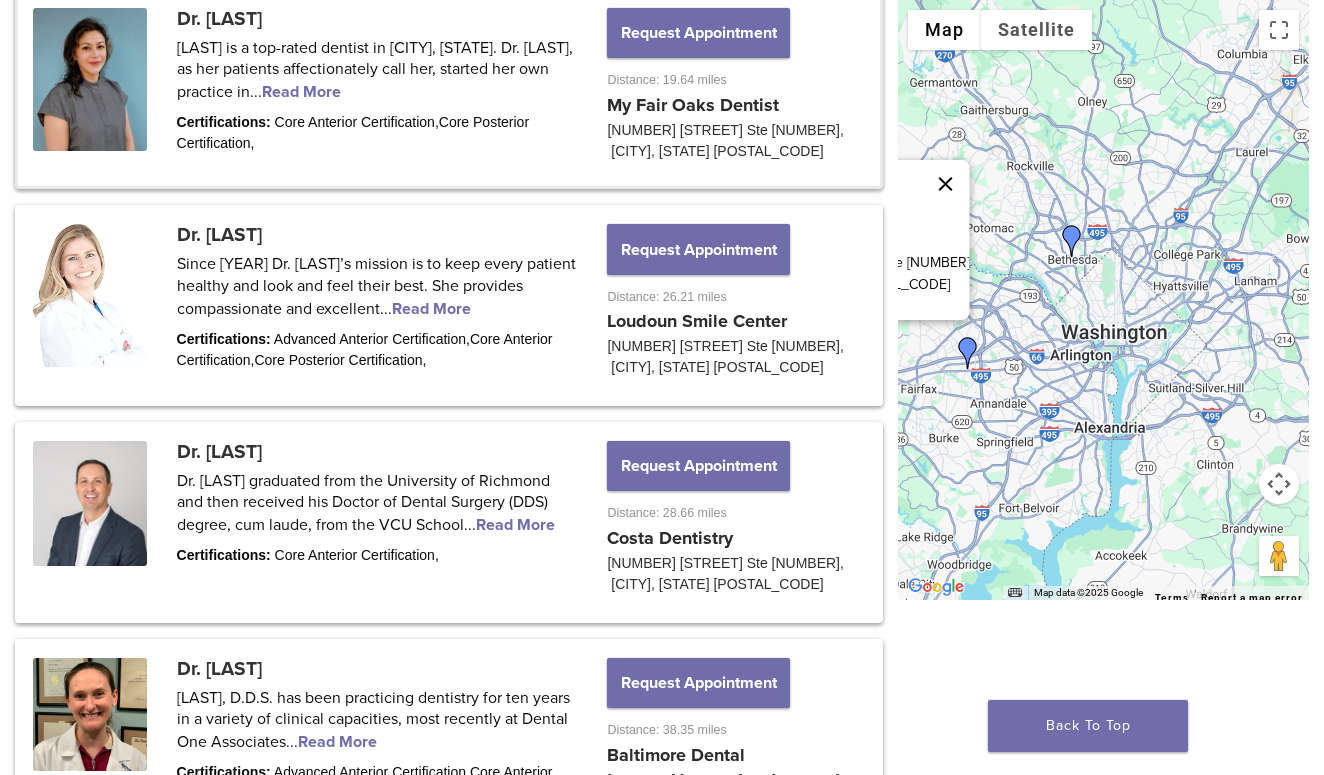 click at bounding box center [946, 184] 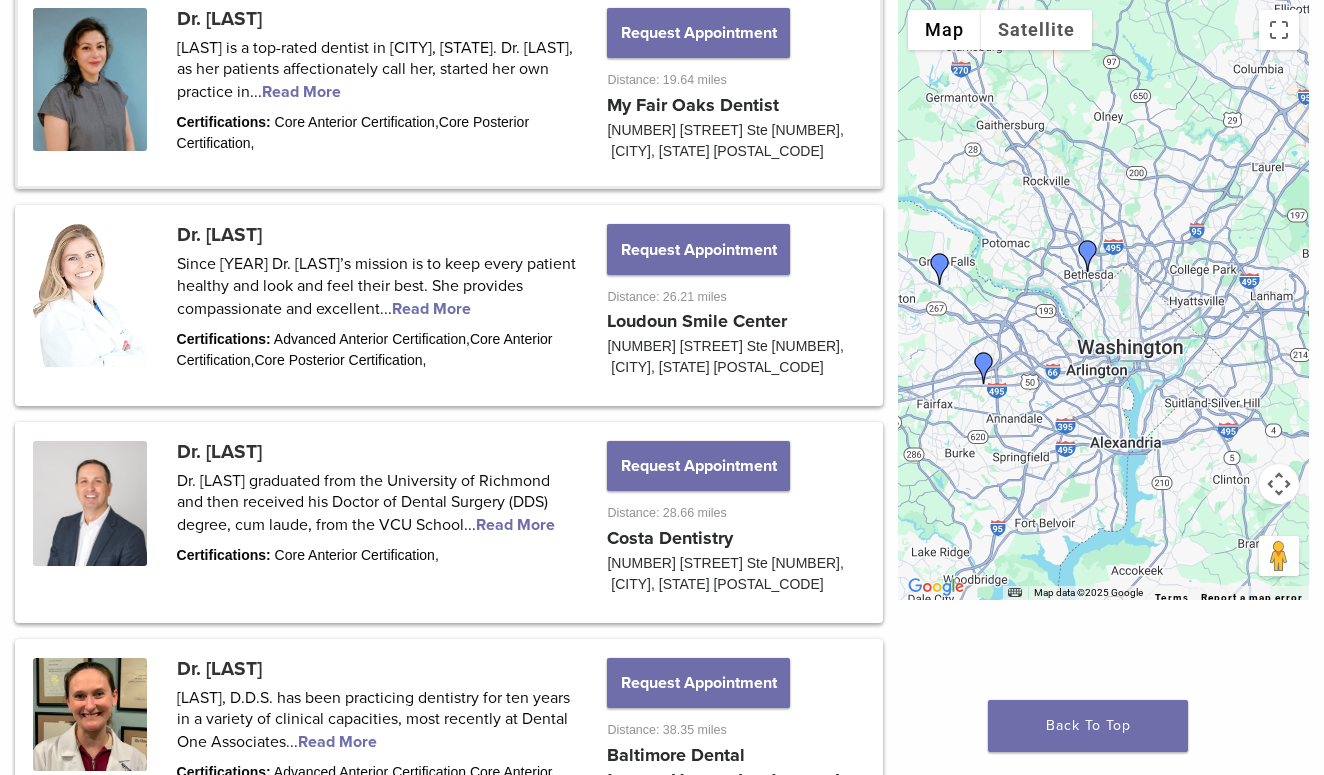 drag, startPoint x: 1043, startPoint y: 279, endPoint x: 1061, endPoint y: 294, distance: 23.43075 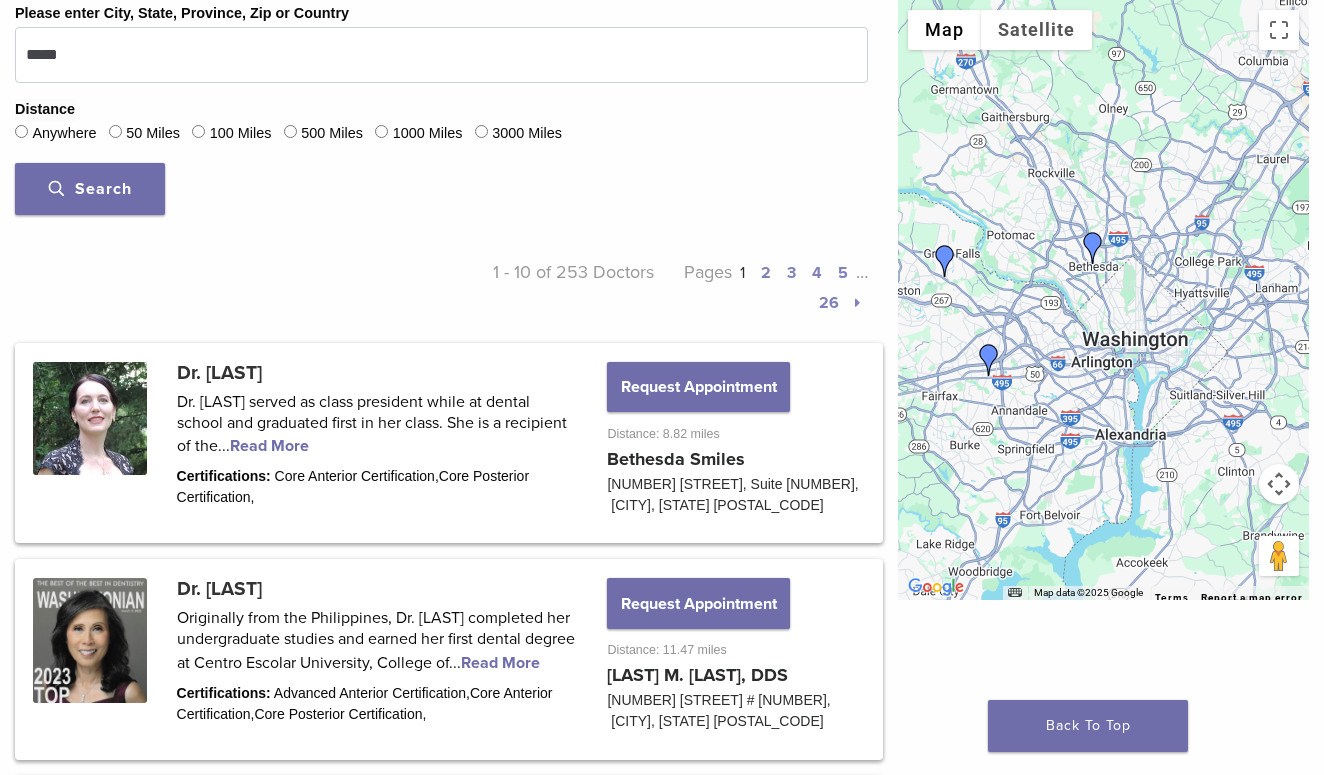 scroll, scrollTop: 765, scrollLeft: 0, axis: vertical 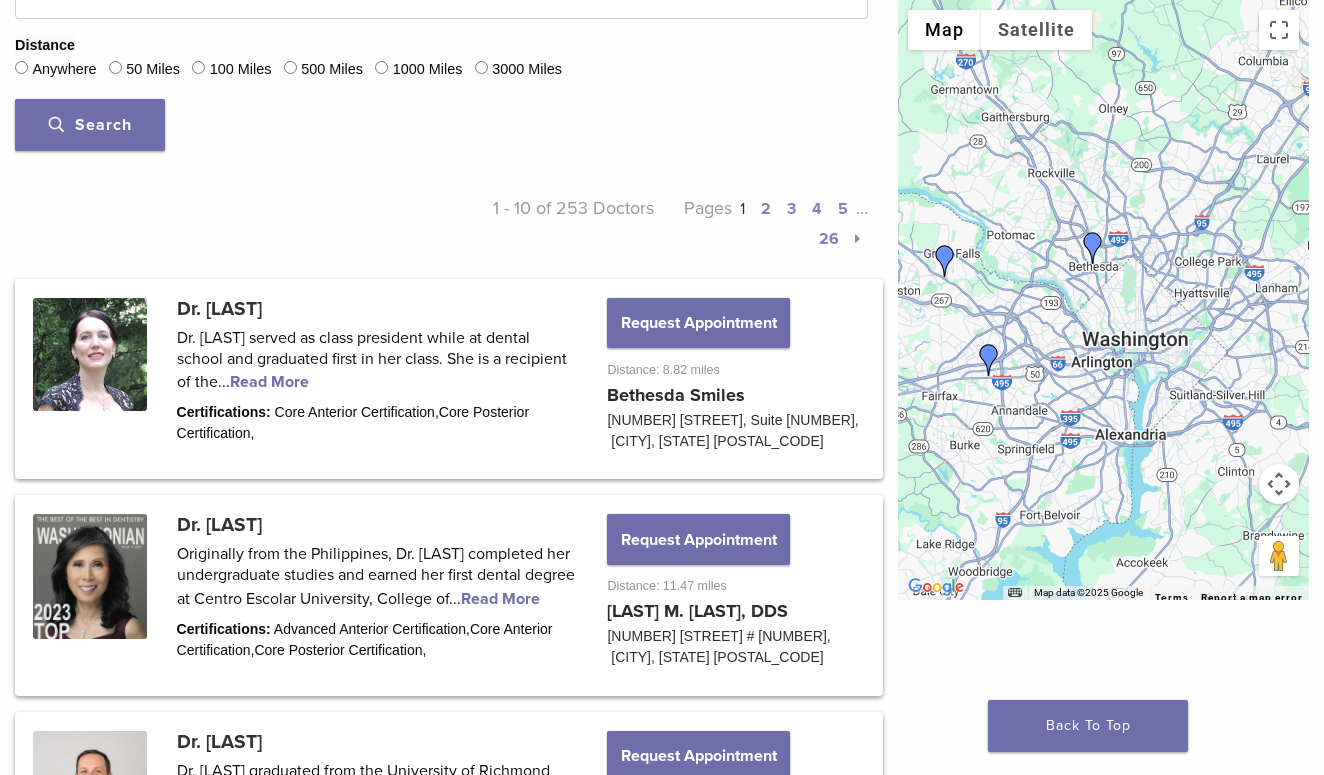 click on "Pages
1 2 3 4 5 … 26" at bounding box center [760, 223] 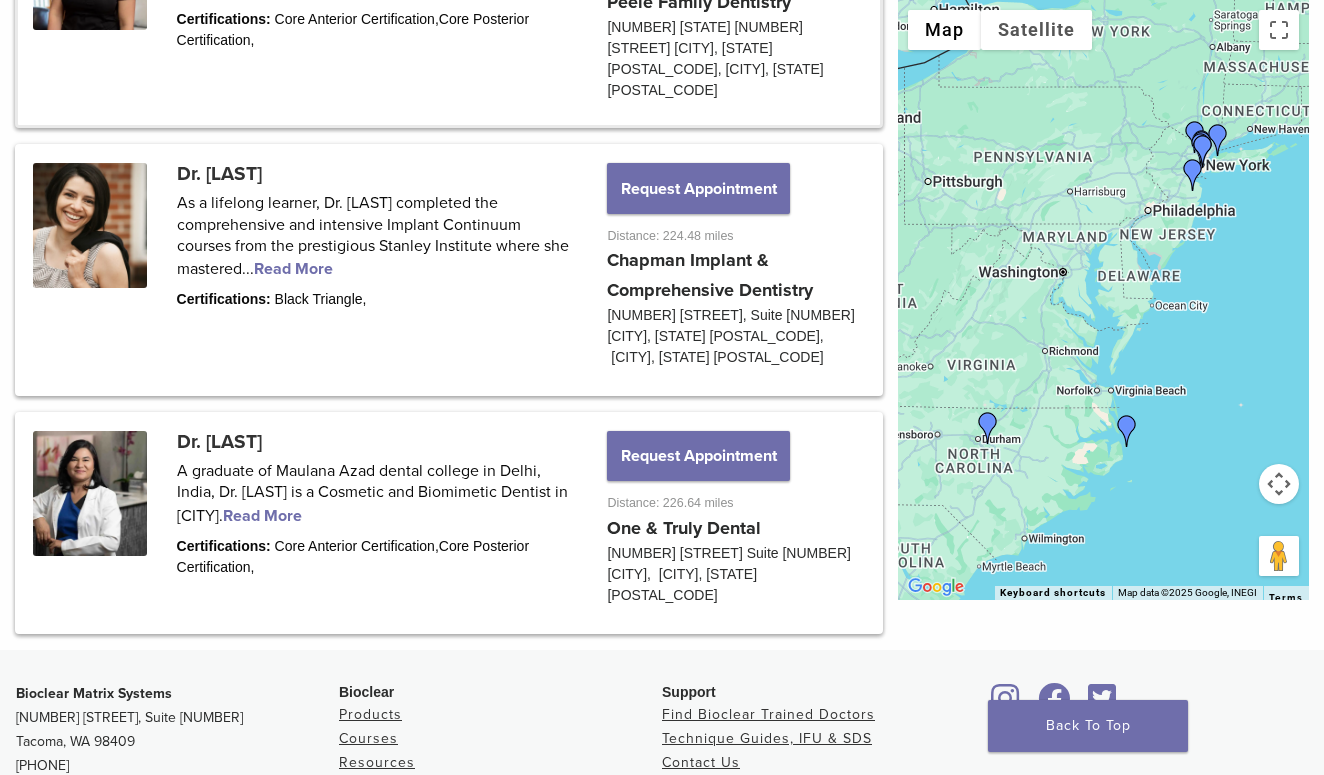 scroll, scrollTop: 2847, scrollLeft: 0, axis: vertical 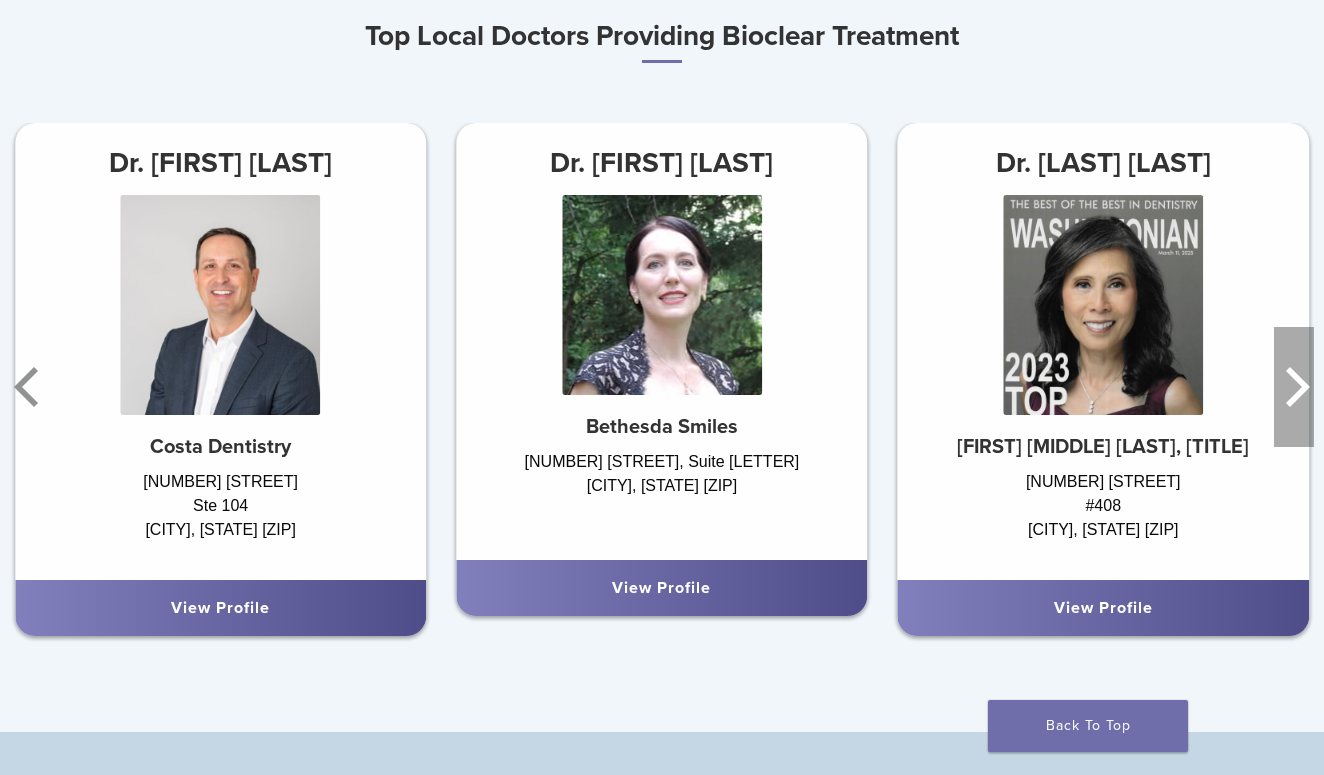 click 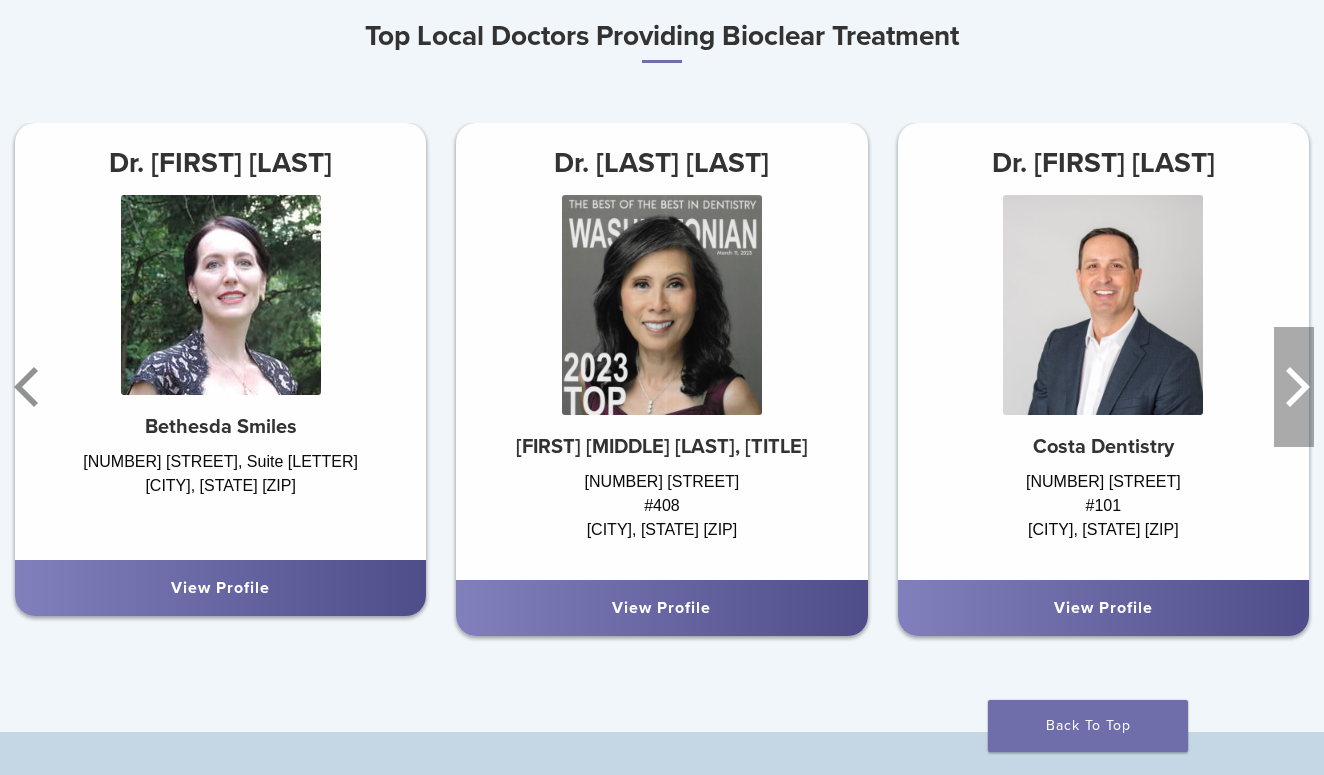 click 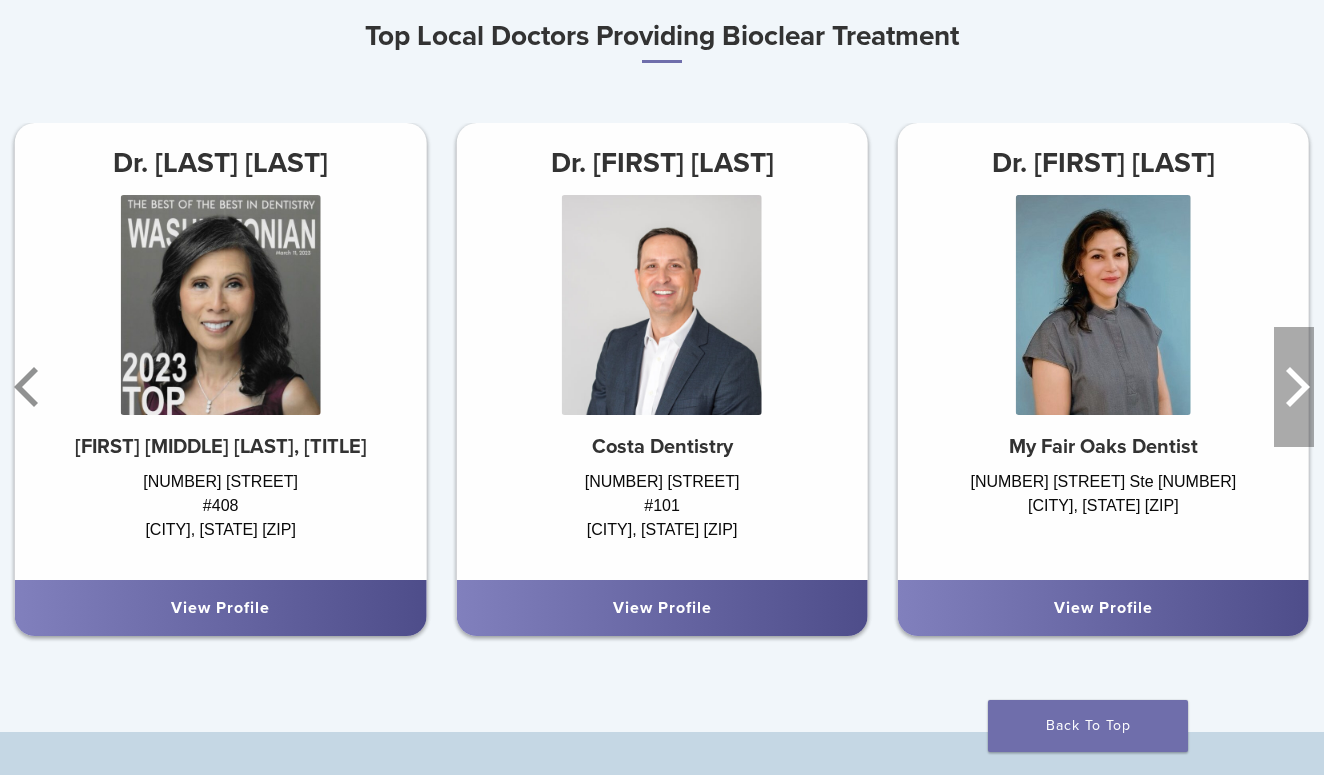 click 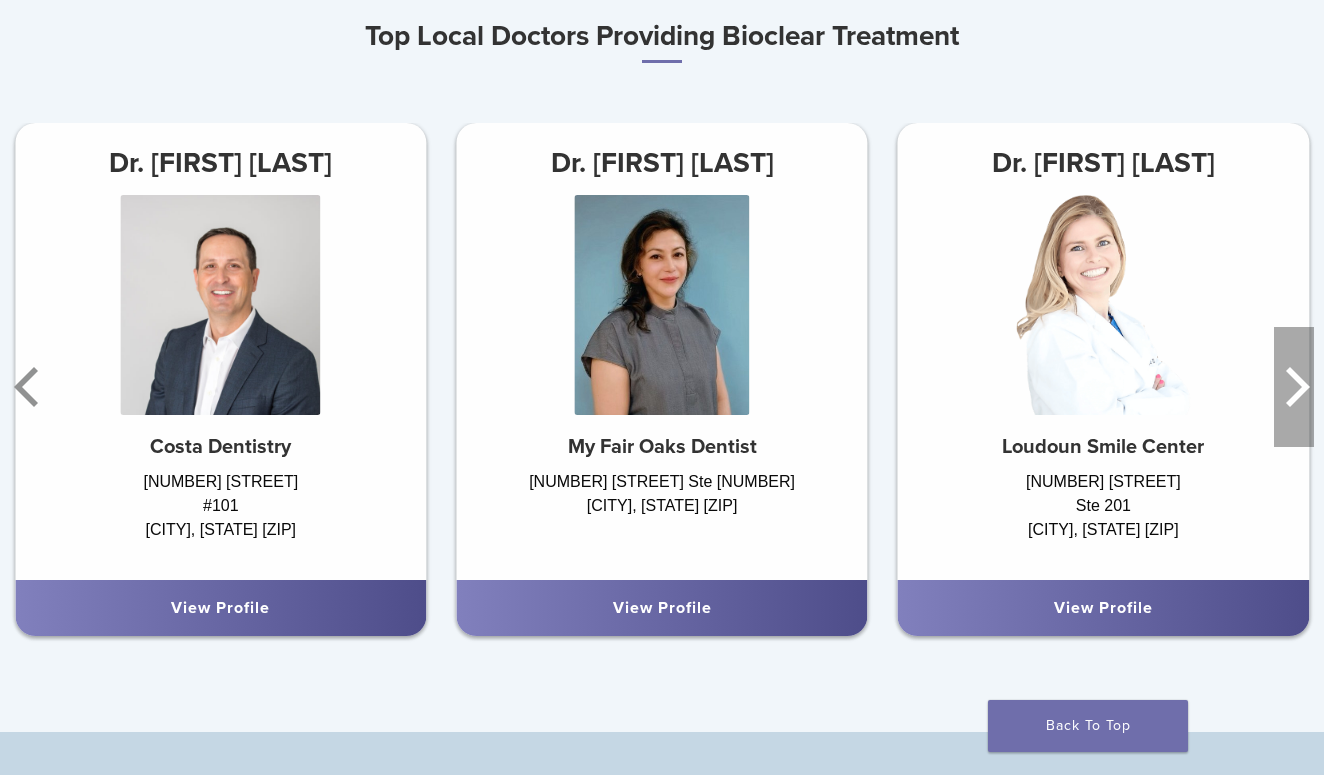 click 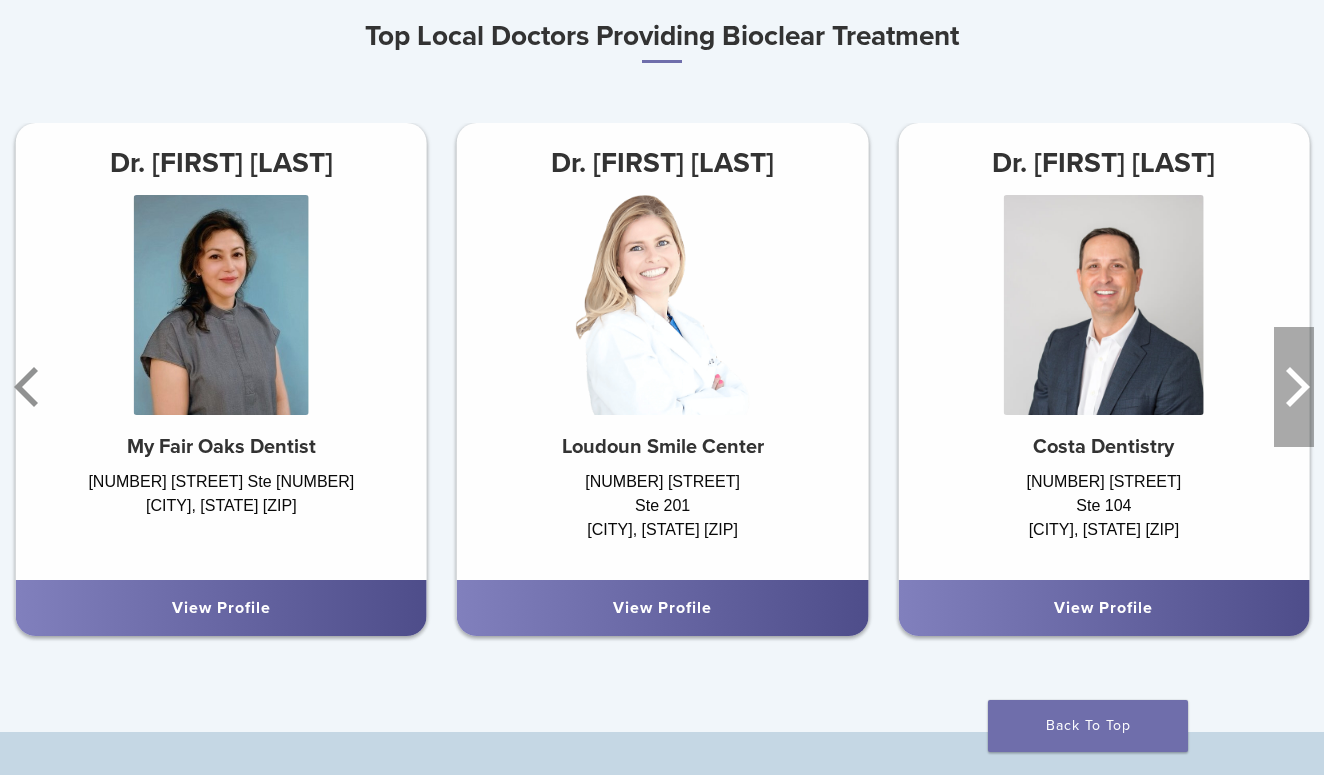 click 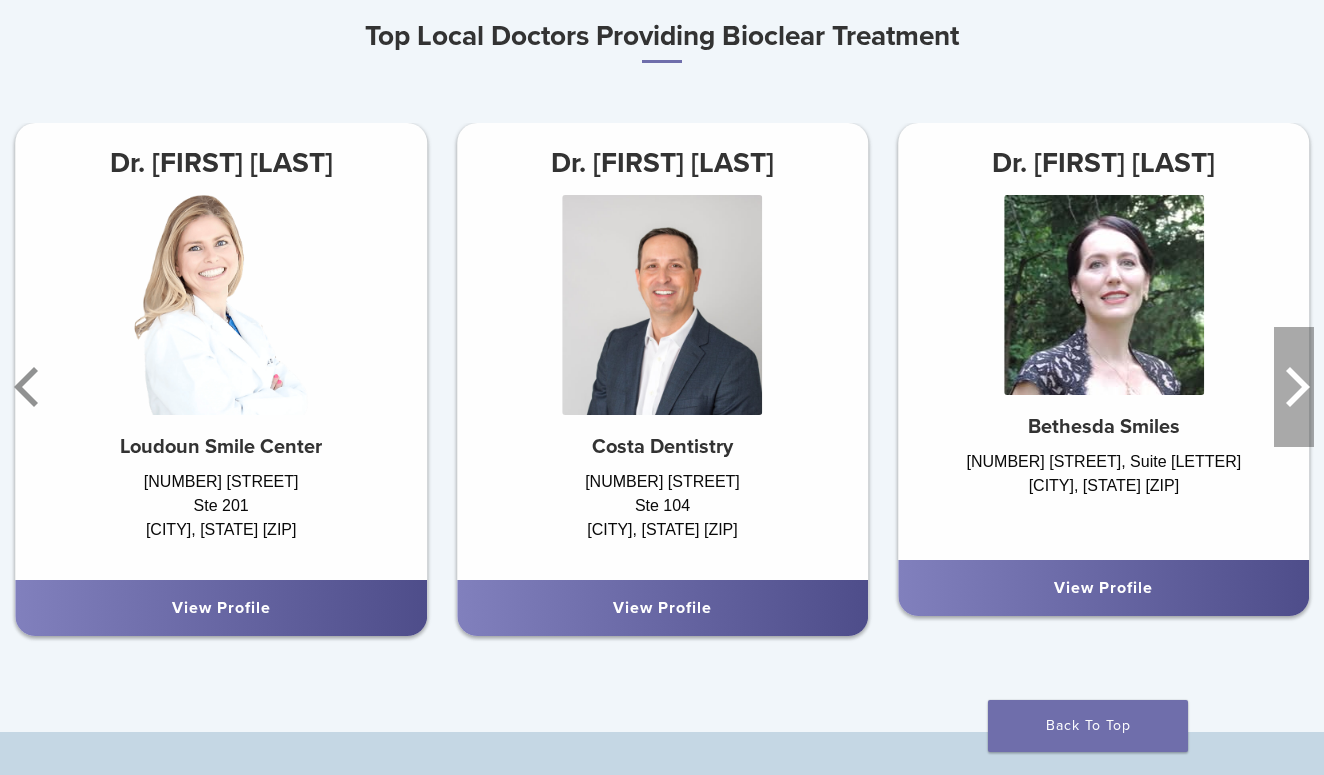click 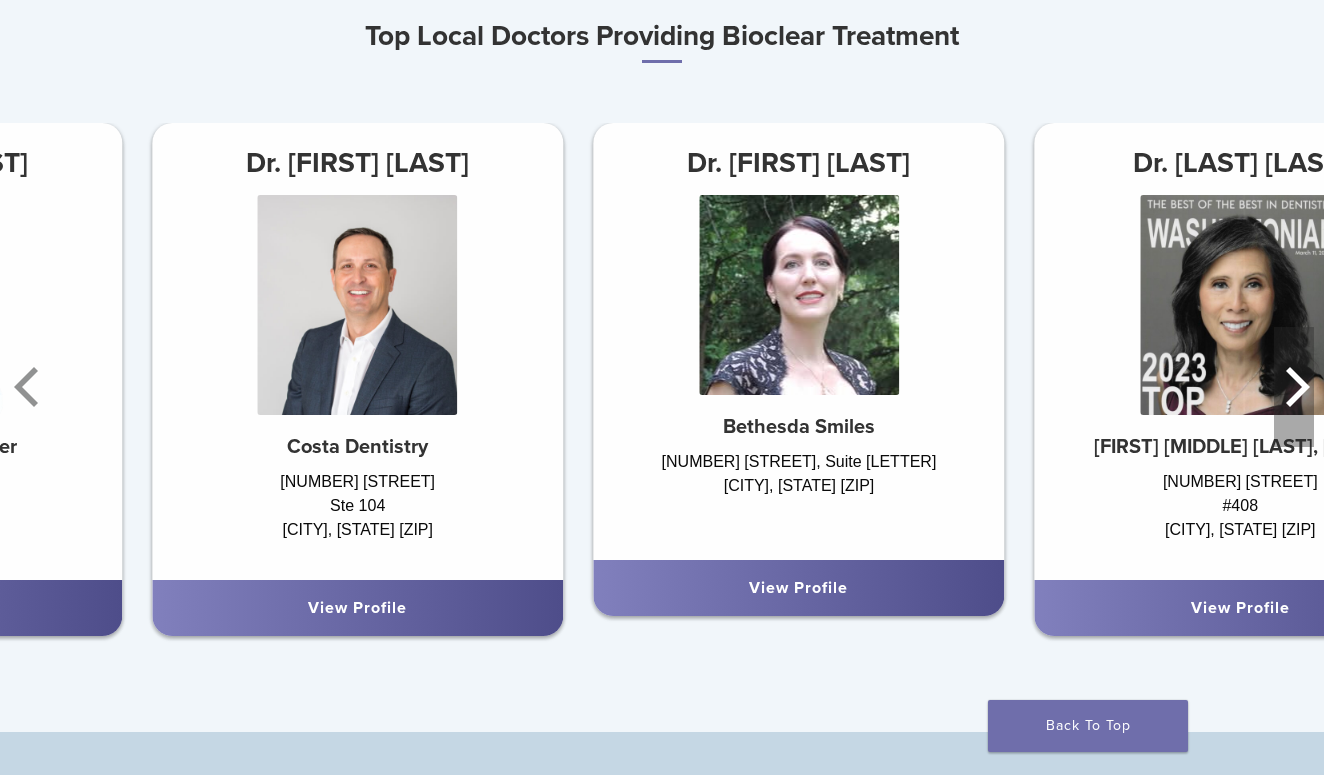 click 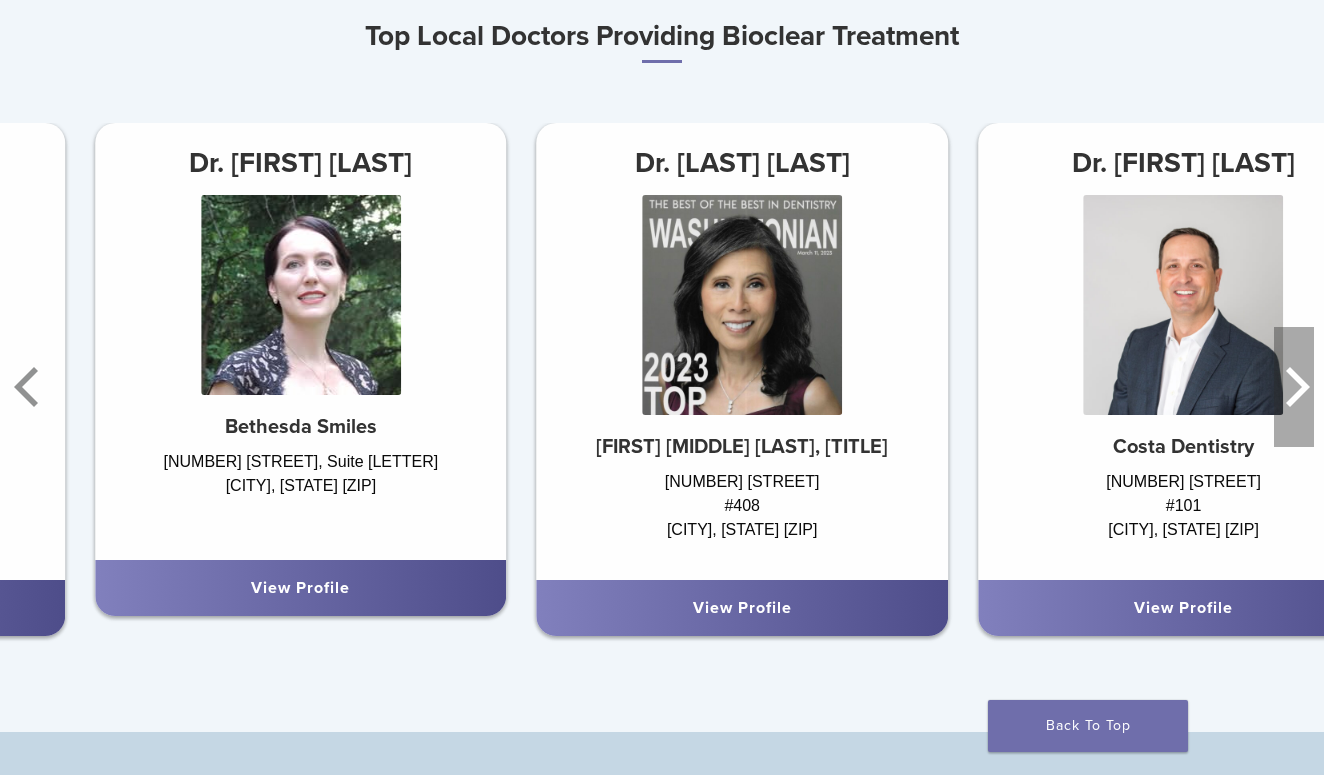 click 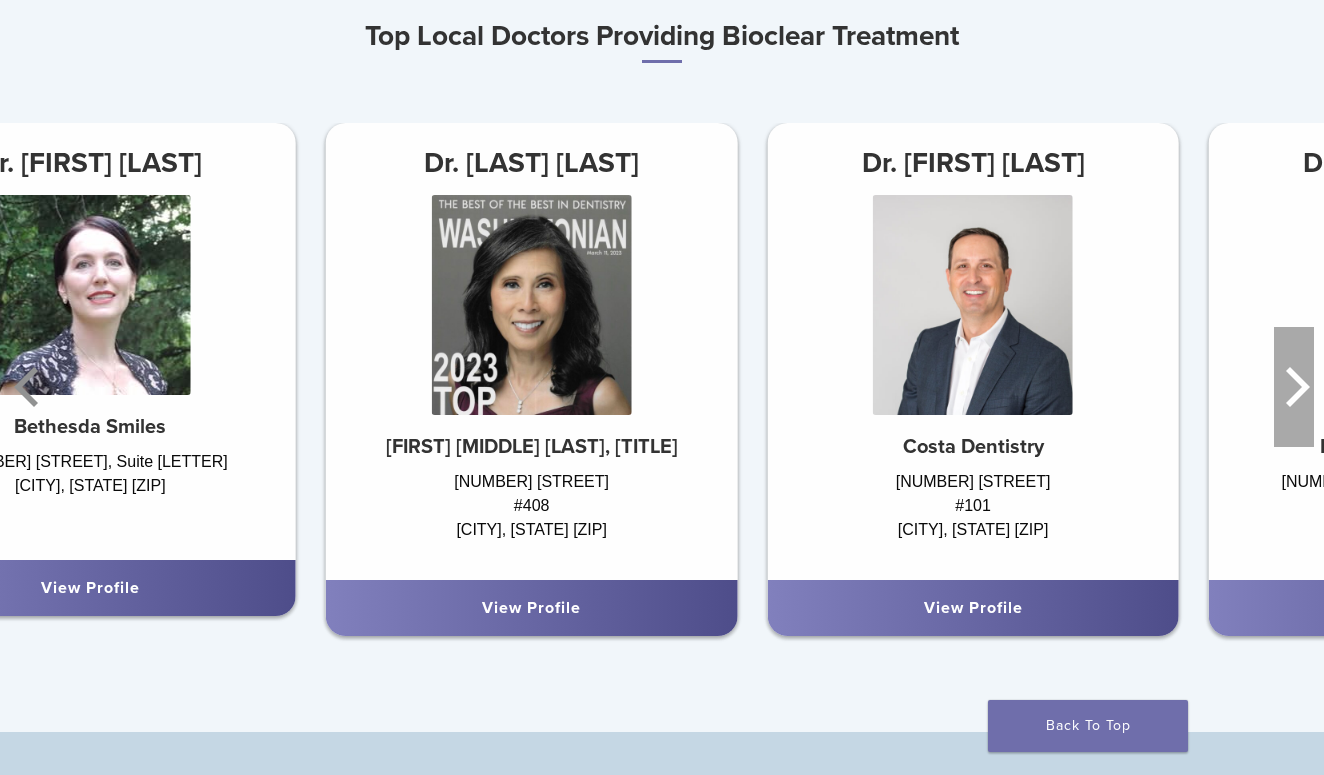 click 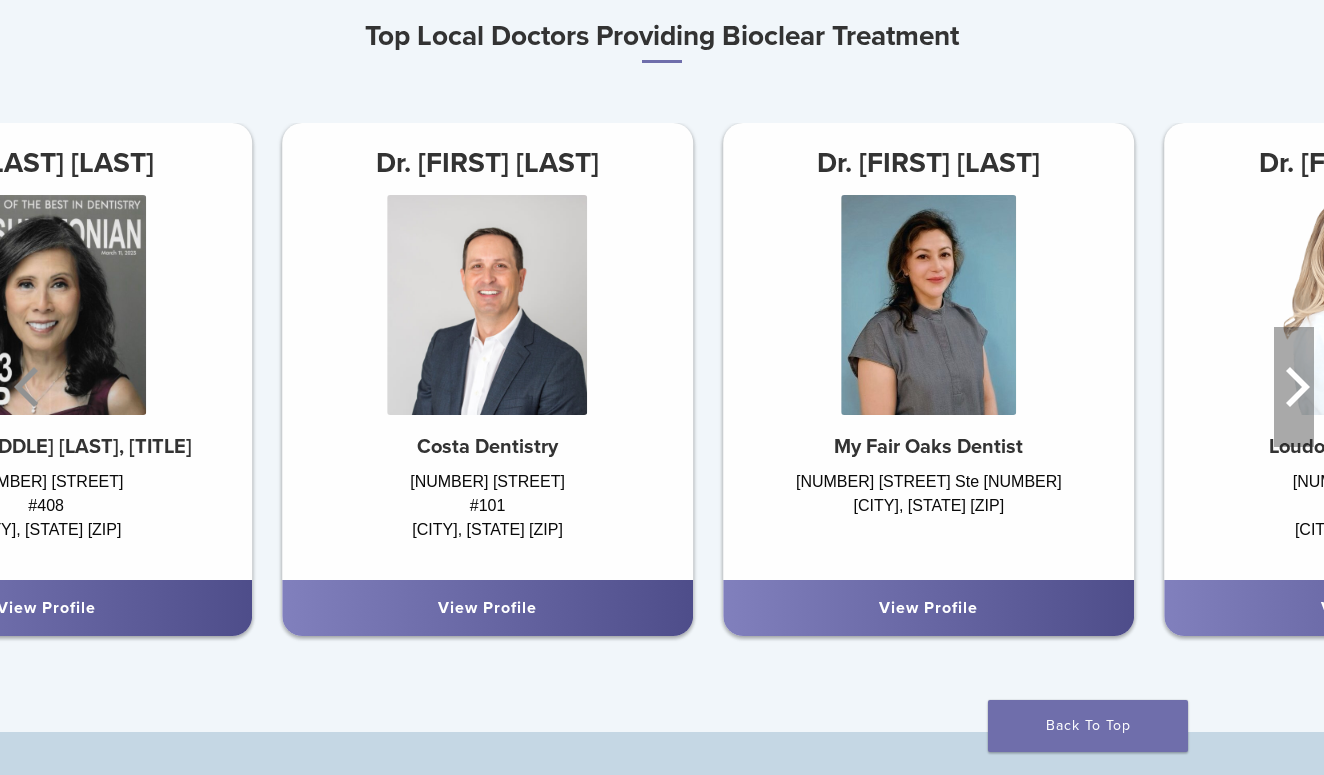 click 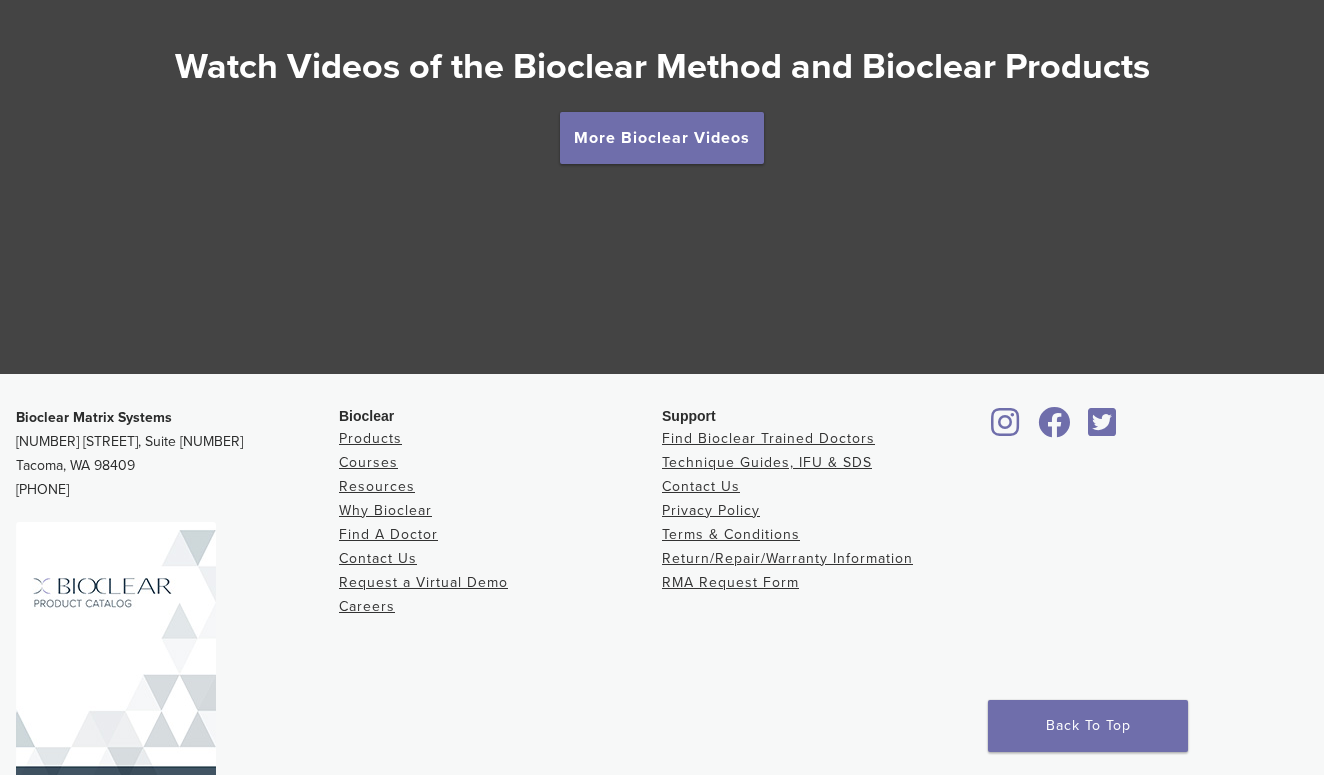 scroll, scrollTop: 3703, scrollLeft: 0, axis: vertical 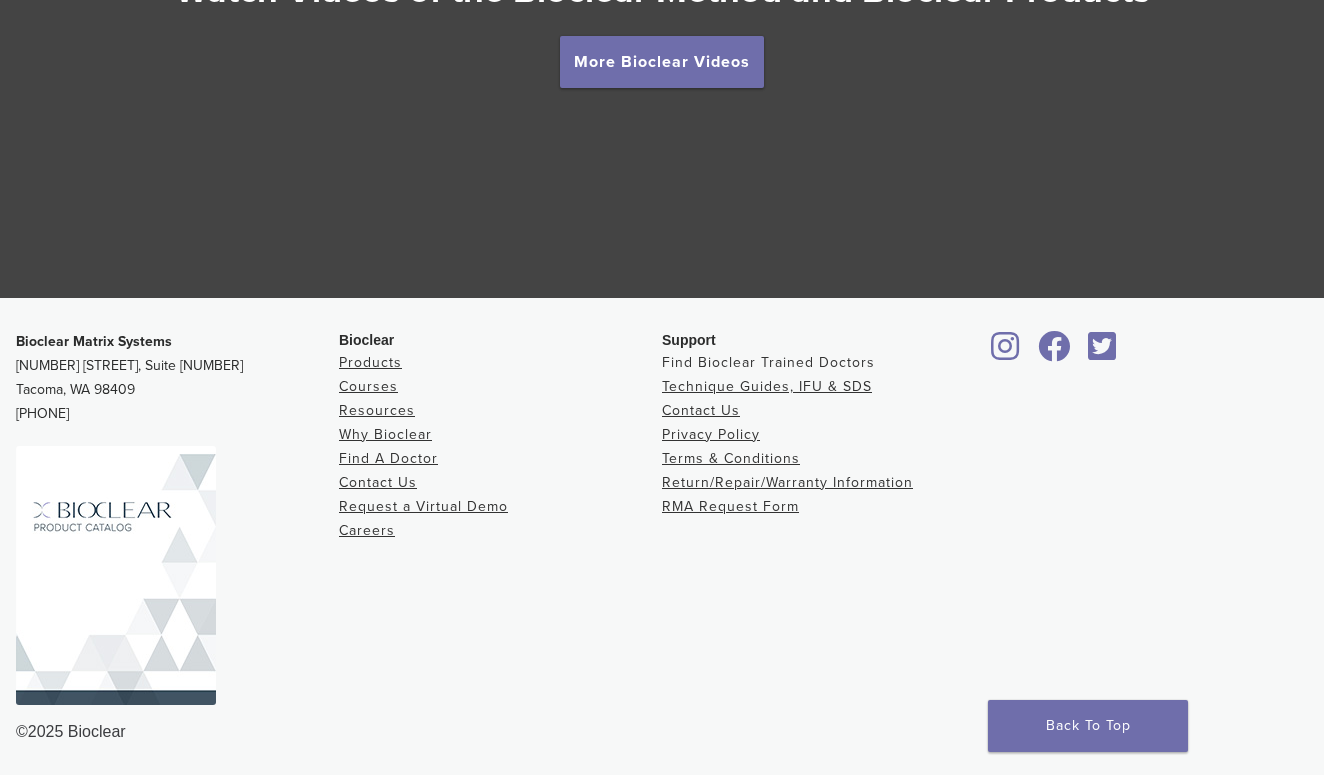 click on "Find Bioclear Trained Doctors" at bounding box center (768, 362) 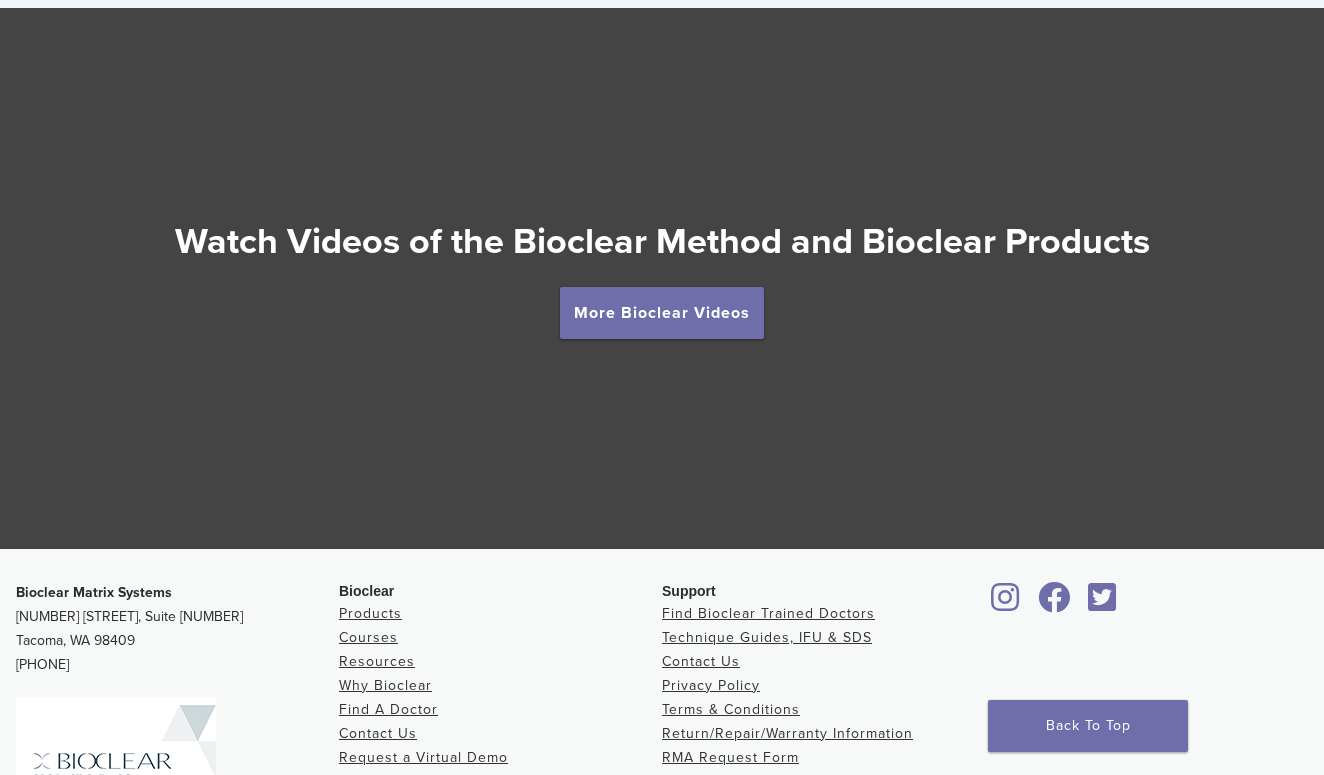 scroll, scrollTop: 3359, scrollLeft: 0, axis: vertical 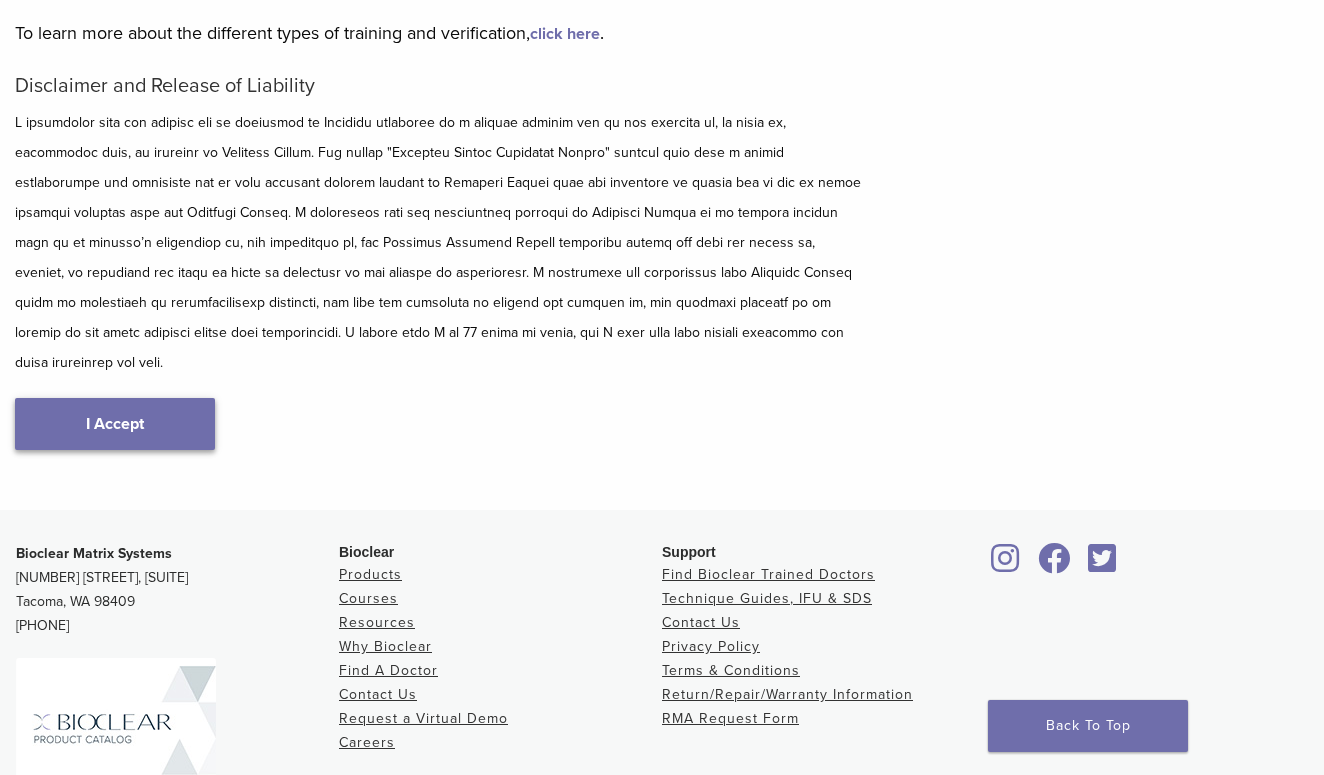 click on "I Accept" at bounding box center (115, 424) 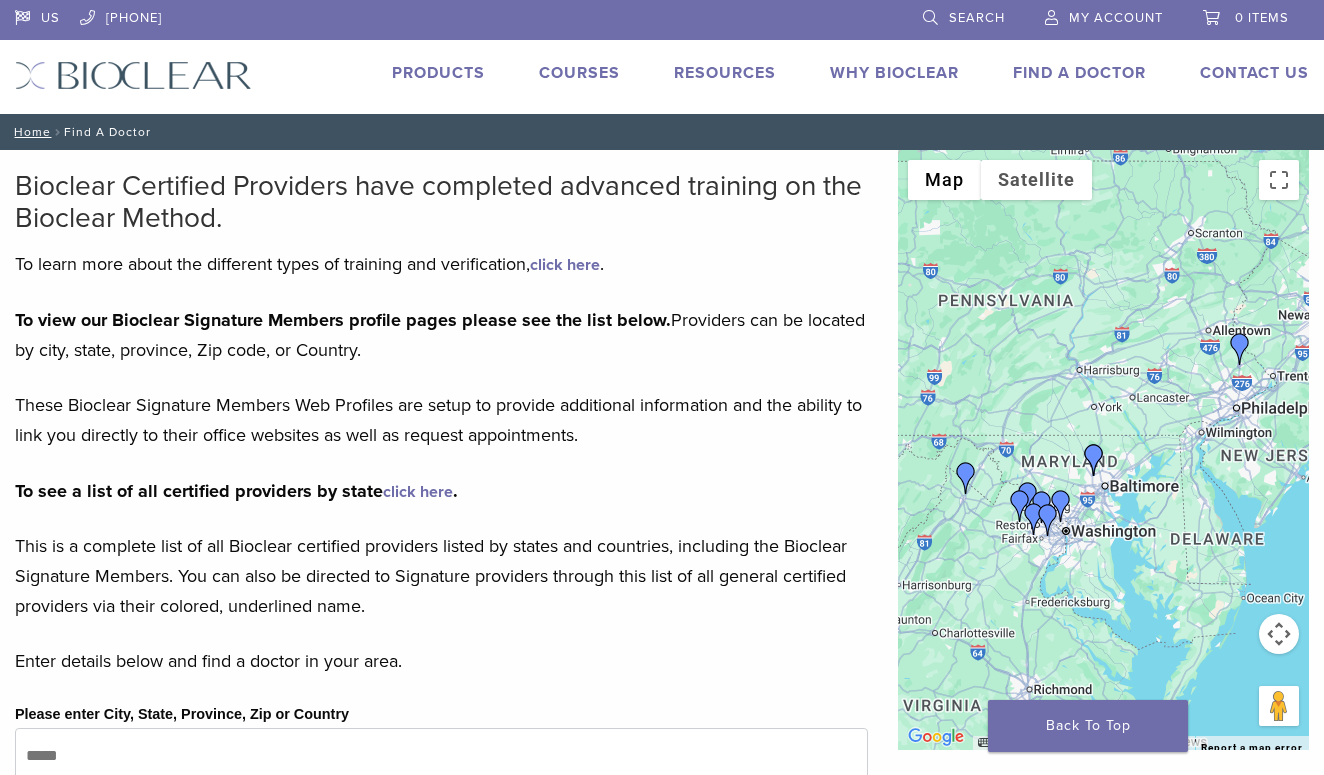 scroll, scrollTop: 351, scrollLeft: 0, axis: vertical 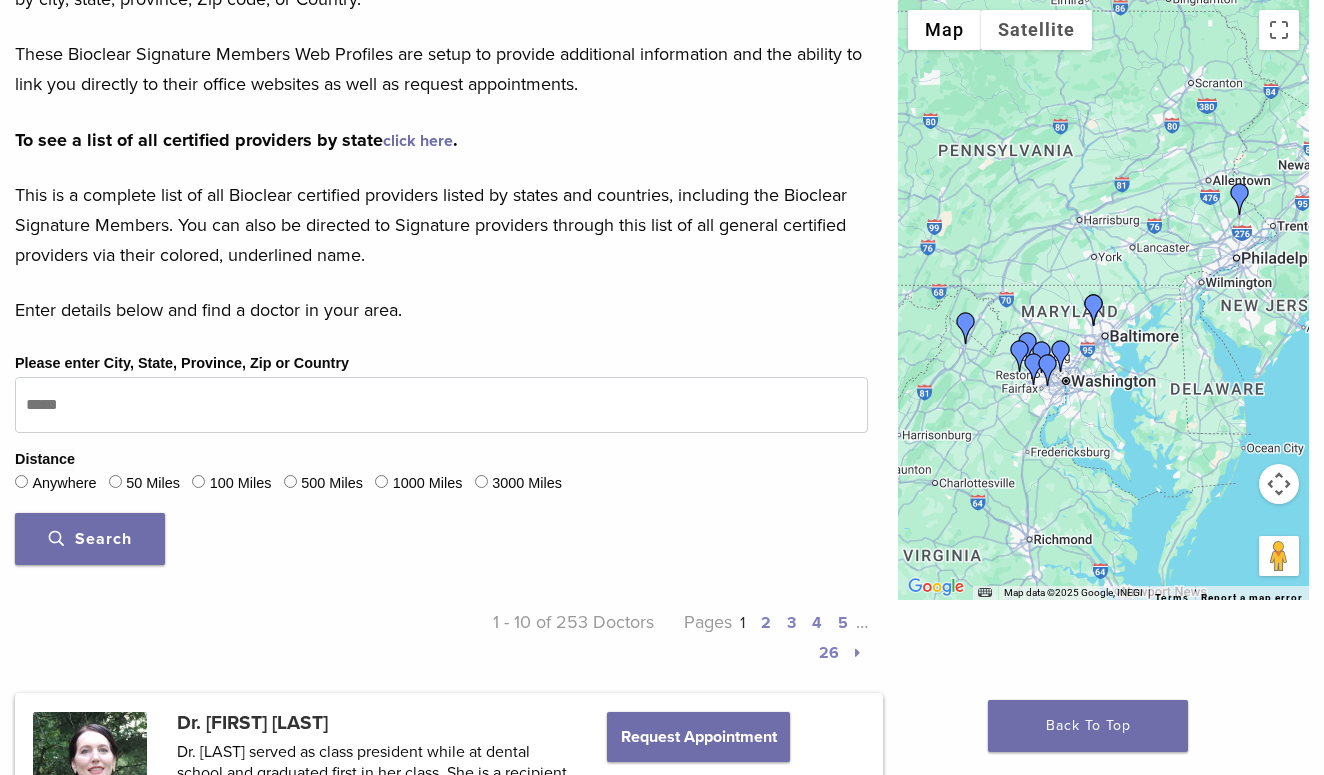 click at bounding box center [1061, 356] 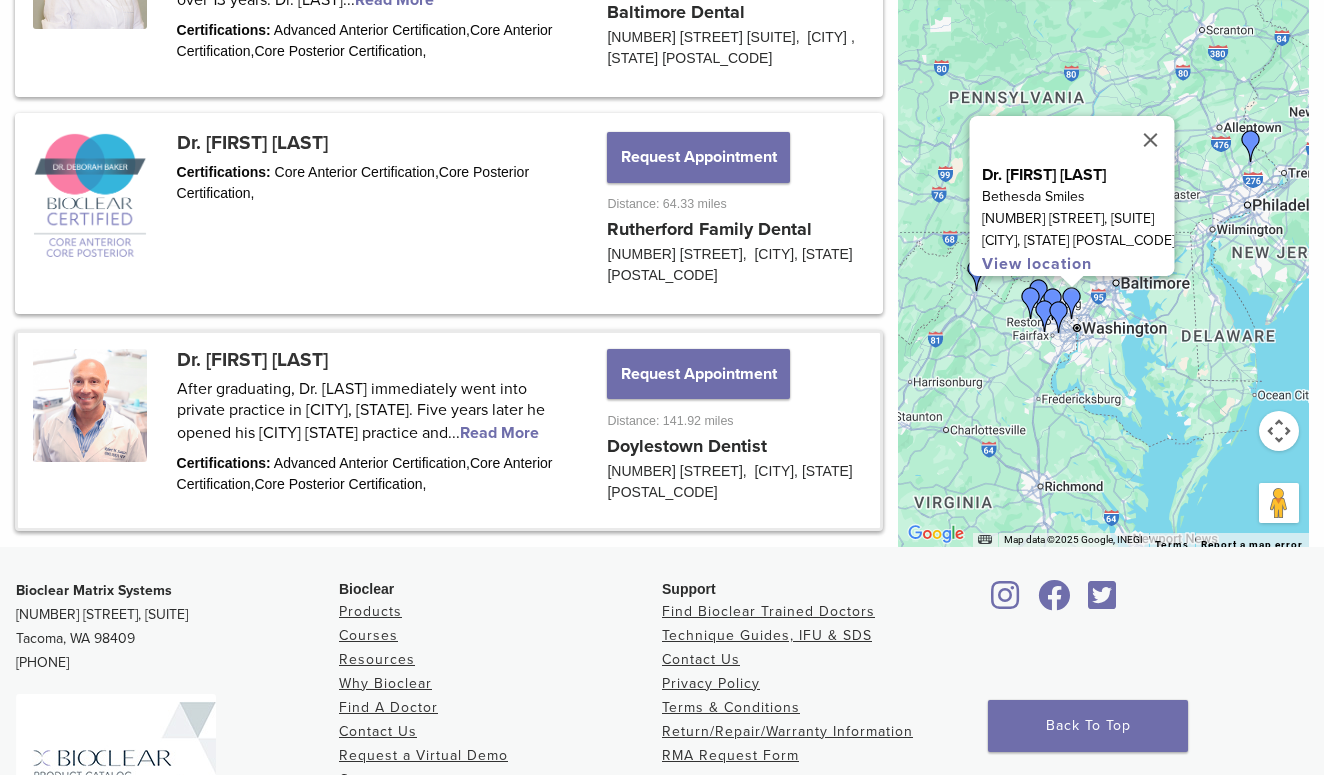 scroll, scrollTop: 2913, scrollLeft: 0, axis: vertical 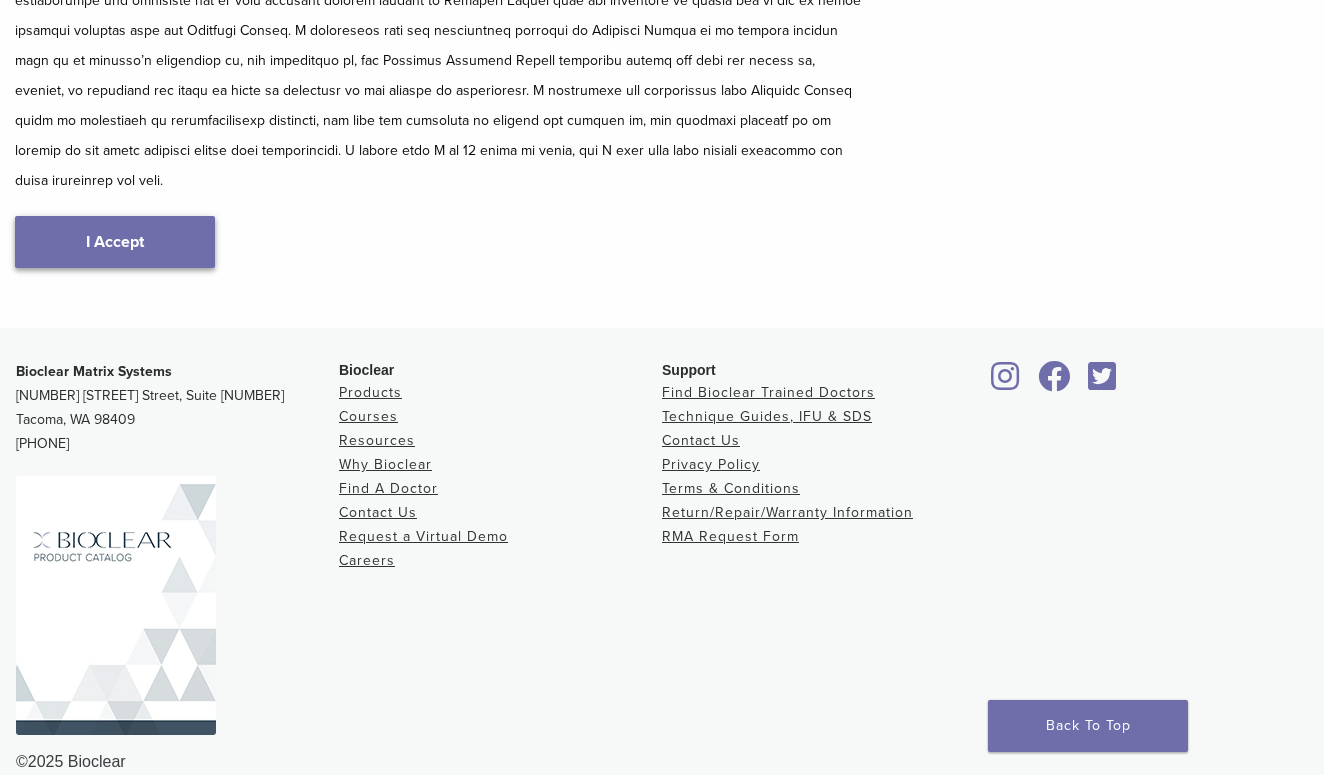 click on "I Accept" at bounding box center [115, 242] 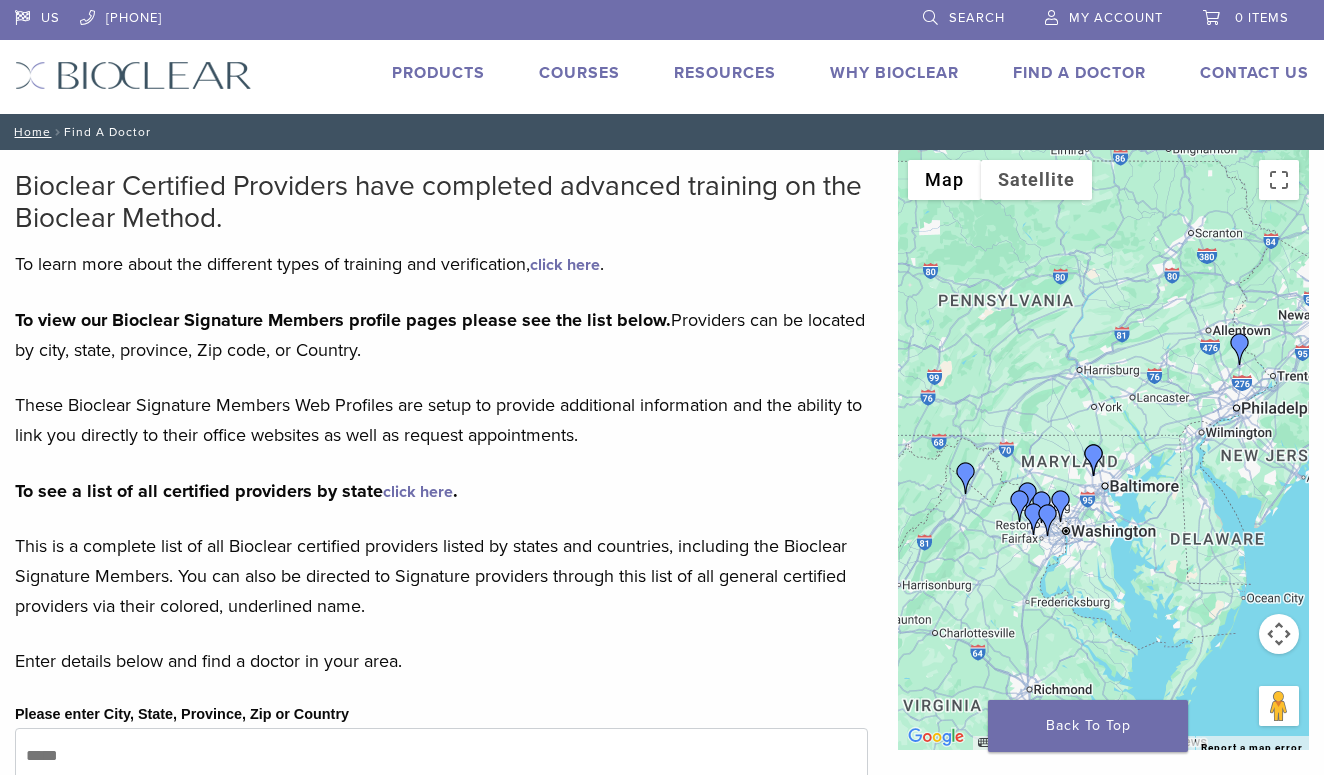 click at bounding box center (966, 478) 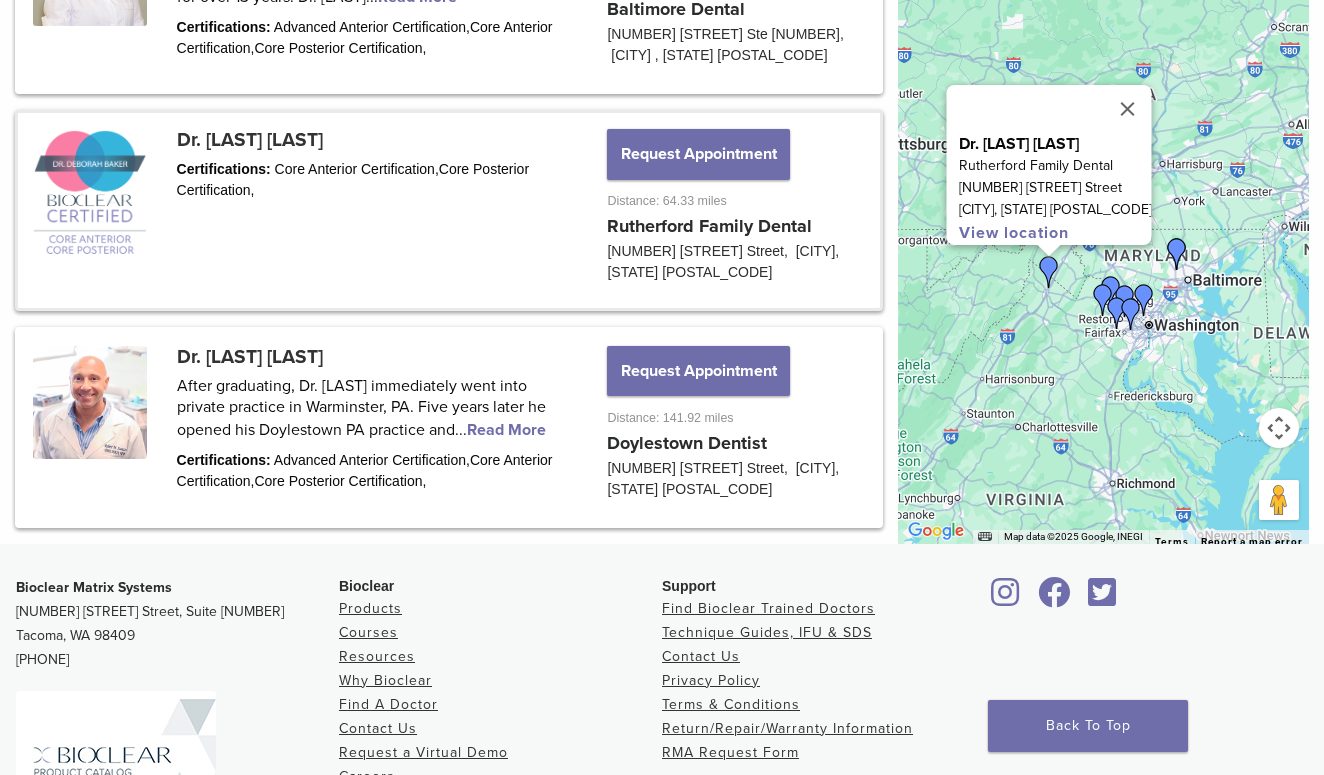 scroll, scrollTop: 2788, scrollLeft: 0, axis: vertical 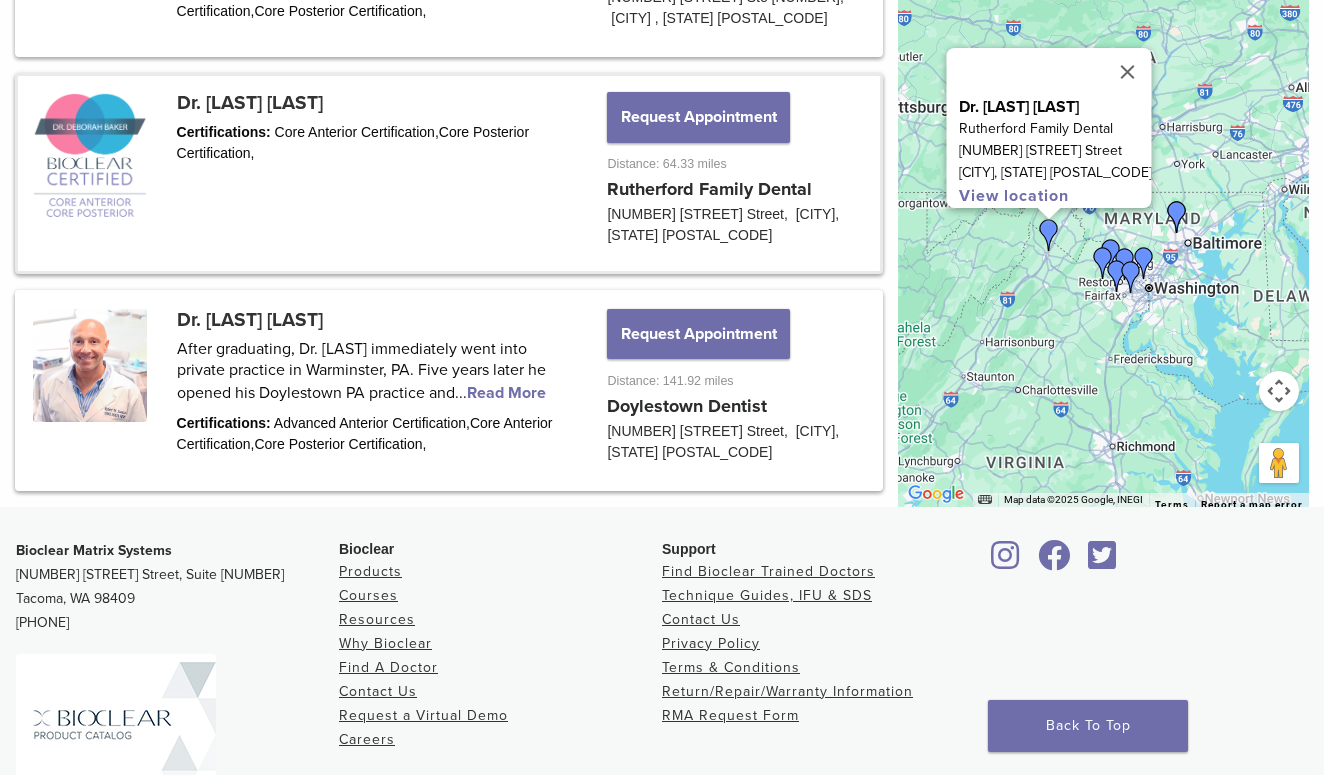 click at bounding box center (1177, 217) 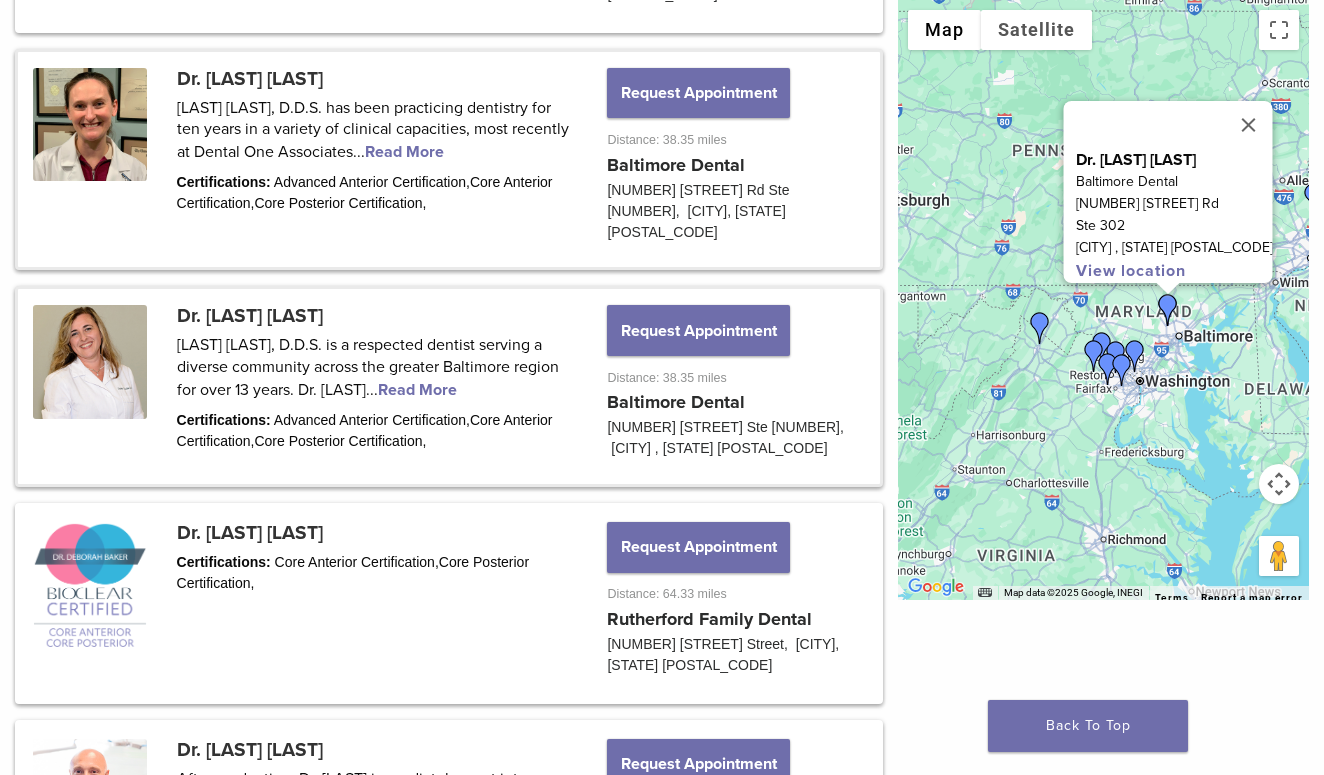 scroll, scrollTop: 2355, scrollLeft: 0, axis: vertical 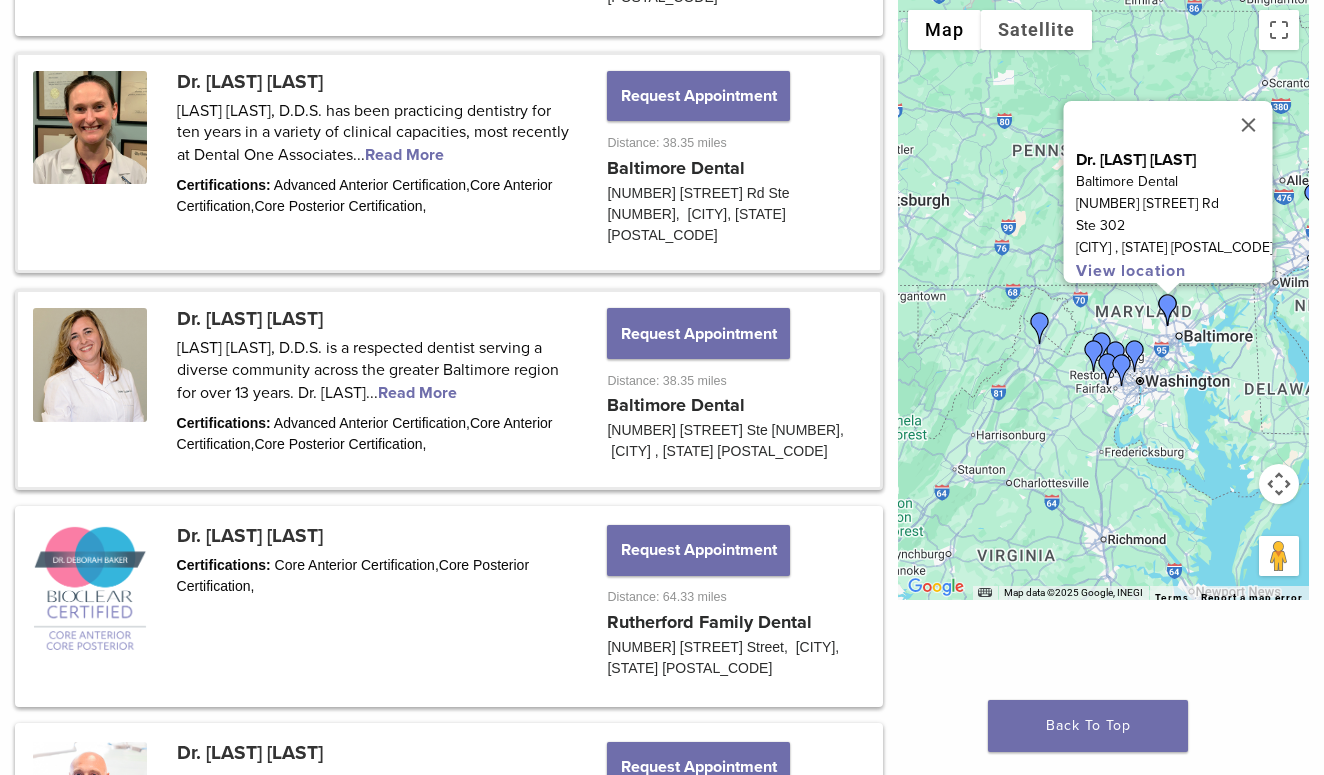 click at bounding box center [1135, 356] 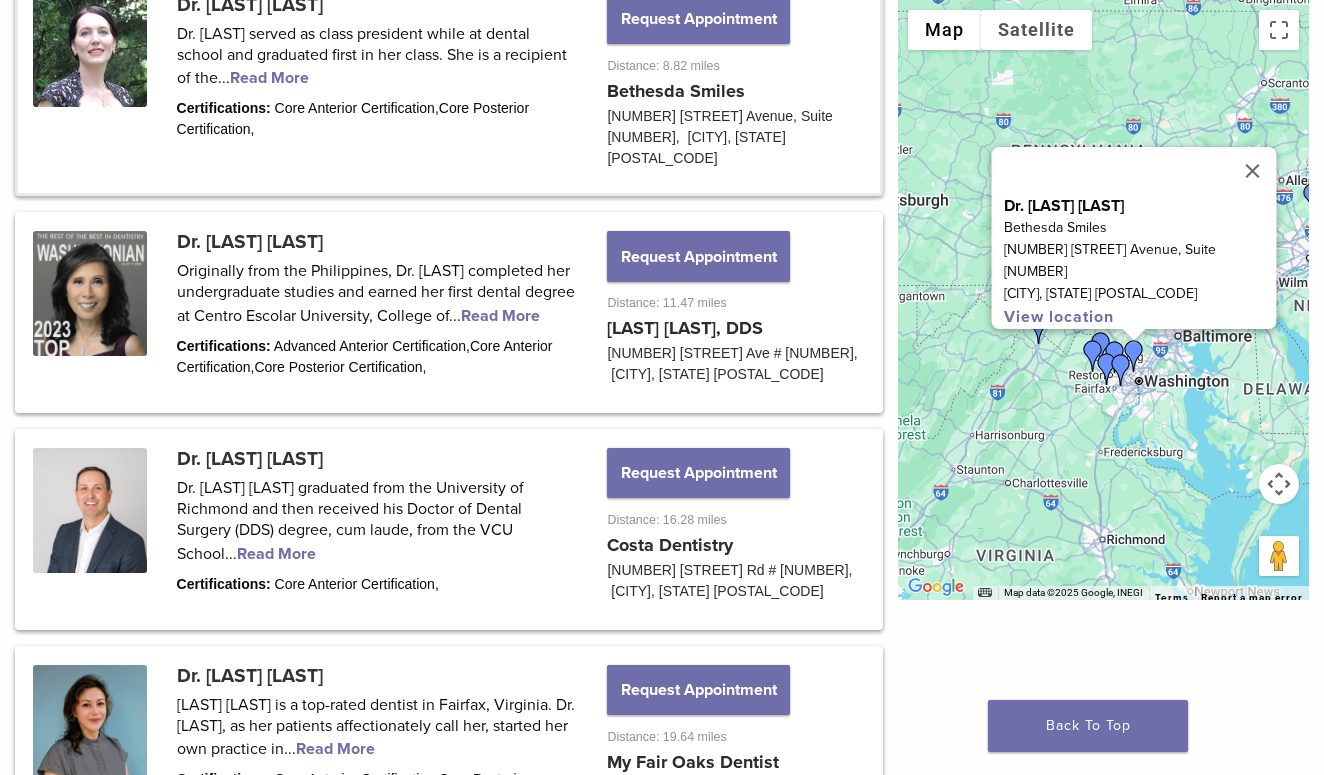 scroll, scrollTop: 1042, scrollLeft: 0, axis: vertical 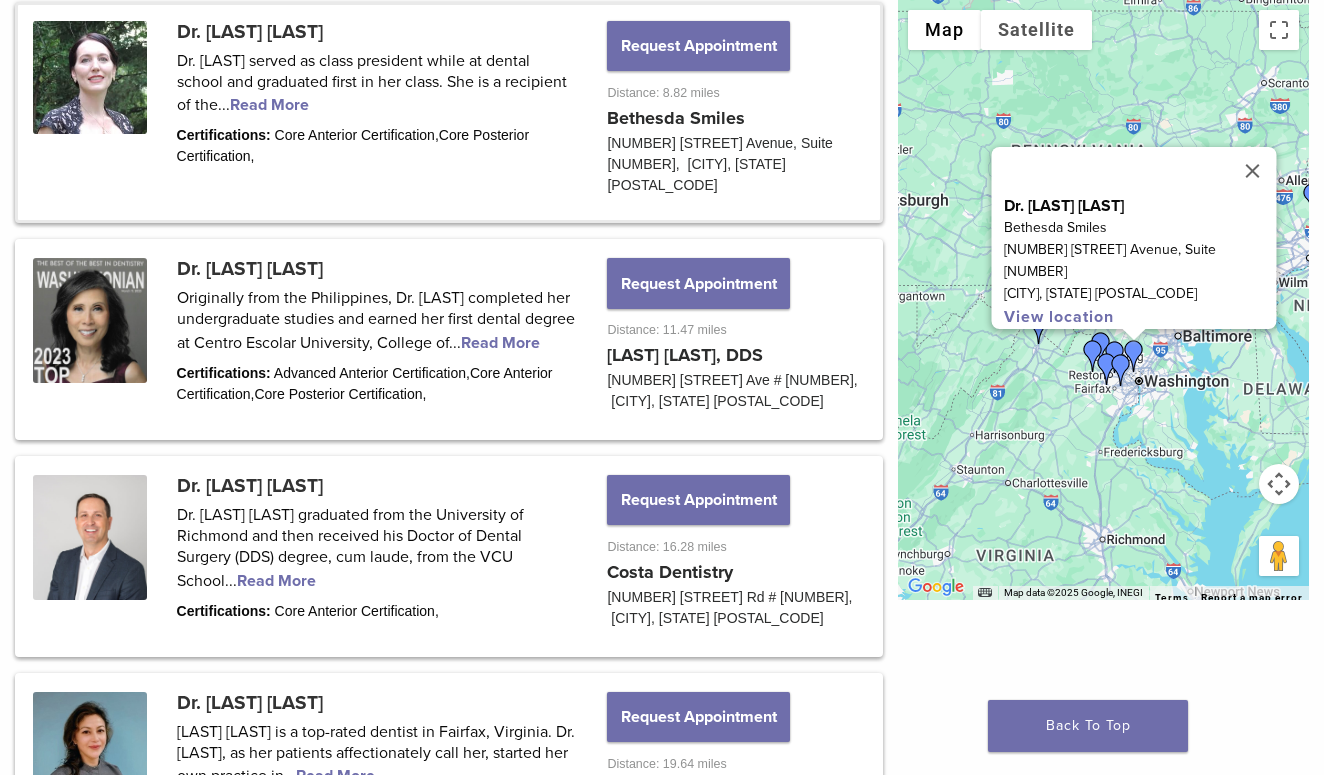 click at bounding box center (1121, 370) 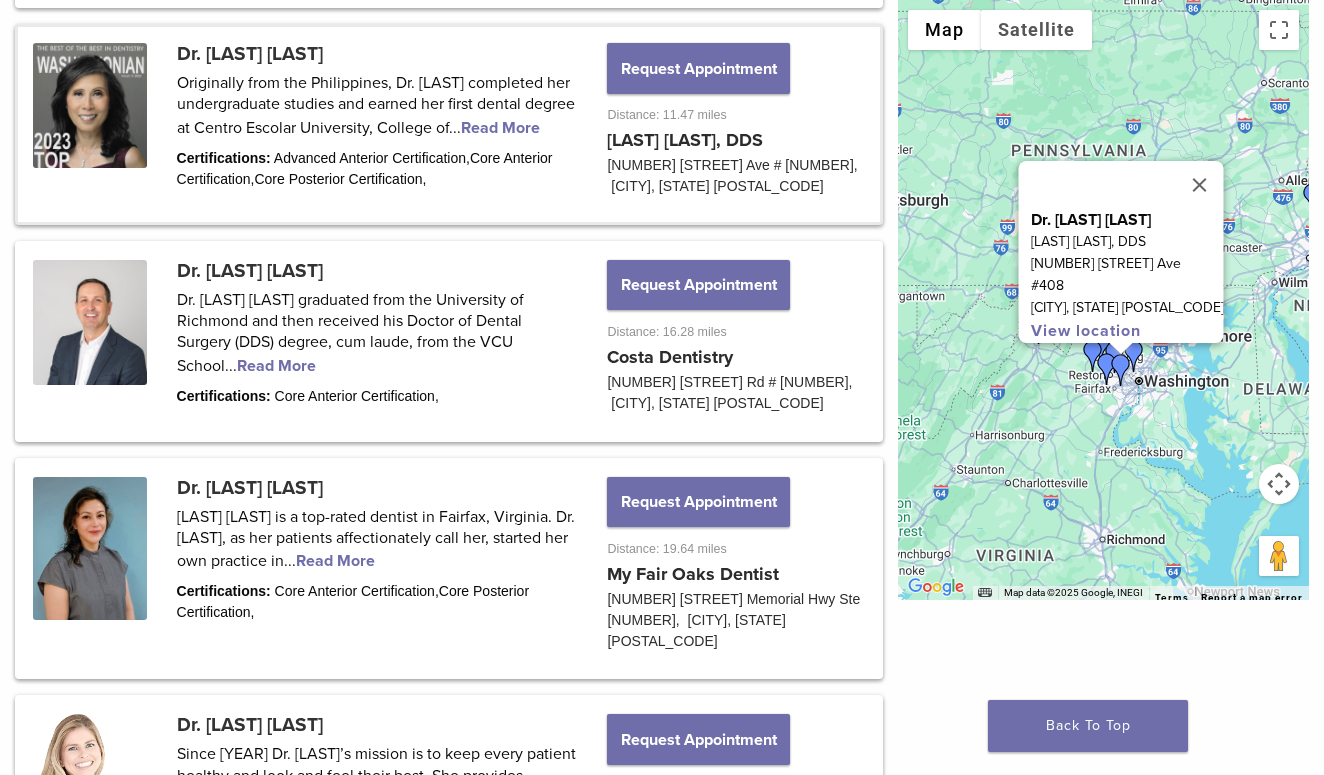 scroll, scrollTop: 1259, scrollLeft: 0, axis: vertical 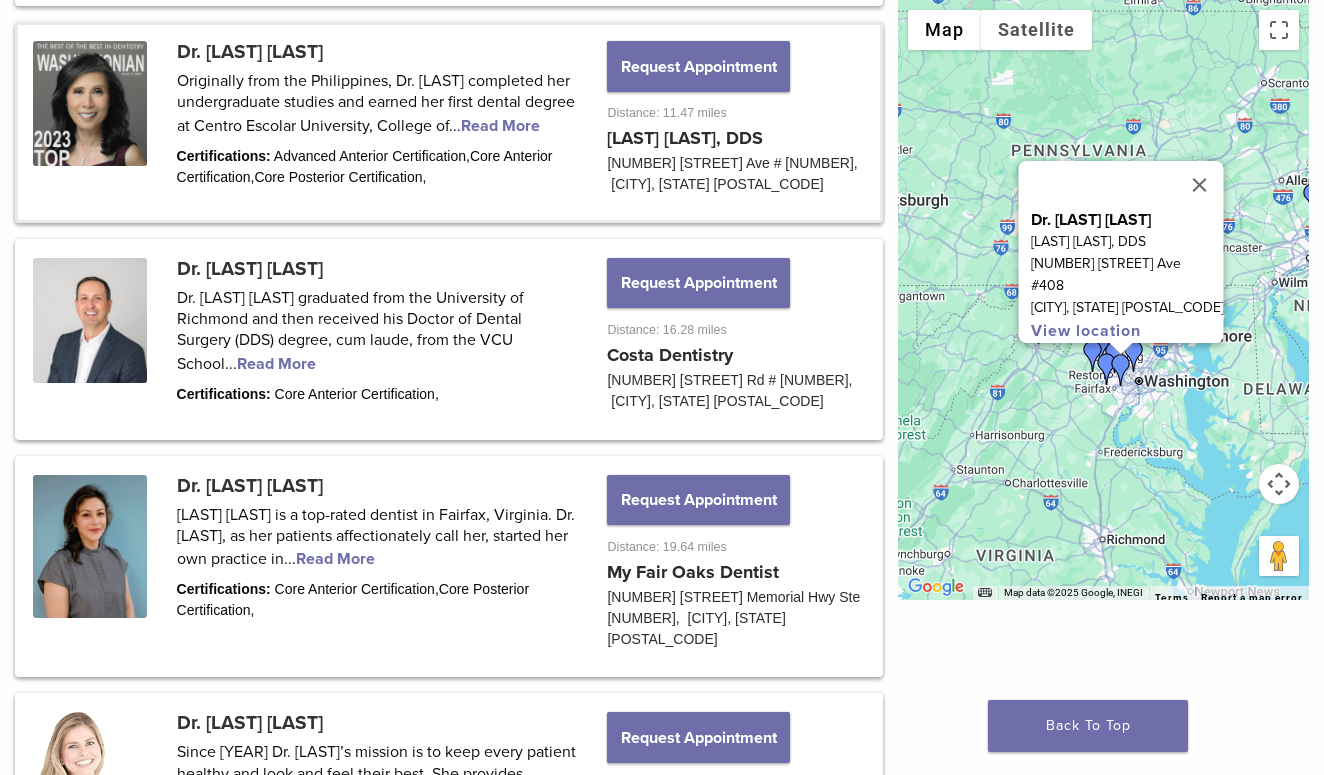 click at bounding box center [1121, 370] 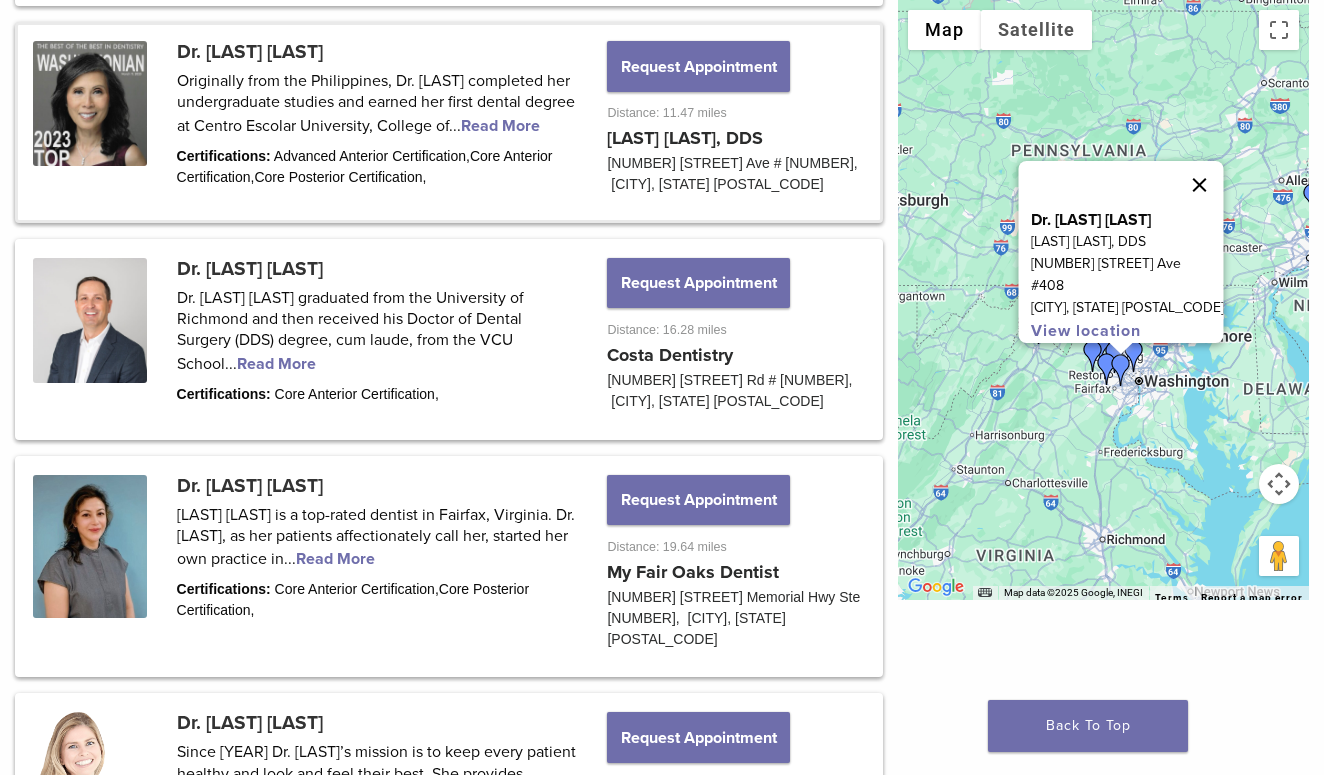 click at bounding box center (1200, 185) 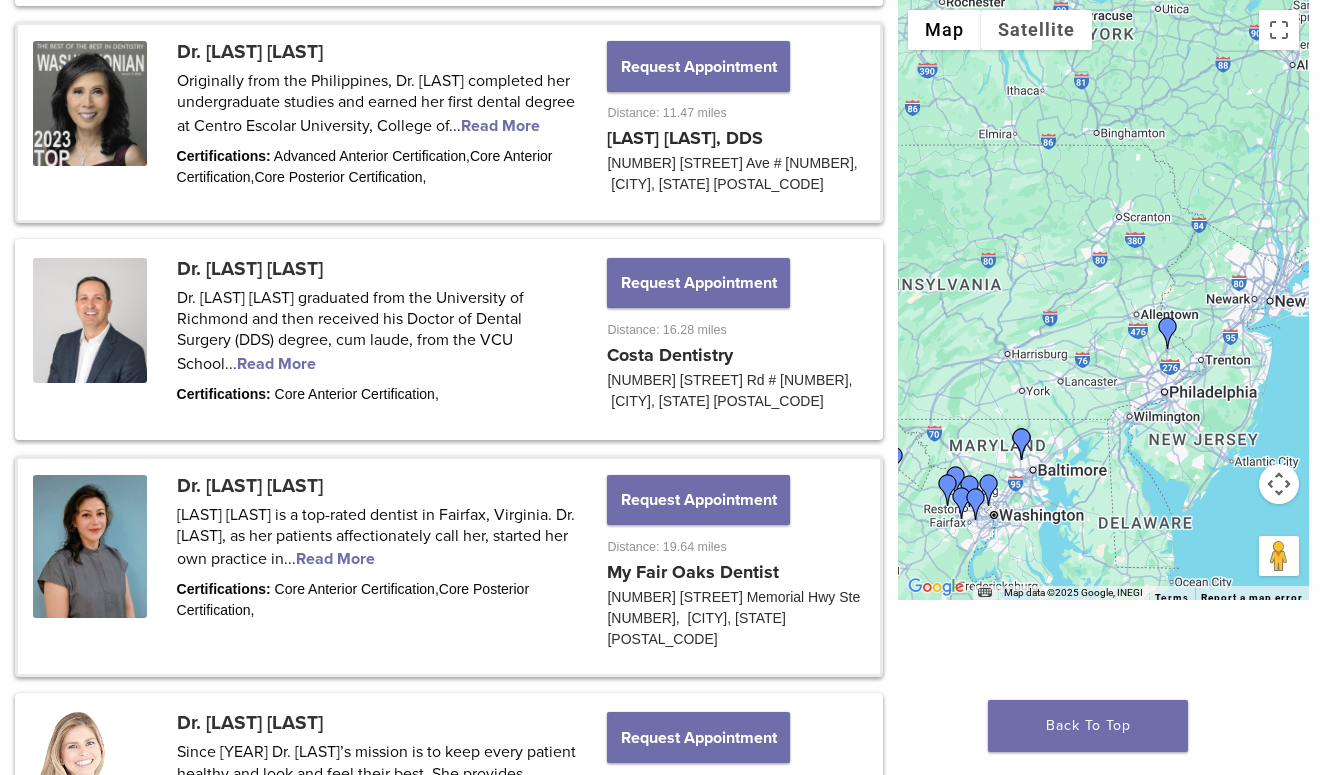 drag, startPoint x: 1151, startPoint y: 223, endPoint x: 854, endPoint y: 469, distance: 385.6488 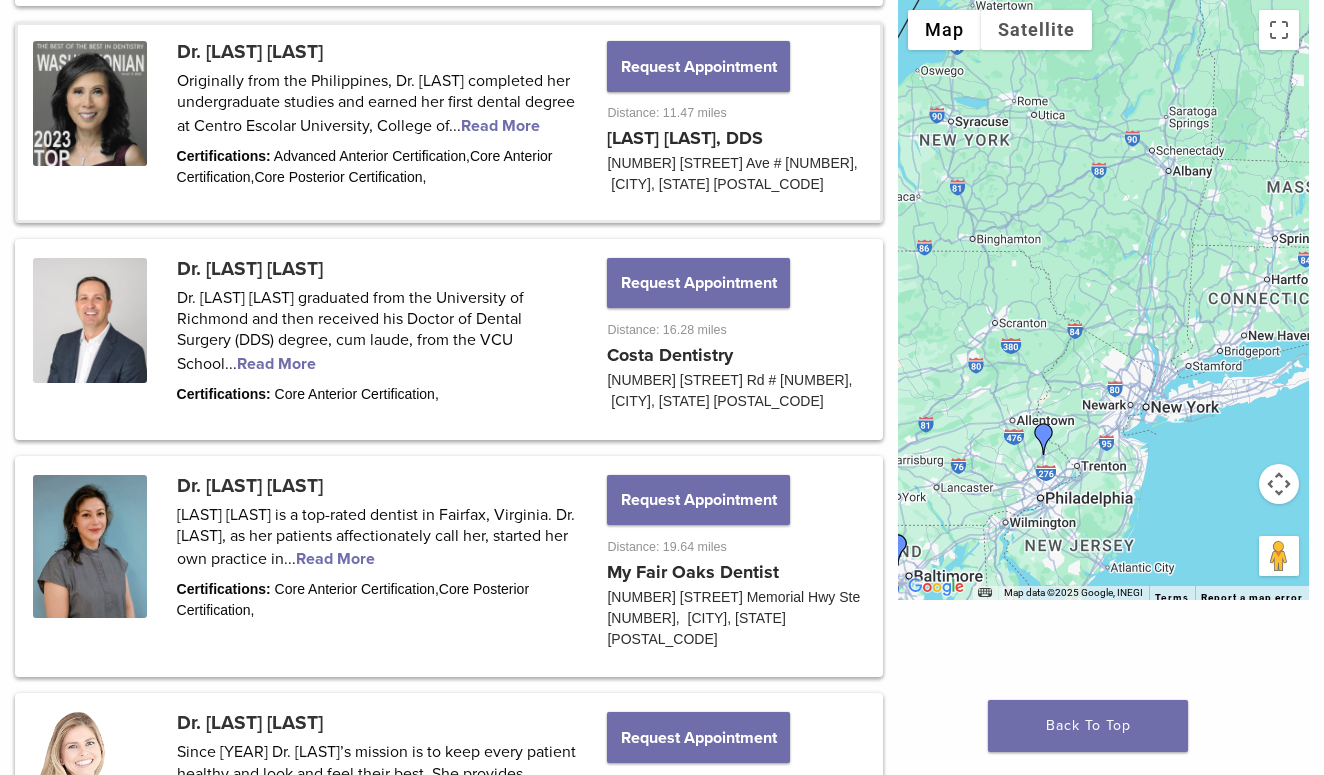 drag, startPoint x: 1195, startPoint y: 429, endPoint x: 1111, endPoint y: 438, distance: 84.48077 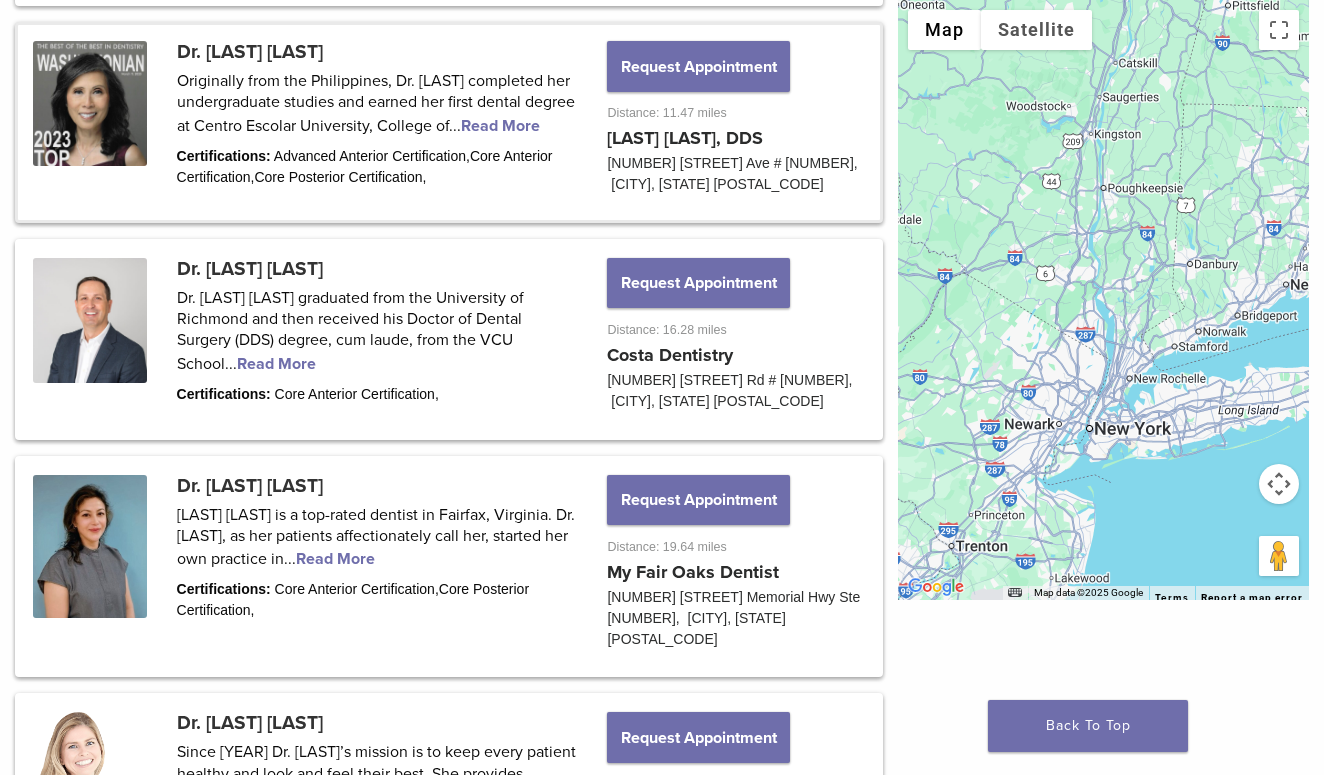 drag, startPoint x: 1036, startPoint y: 364, endPoint x: 1054, endPoint y: 299, distance: 67.44627 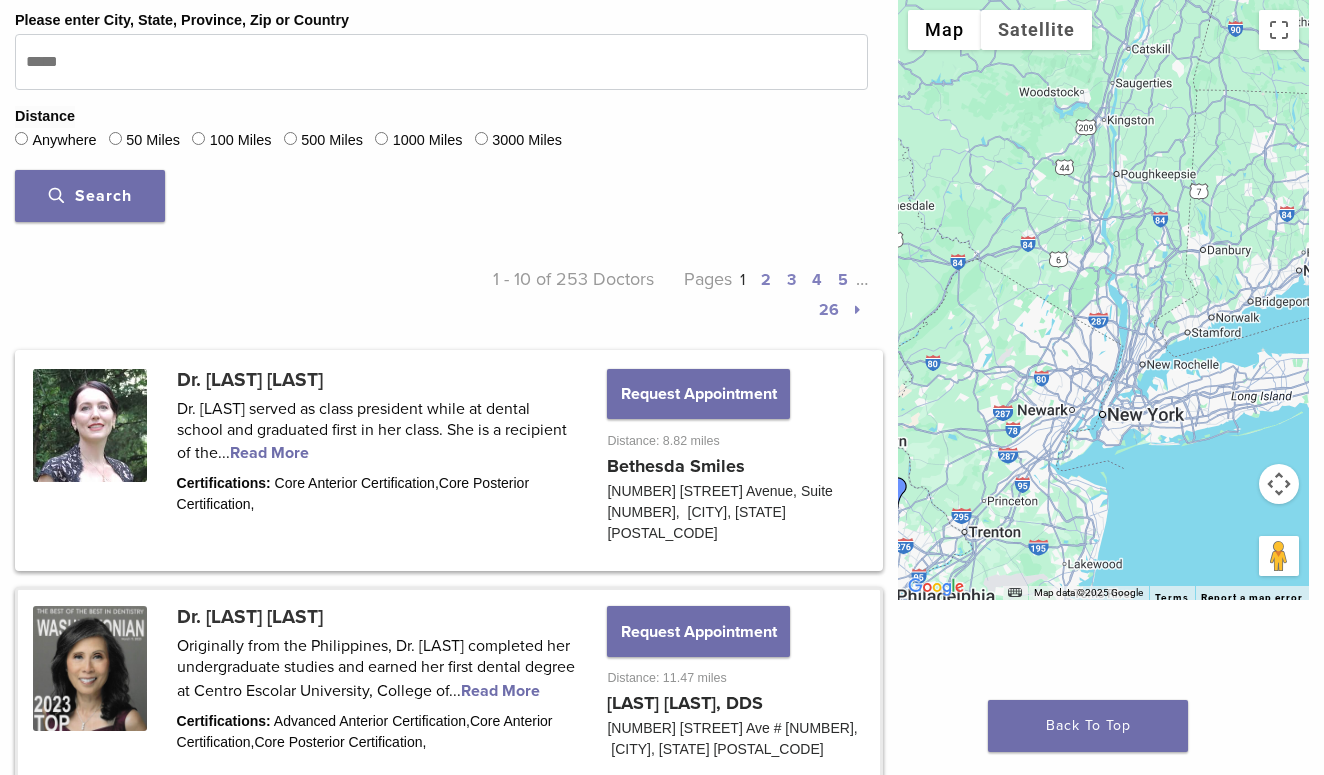 scroll, scrollTop: 547, scrollLeft: 0, axis: vertical 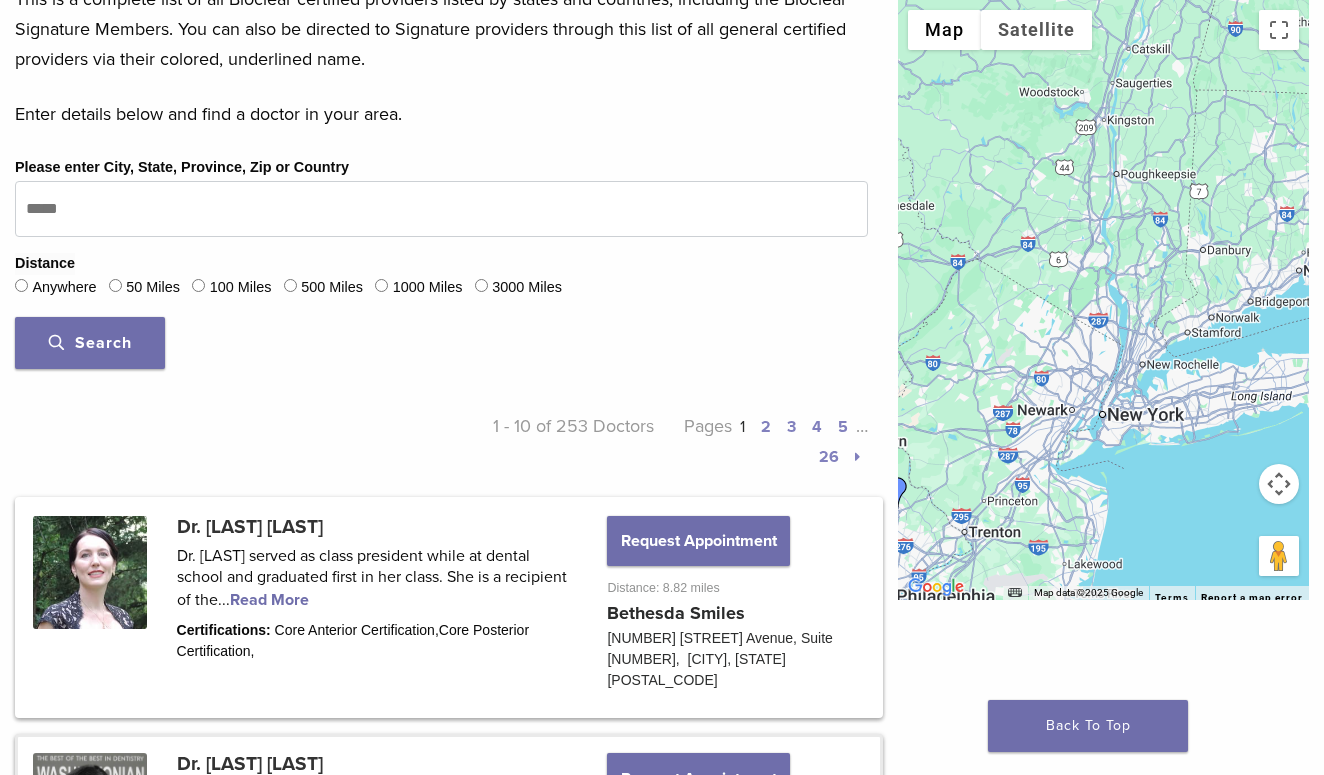 click on "Anywhere" at bounding box center (64, 288) 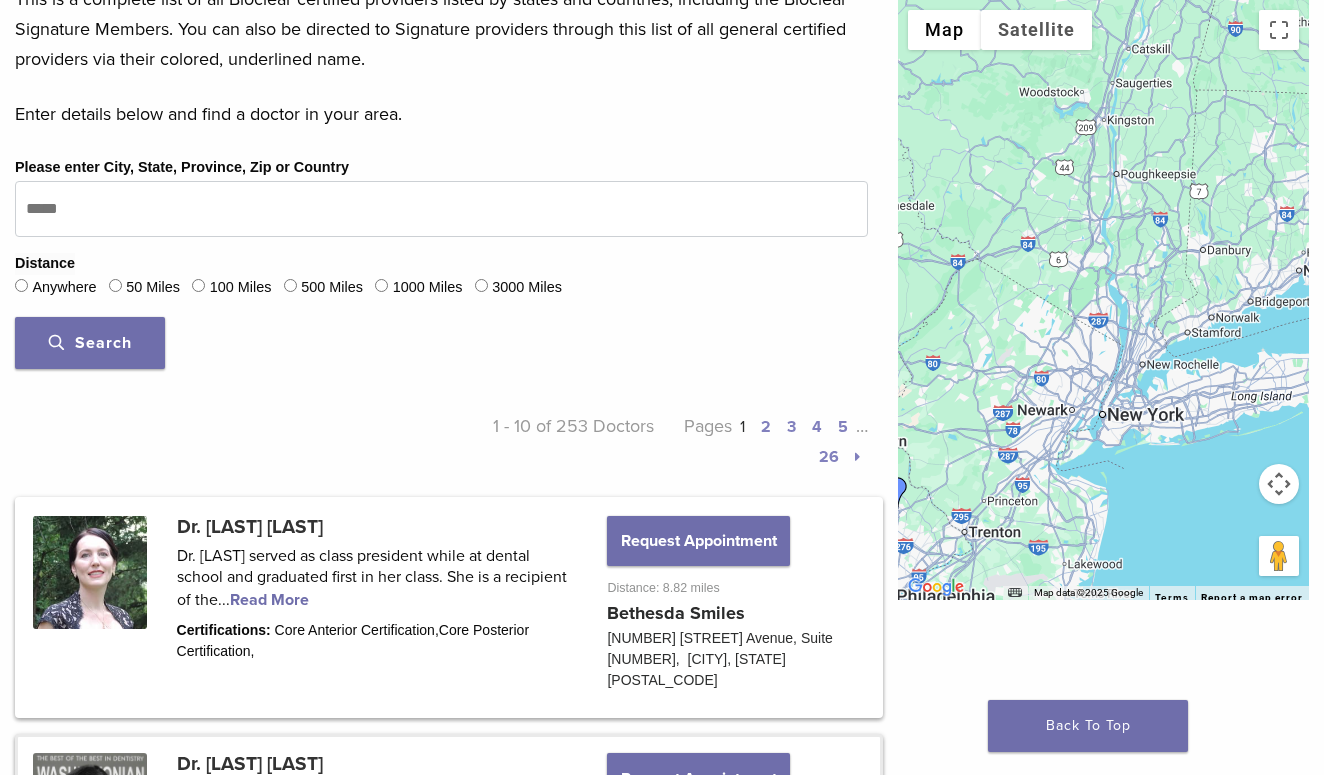 click on "Search" at bounding box center [90, 343] 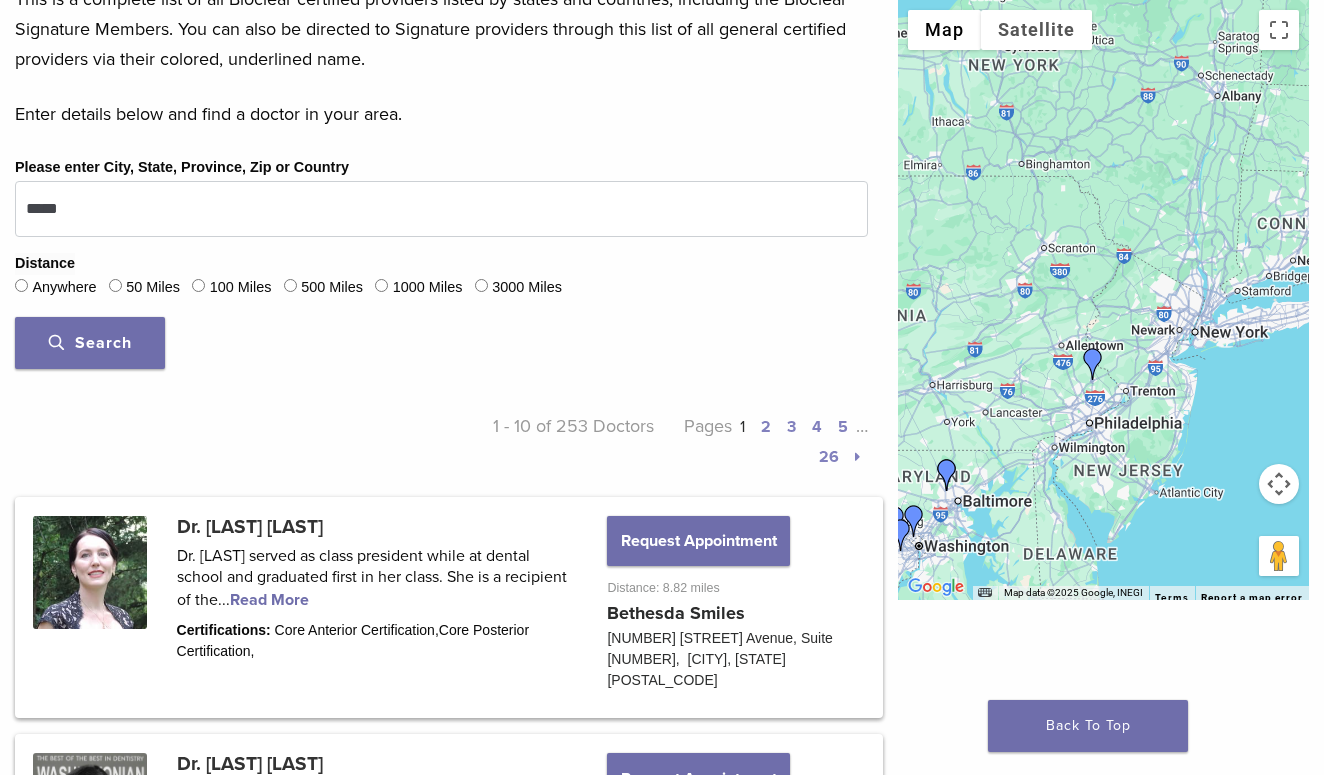 drag, startPoint x: 1191, startPoint y: 321, endPoint x: 1038, endPoint y: 487, distance: 225.75429 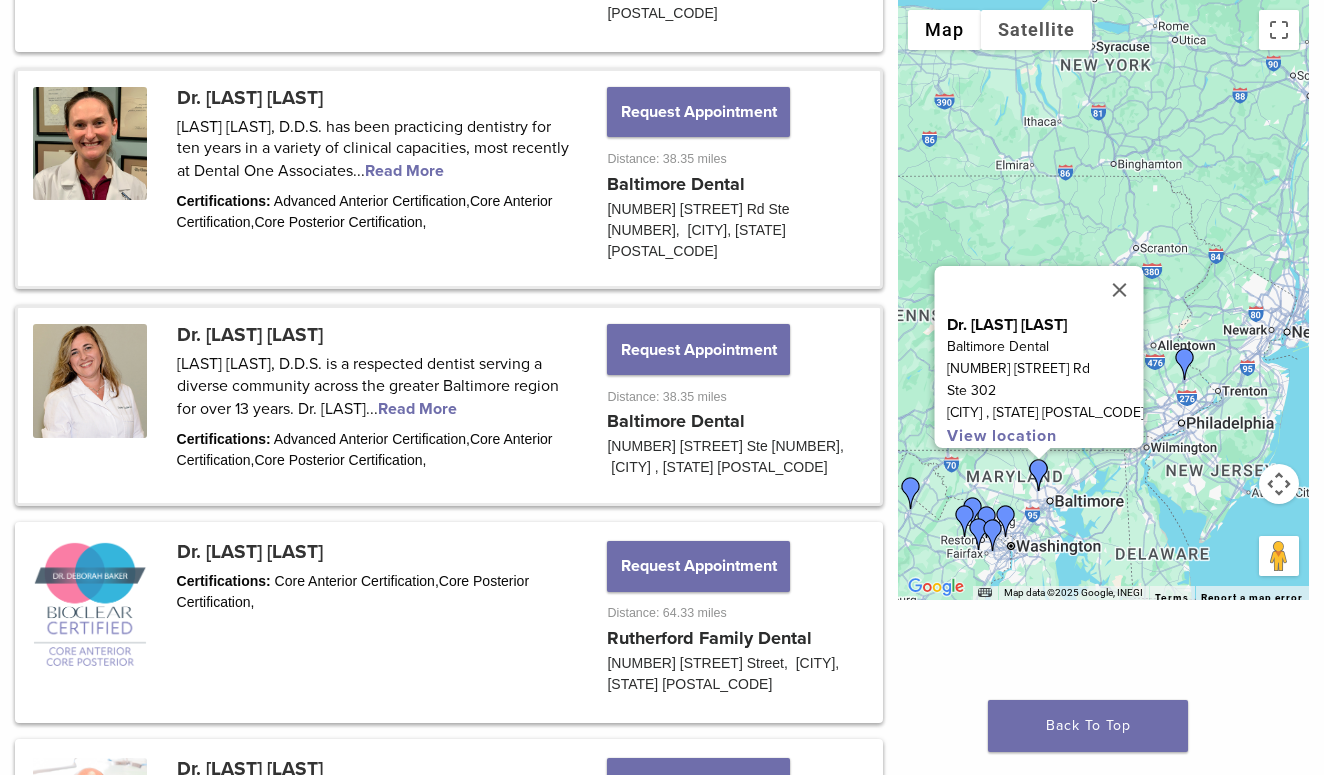 scroll, scrollTop: 2355, scrollLeft: 0, axis: vertical 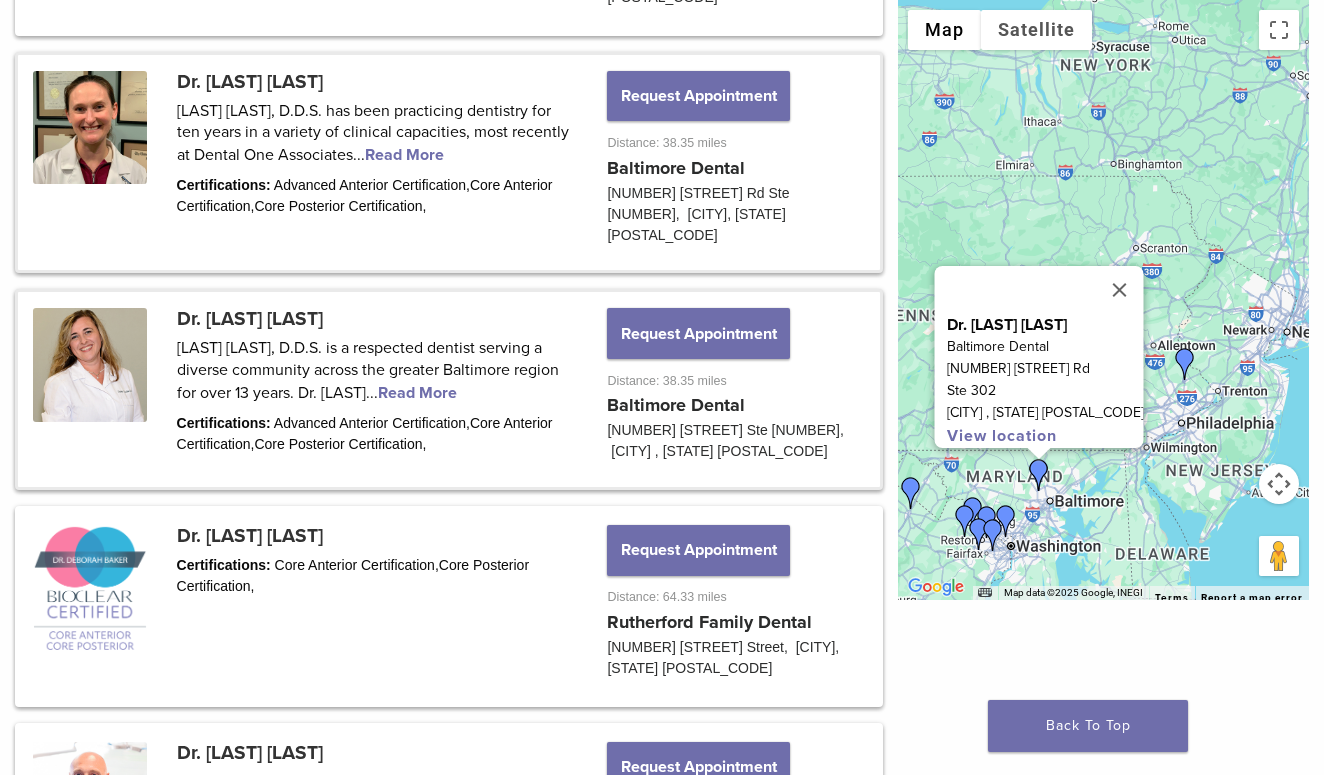 click on "To navigate, press the arrow keys. Dr. Yelena Shirkin Baltimore Dental 4000 Old Court Rd Ste 302 Baltimore , MD 21208 View location" at bounding box center (1103, 300) 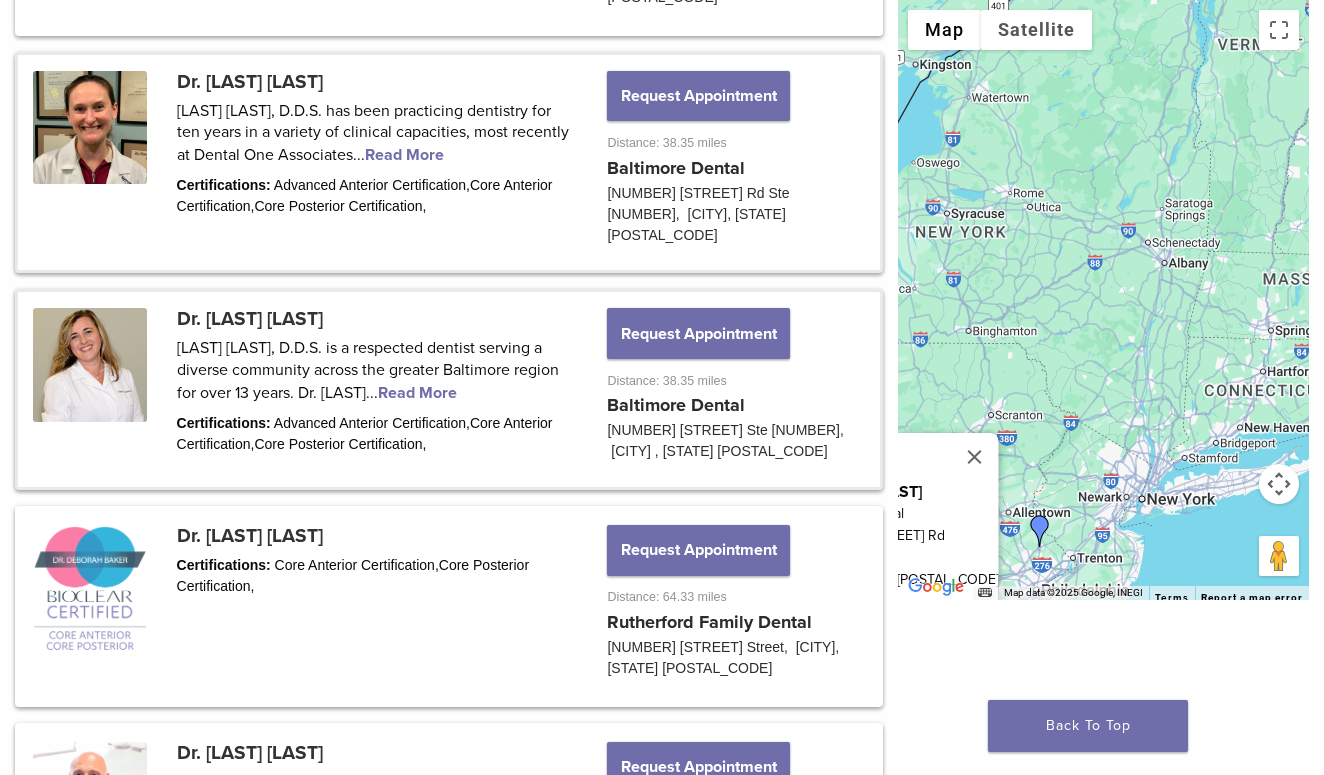 drag, startPoint x: 1086, startPoint y: 169, endPoint x: 916, endPoint y: 359, distance: 254.95097 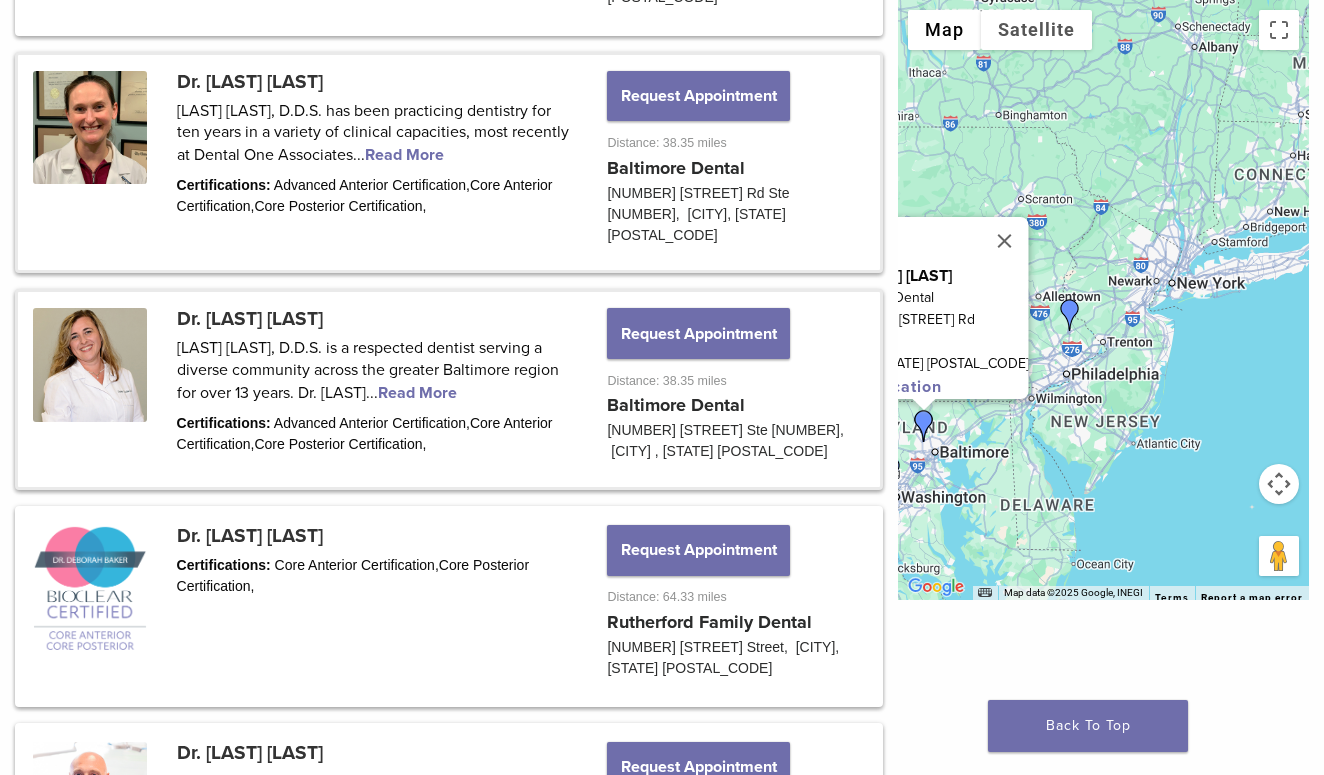 drag, startPoint x: 1100, startPoint y: 414, endPoint x: 1211, endPoint y: 64, distance: 367.17978 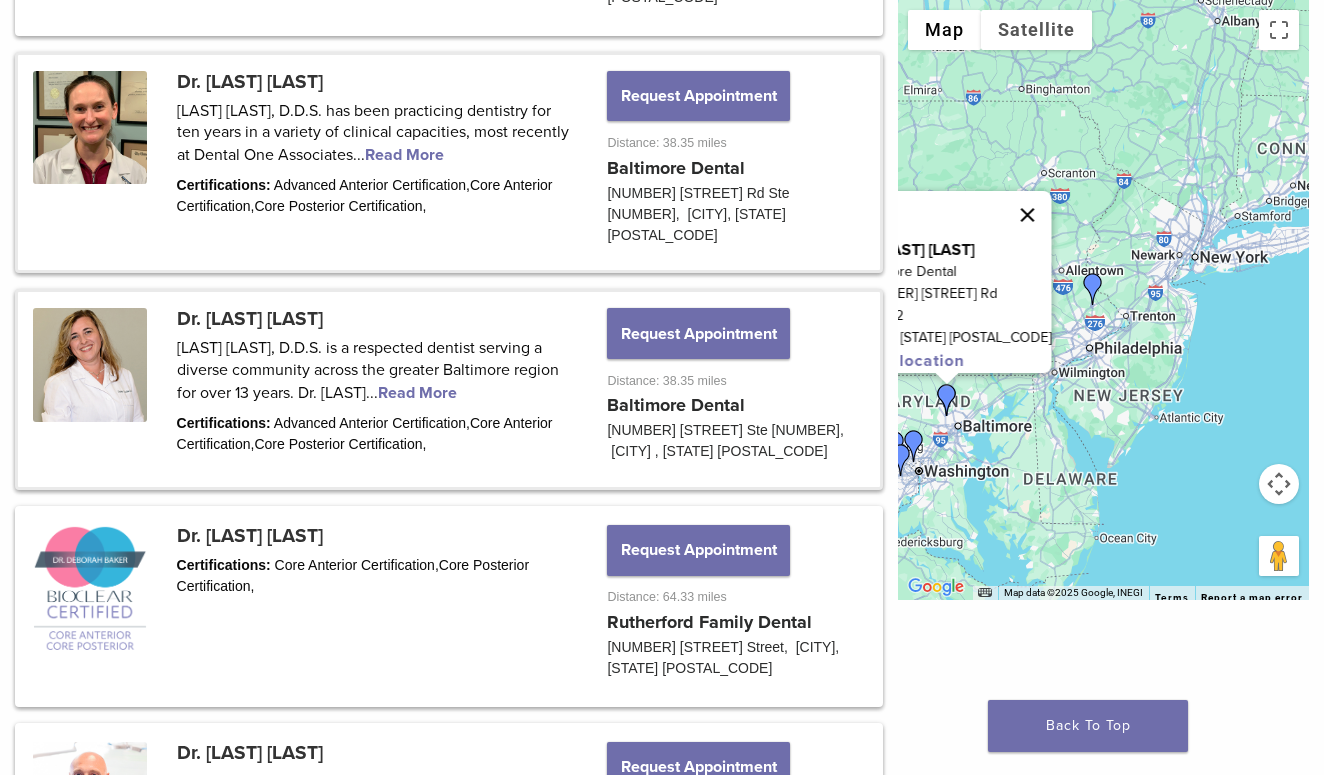 click at bounding box center [1028, 215] 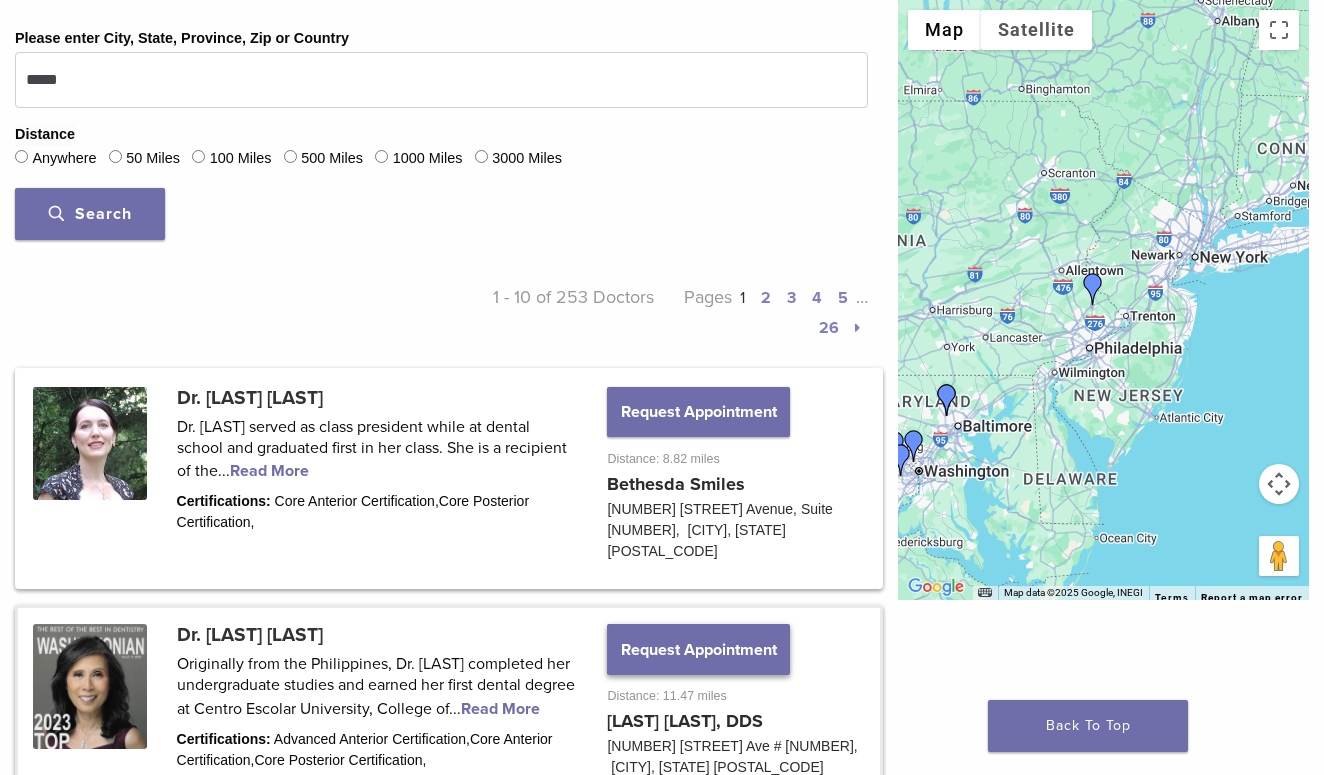 scroll, scrollTop: 467, scrollLeft: 0, axis: vertical 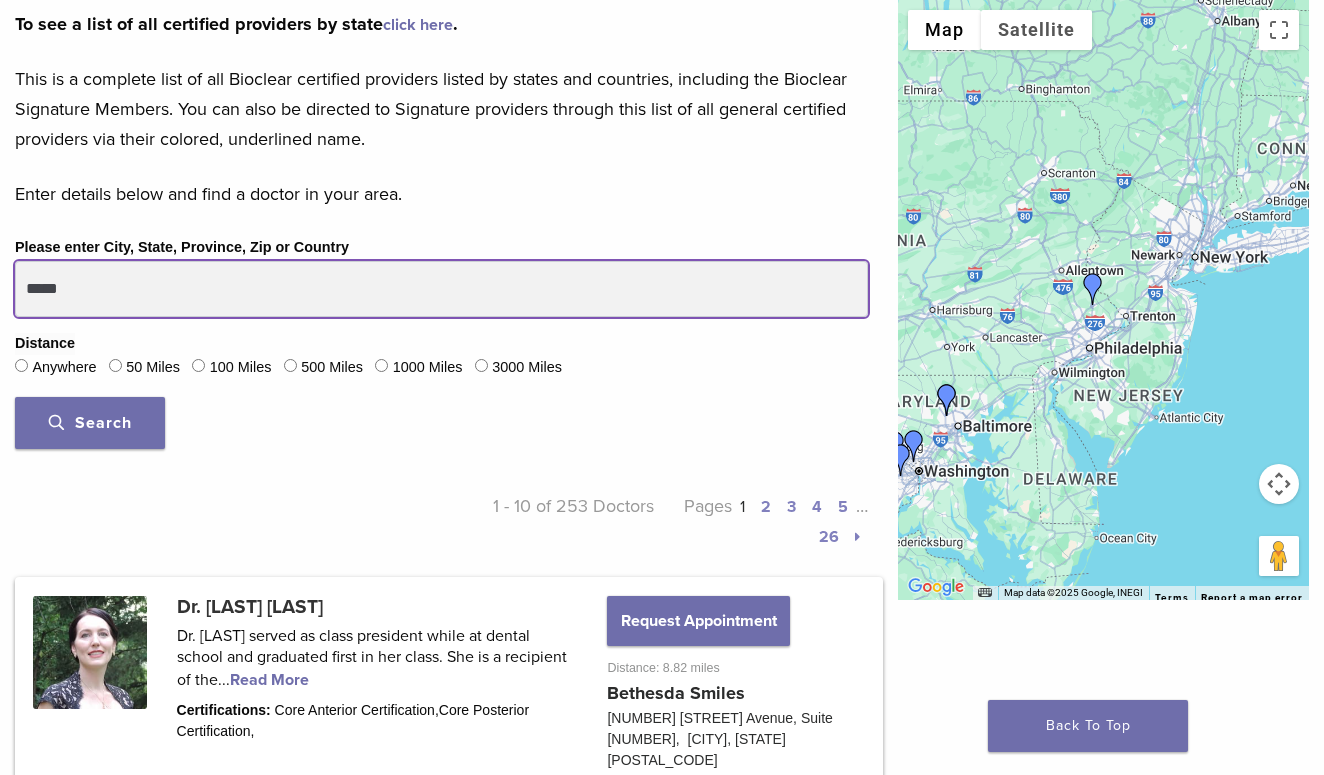 click on "*****" at bounding box center (441, 289) 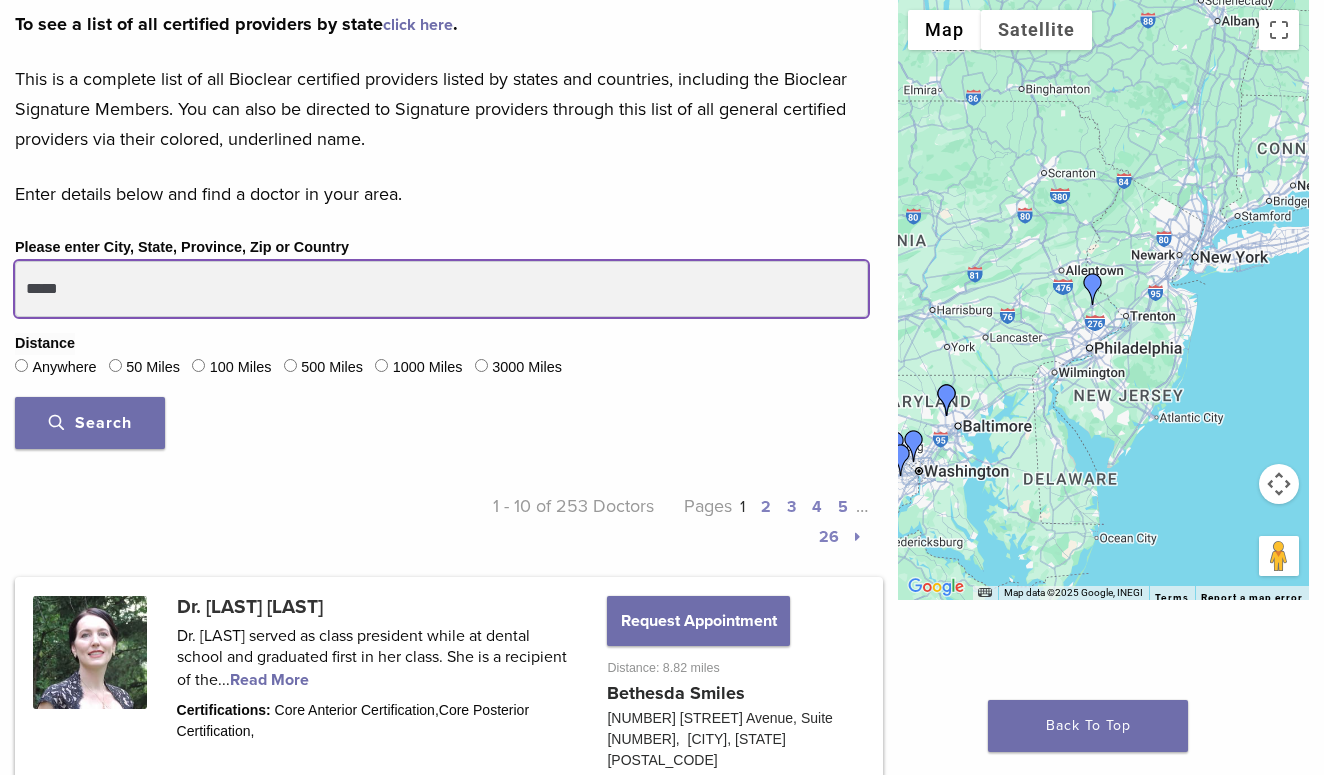 click on "*****" at bounding box center [441, 289] 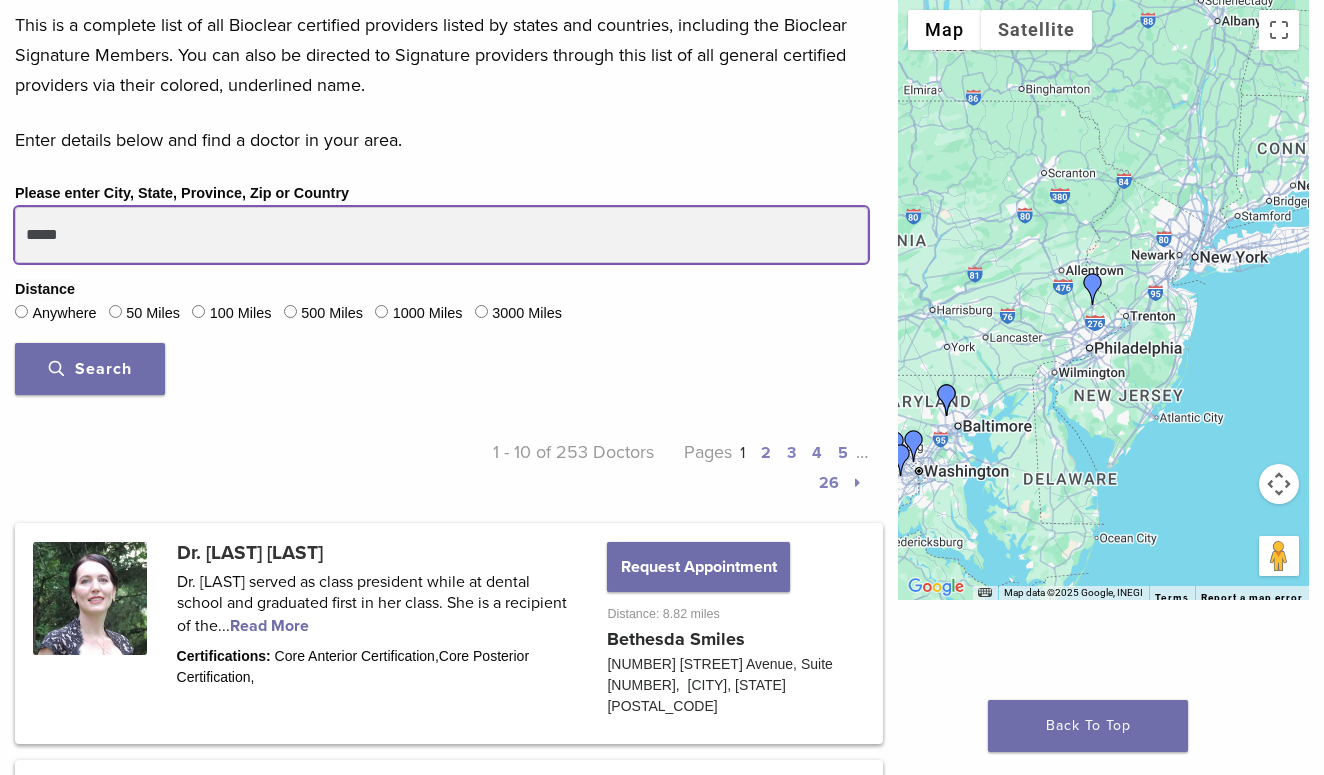 scroll, scrollTop: 525, scrollLeft: 0, axis: vertical 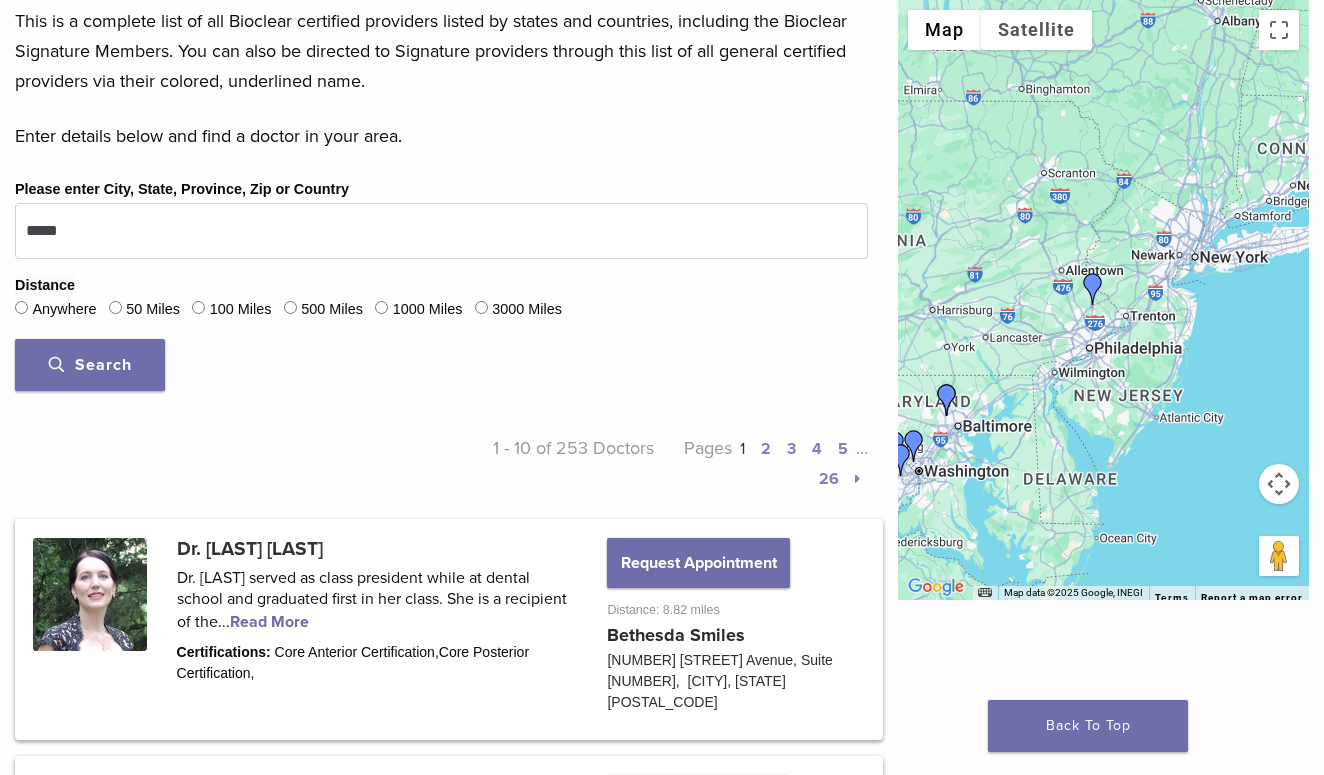 click on "2" at bounding box center (766, 449) 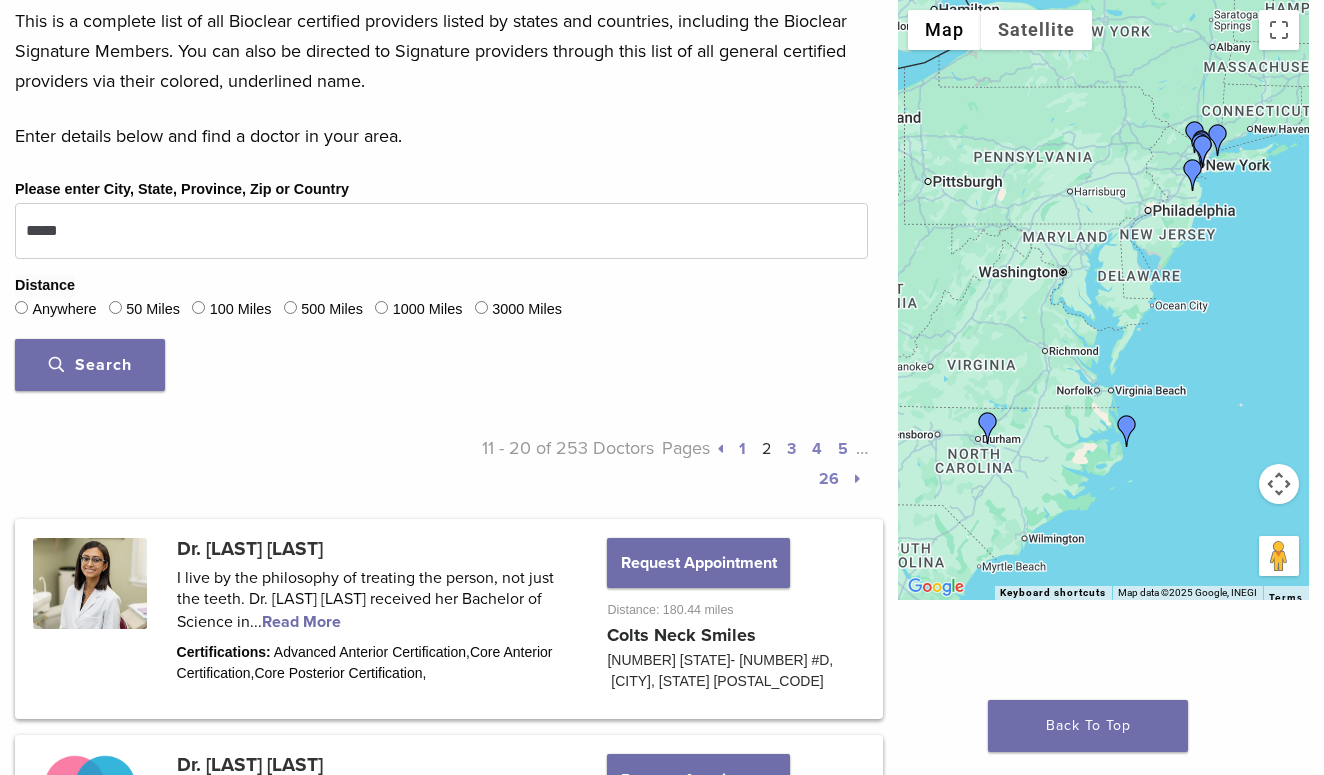click at bounding box center (1203, 151) 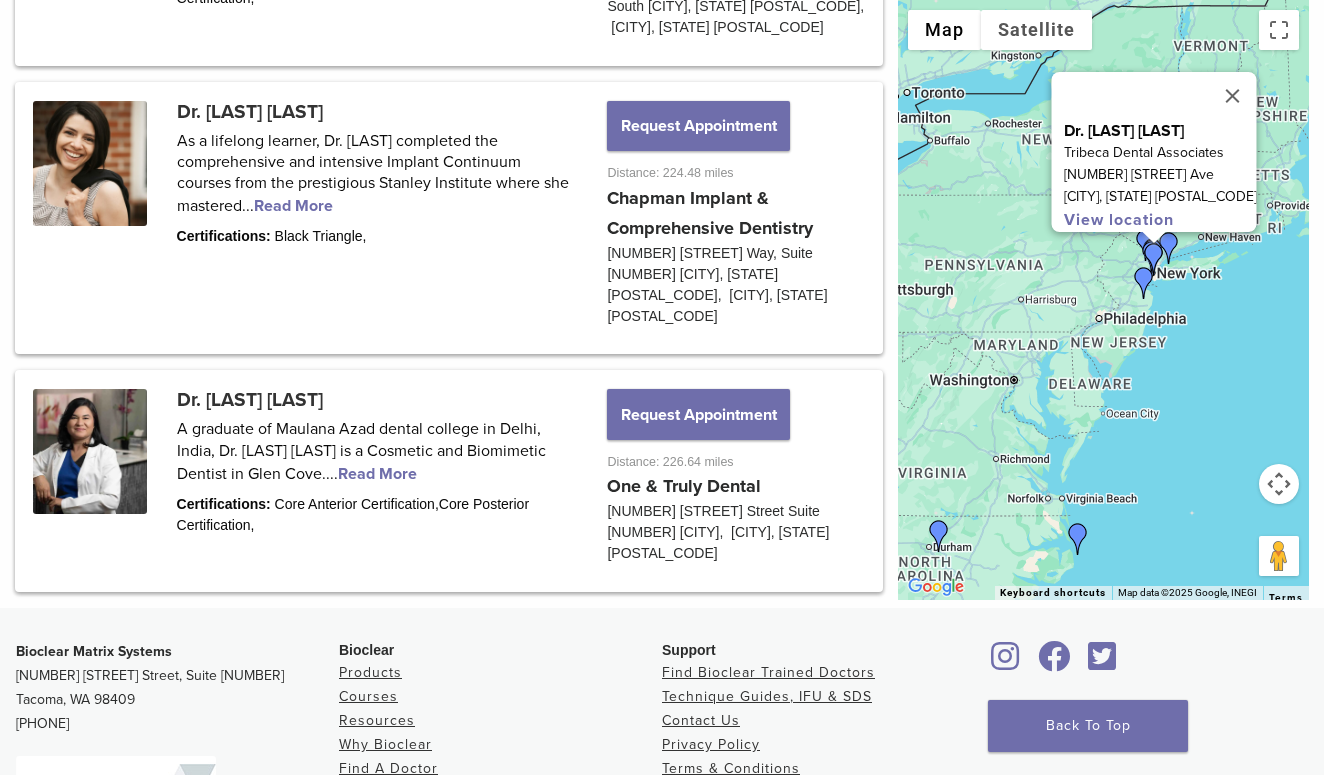 scroll, scrollTop: 2748, scrollLeft: 0, axis: vertical 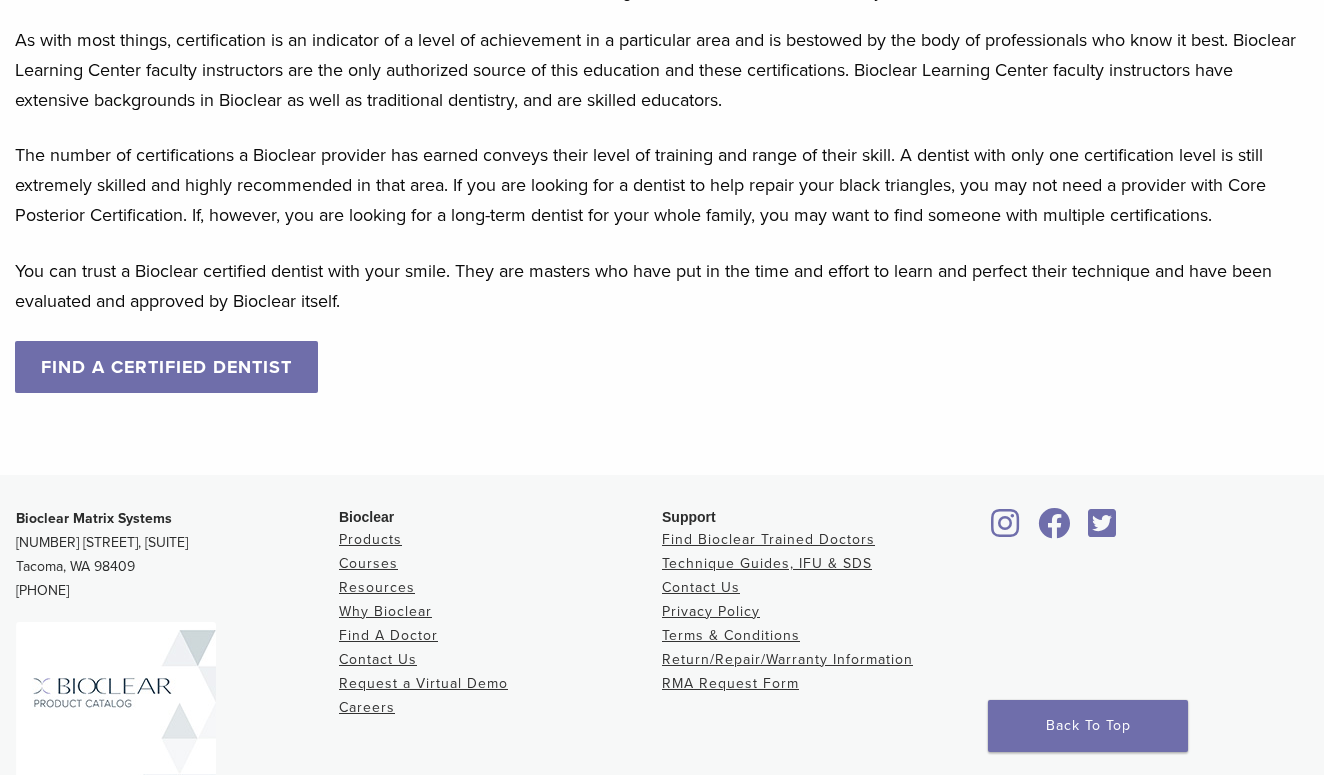 click on "FIND A CERTIFIED DENTIST" at bounding box center (166, 367) 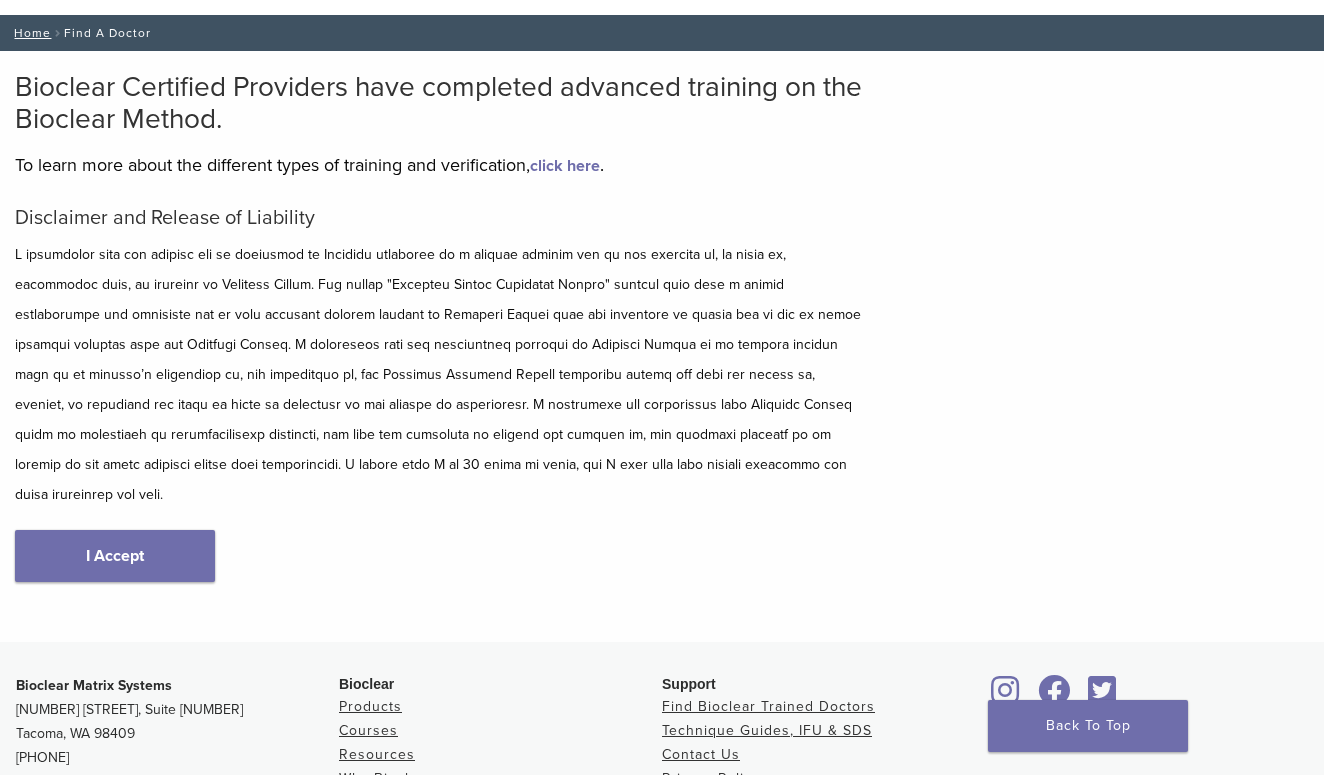 scroll, scrollTop: 221, scrollLeft: 0, axis: vertical 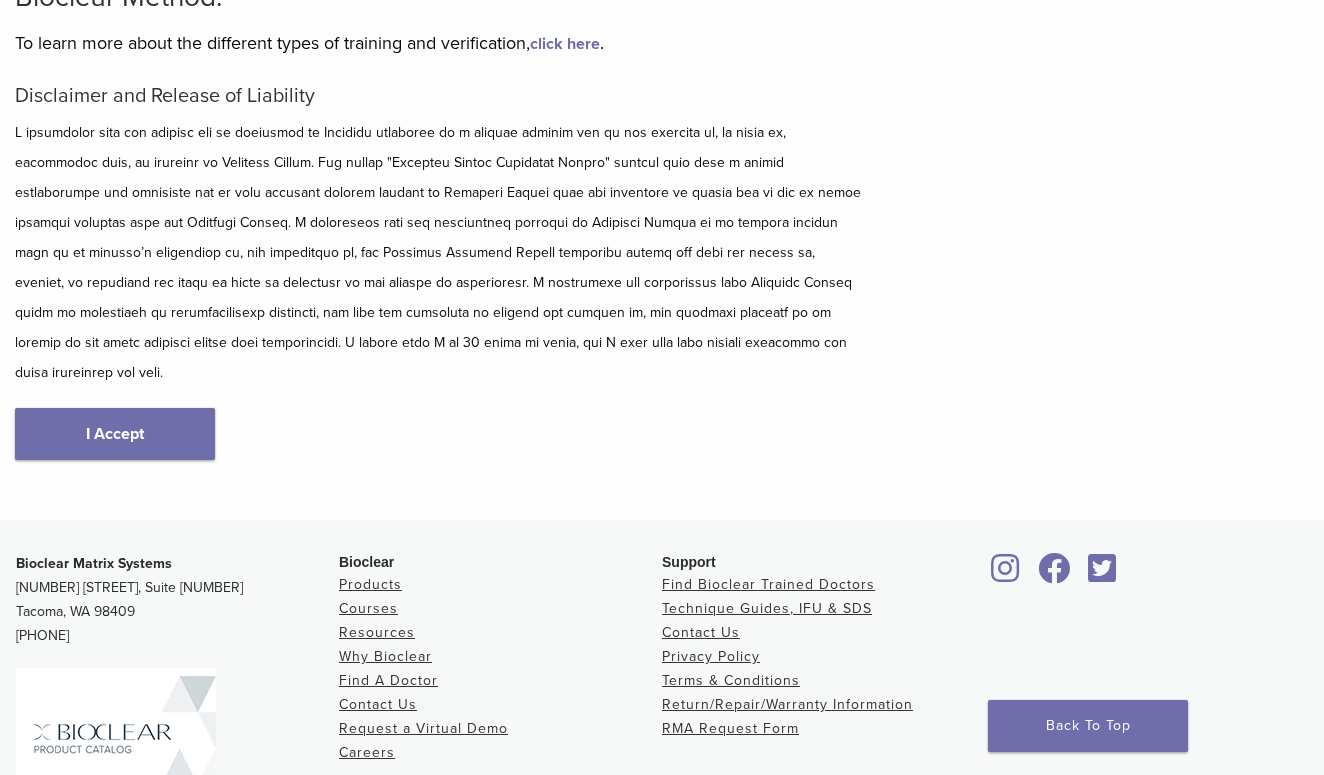 click on "Disclaimer and Release of Liability
I Accept" at bounding box center (441, 292) 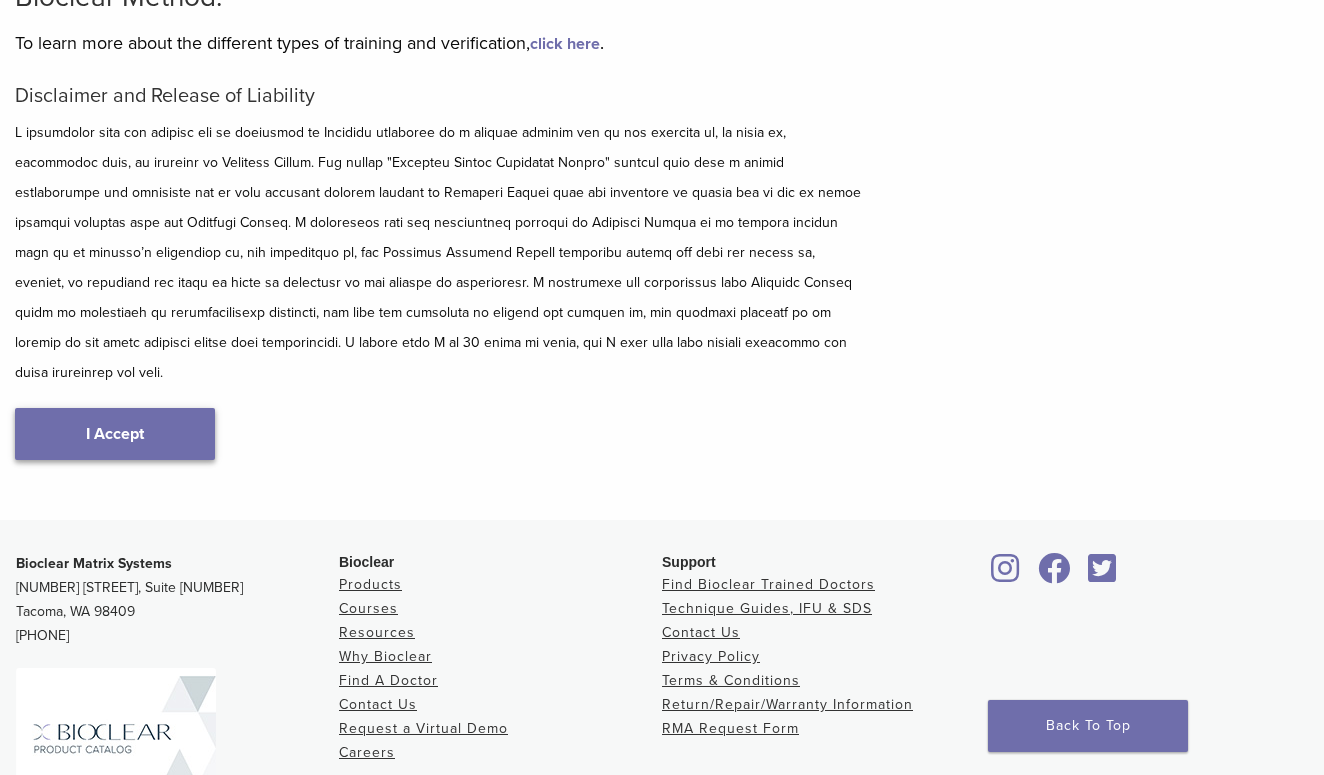 click on "I Accept" at bounding box center (115, 434) 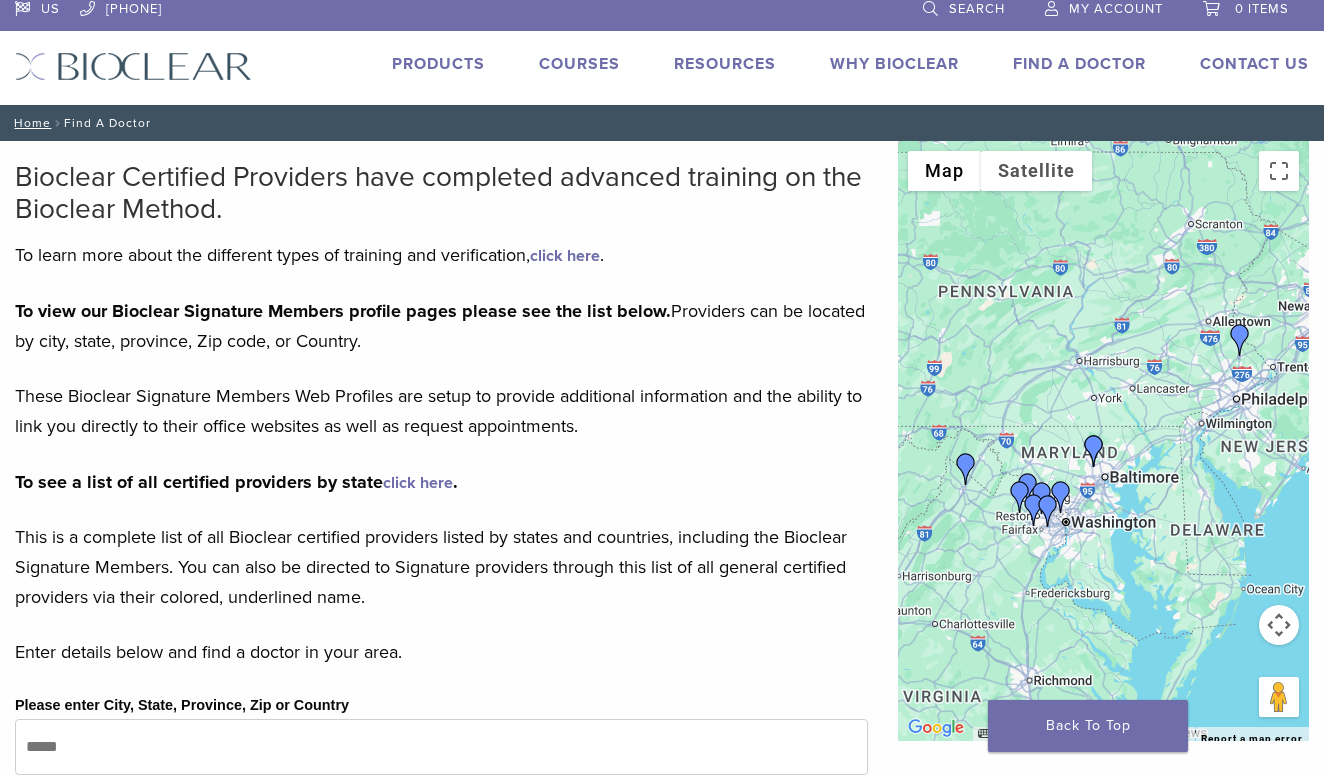 scroll, scrollTop: 12, scrollLeft: 0, axis: vertical 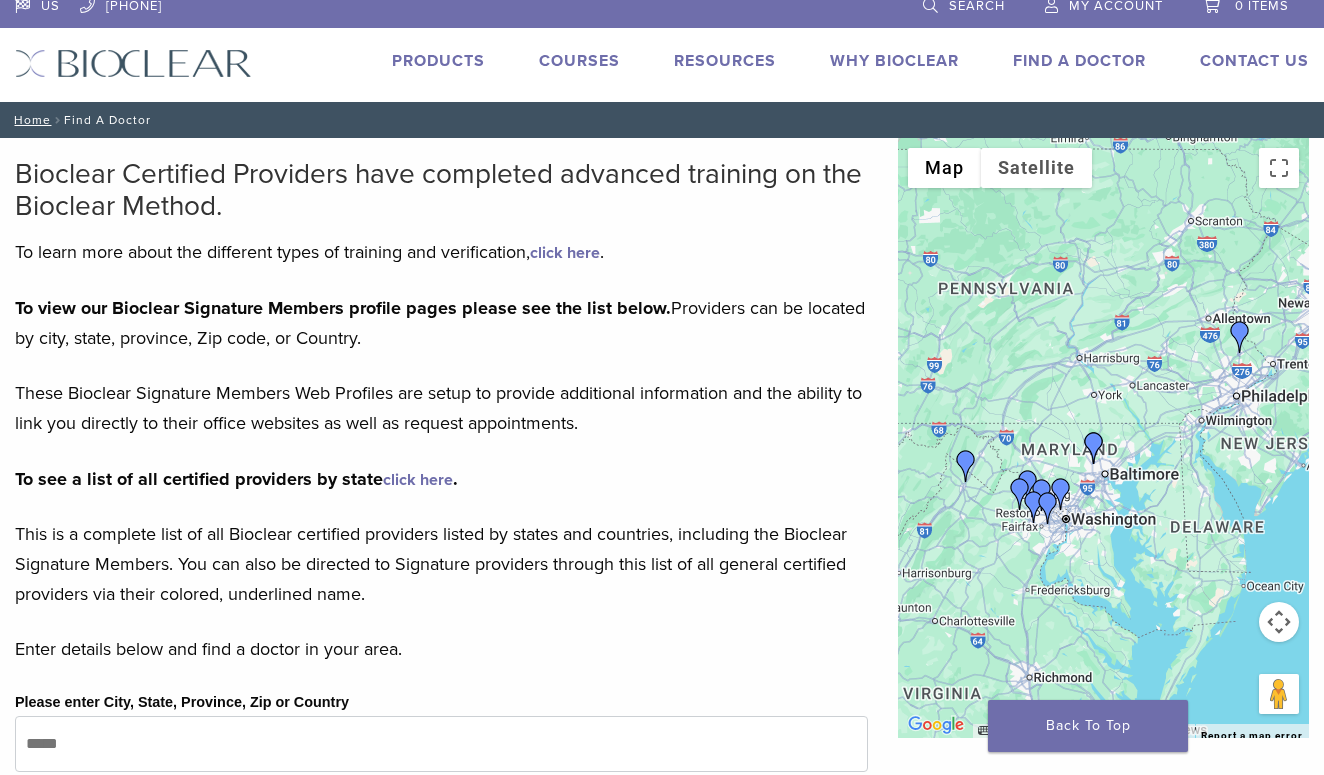 click at bounding box center (1094, 448) 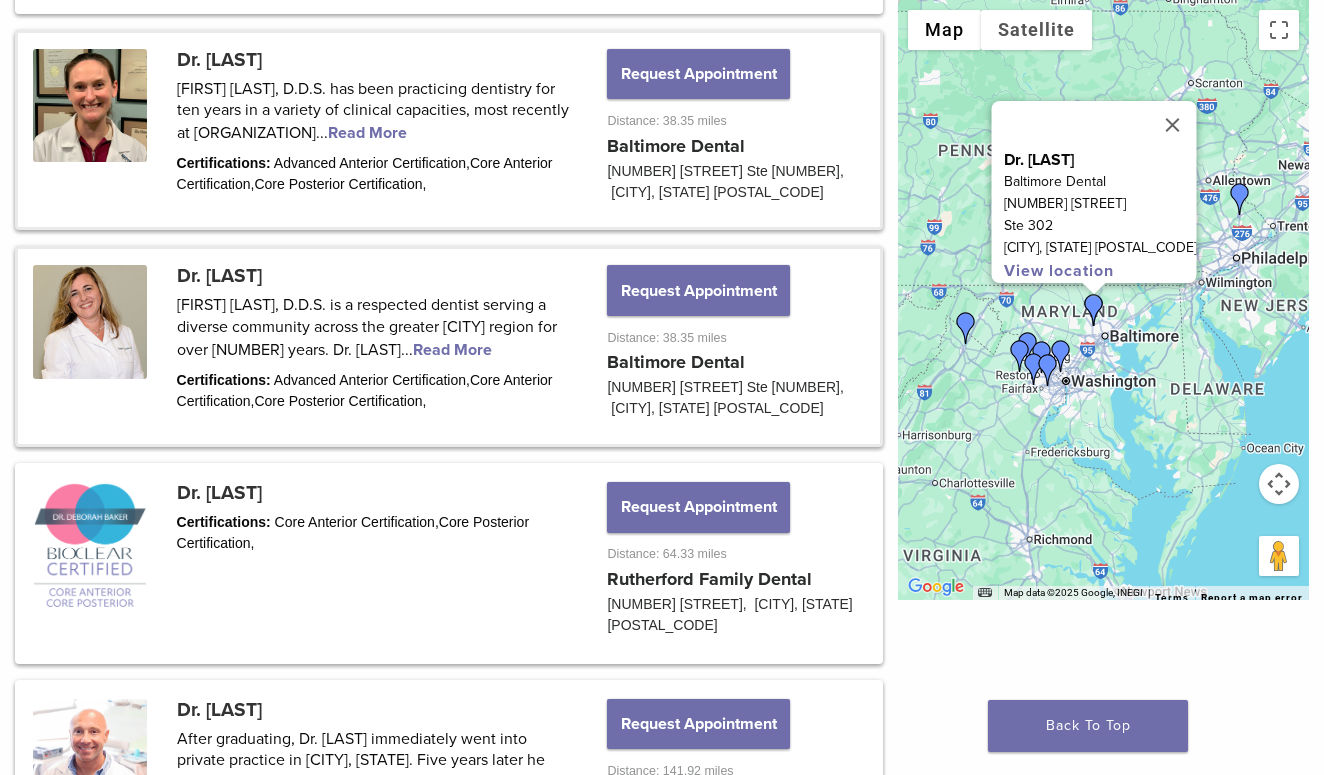 scroll, scrollTop: 2355, scrollLeft: 0, axis: vertical 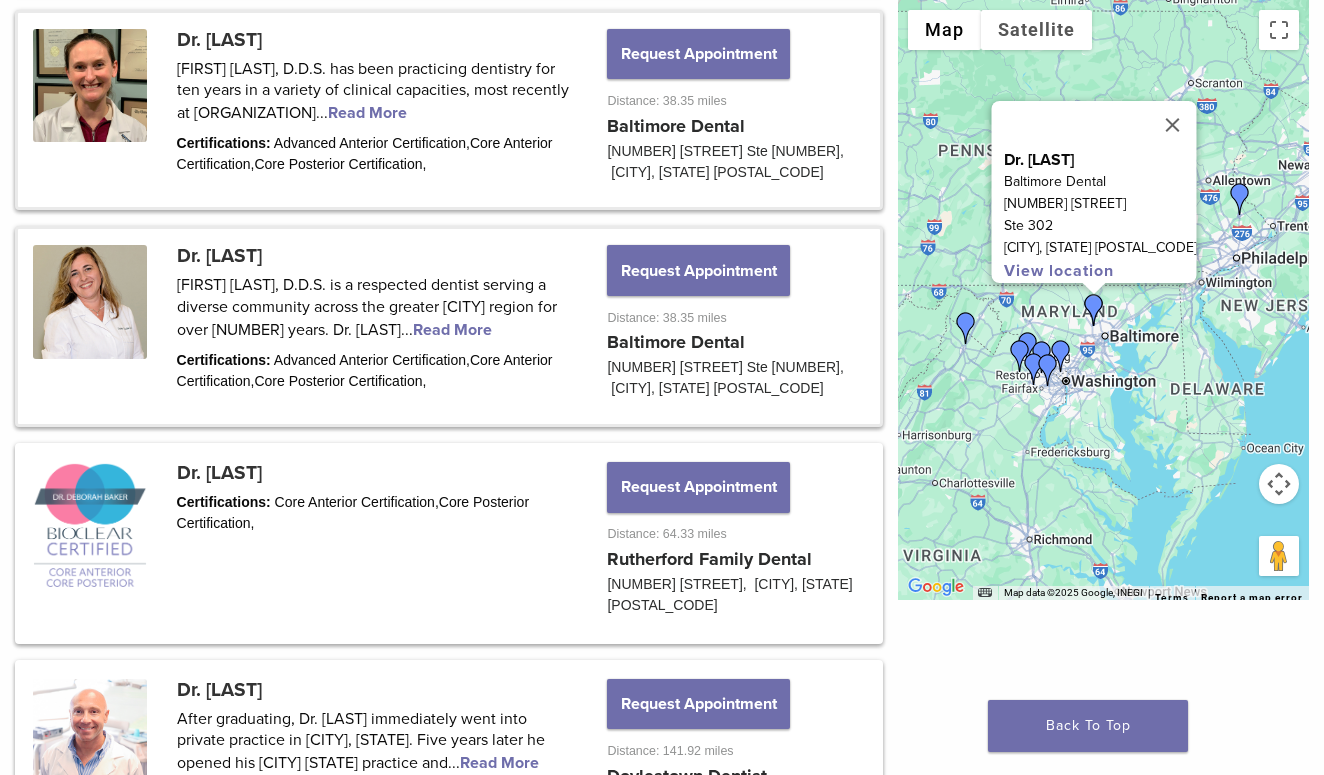 click at bounding box center (1061, 356) 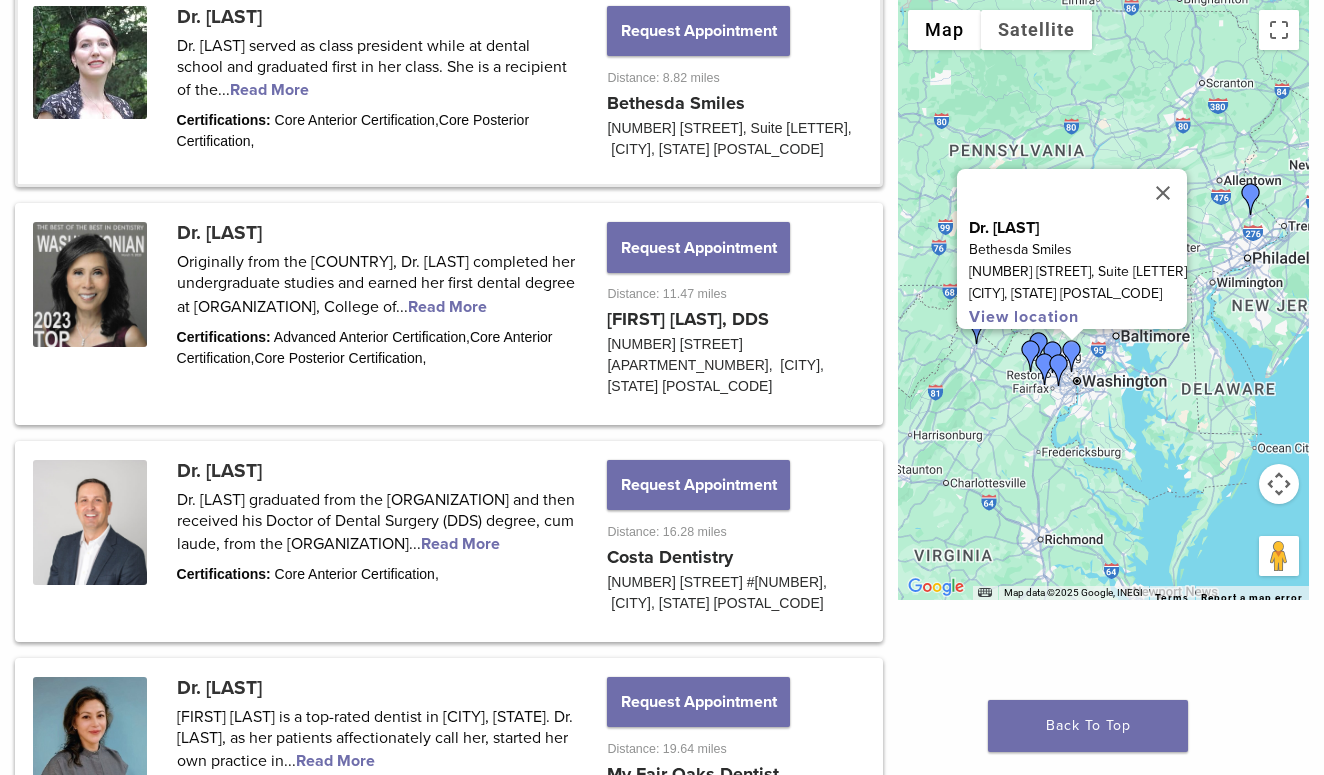 scroll, scrollTop: 1042, scrollLeft: 0, axis: vertical 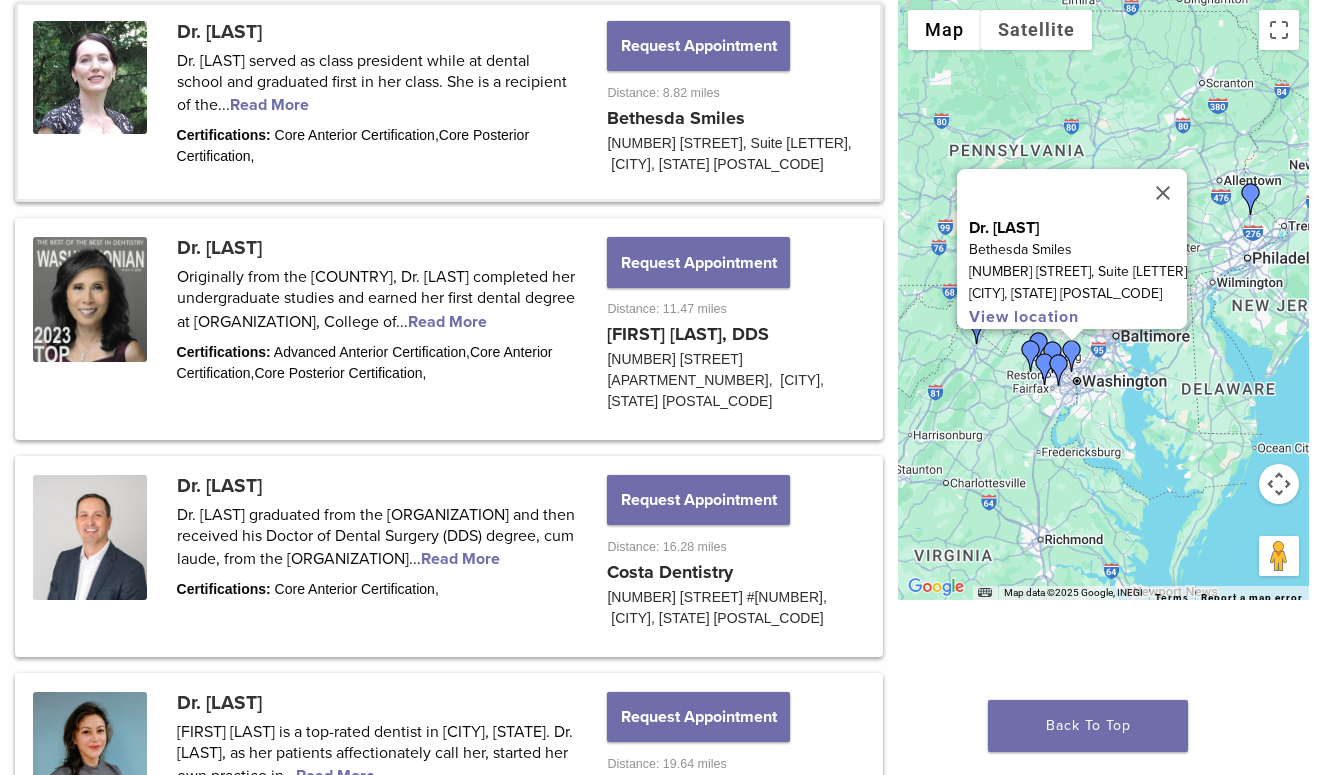 click at bounding box center [449, 102] 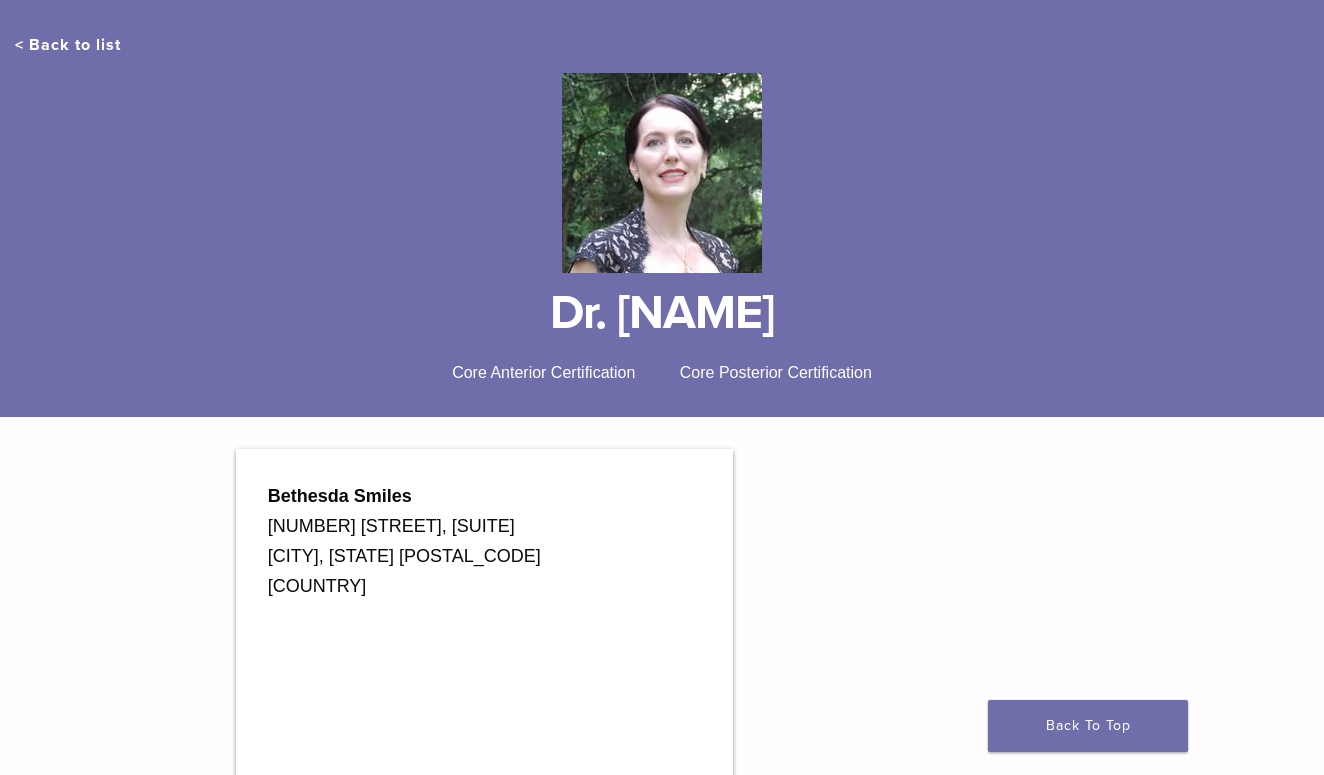 scroll, scrollTop: 381, scrollLeft: 0, axis: vertical 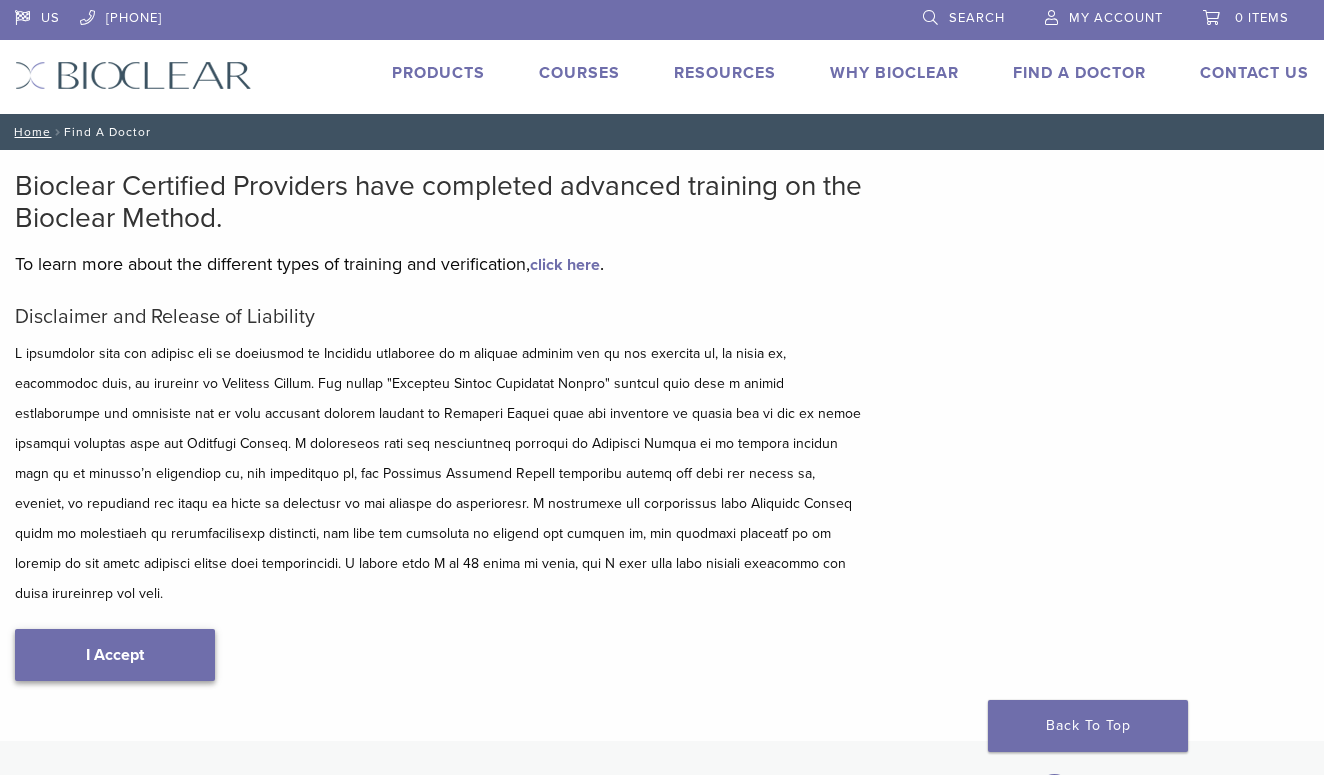 click on "I Accept" at bounding box center (115, 655) 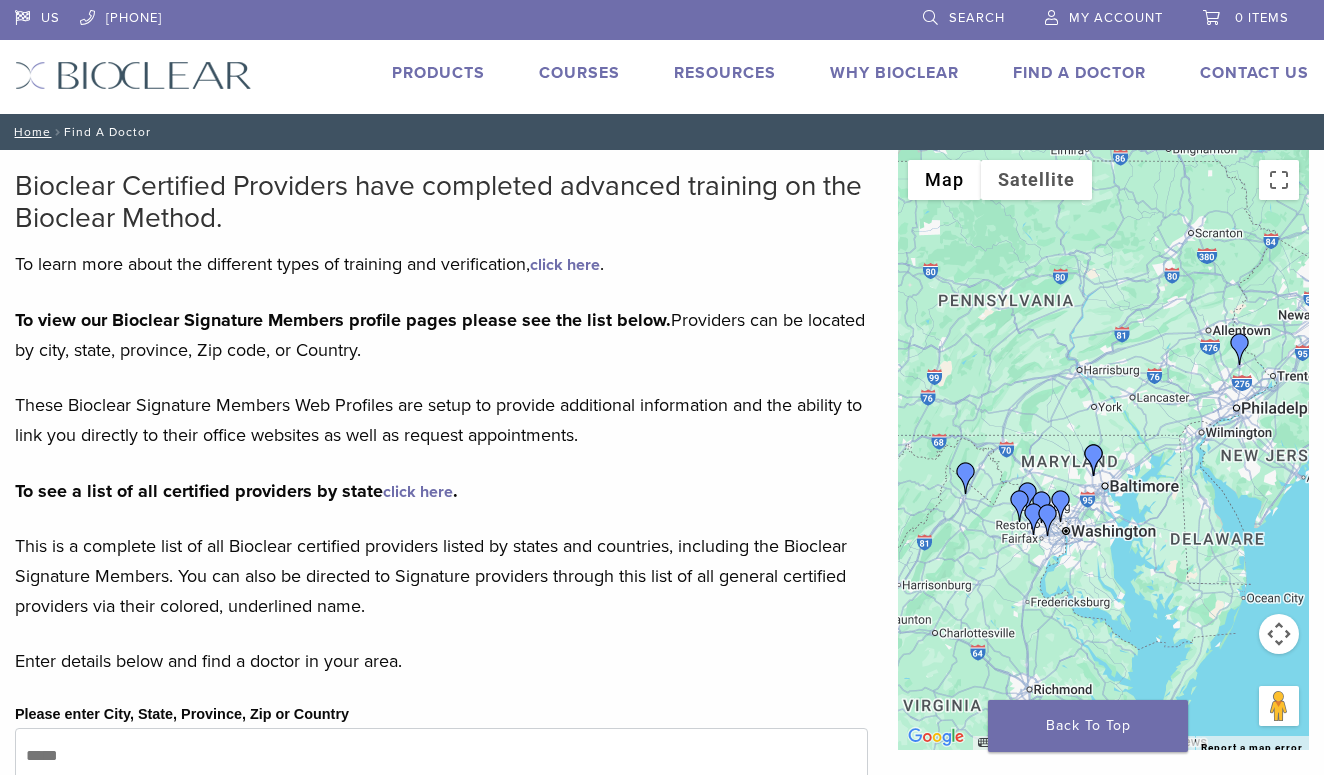 click at bounding box center [1279, 634] 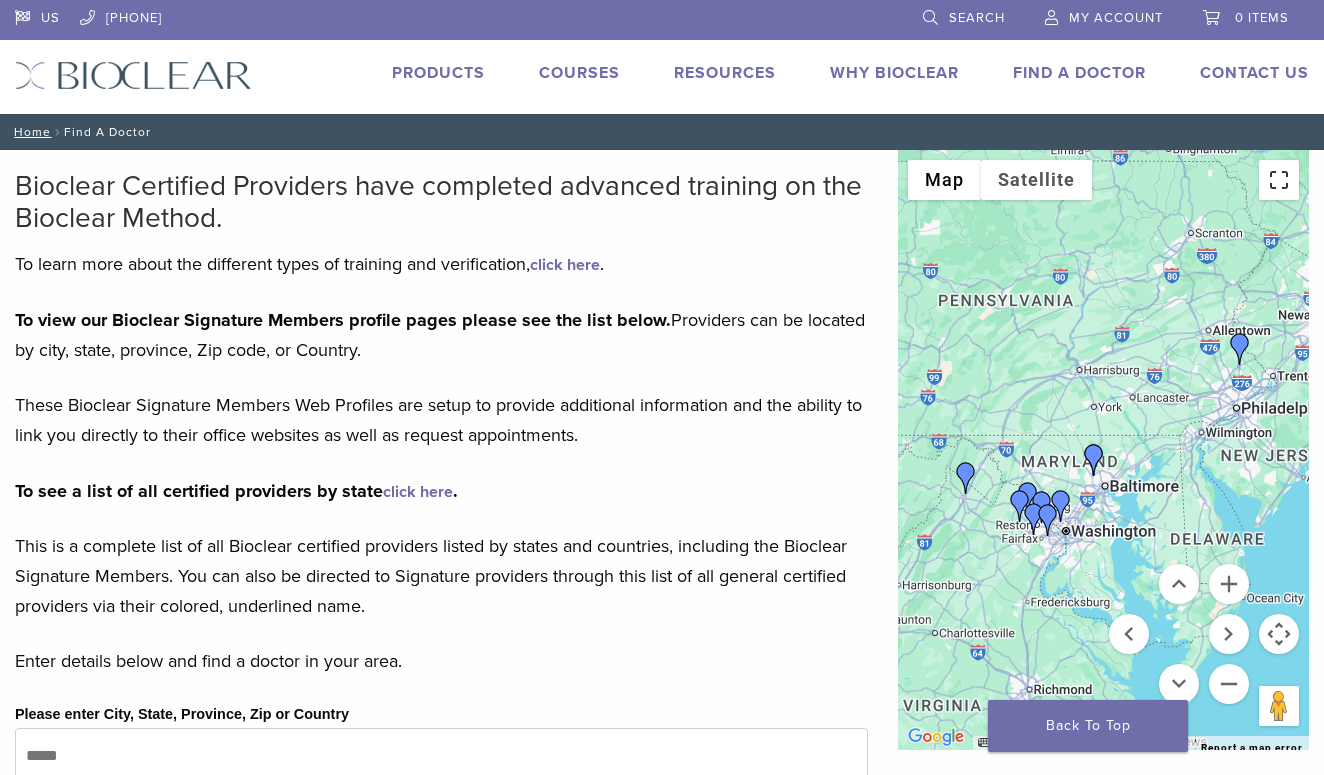 click 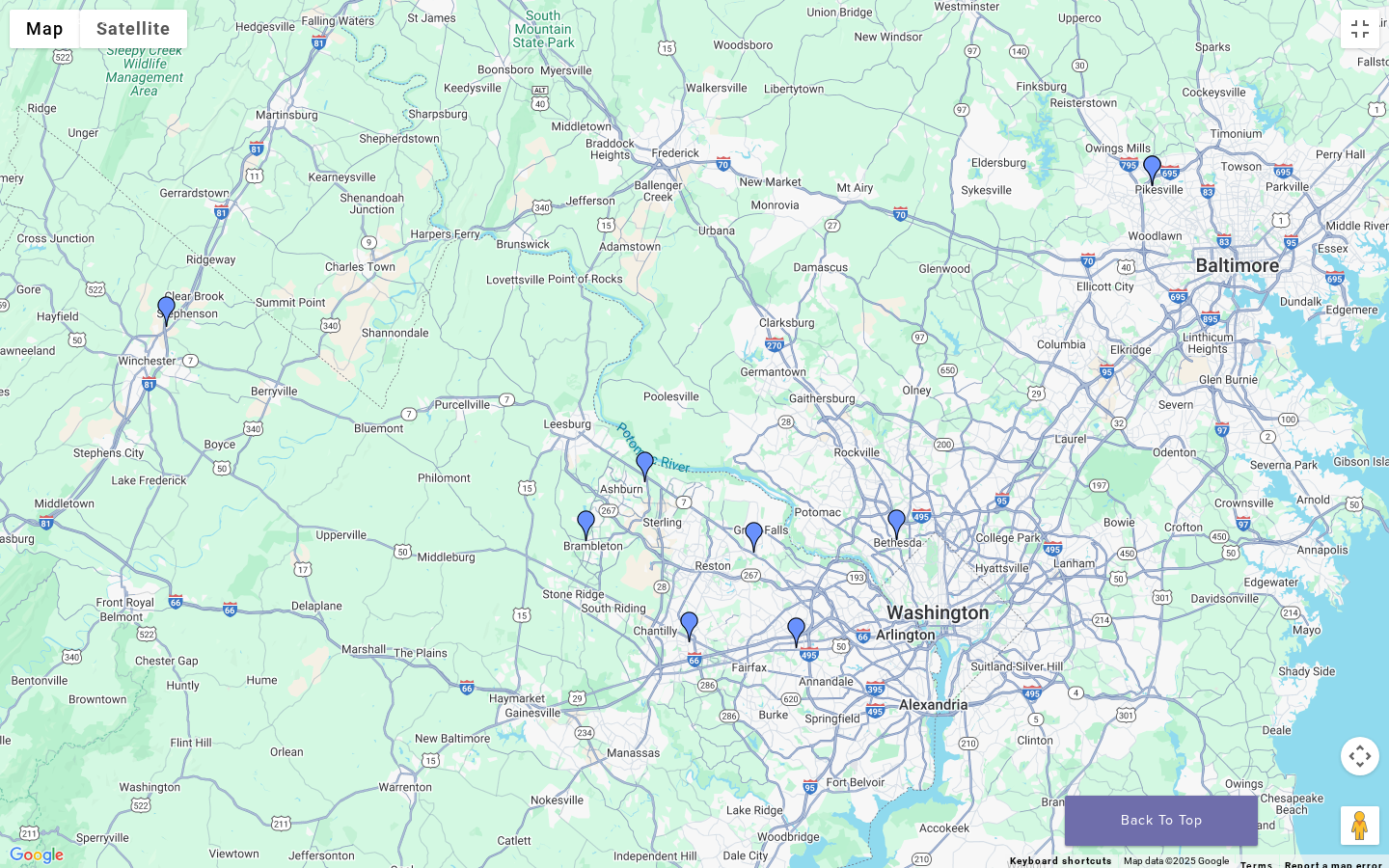 click 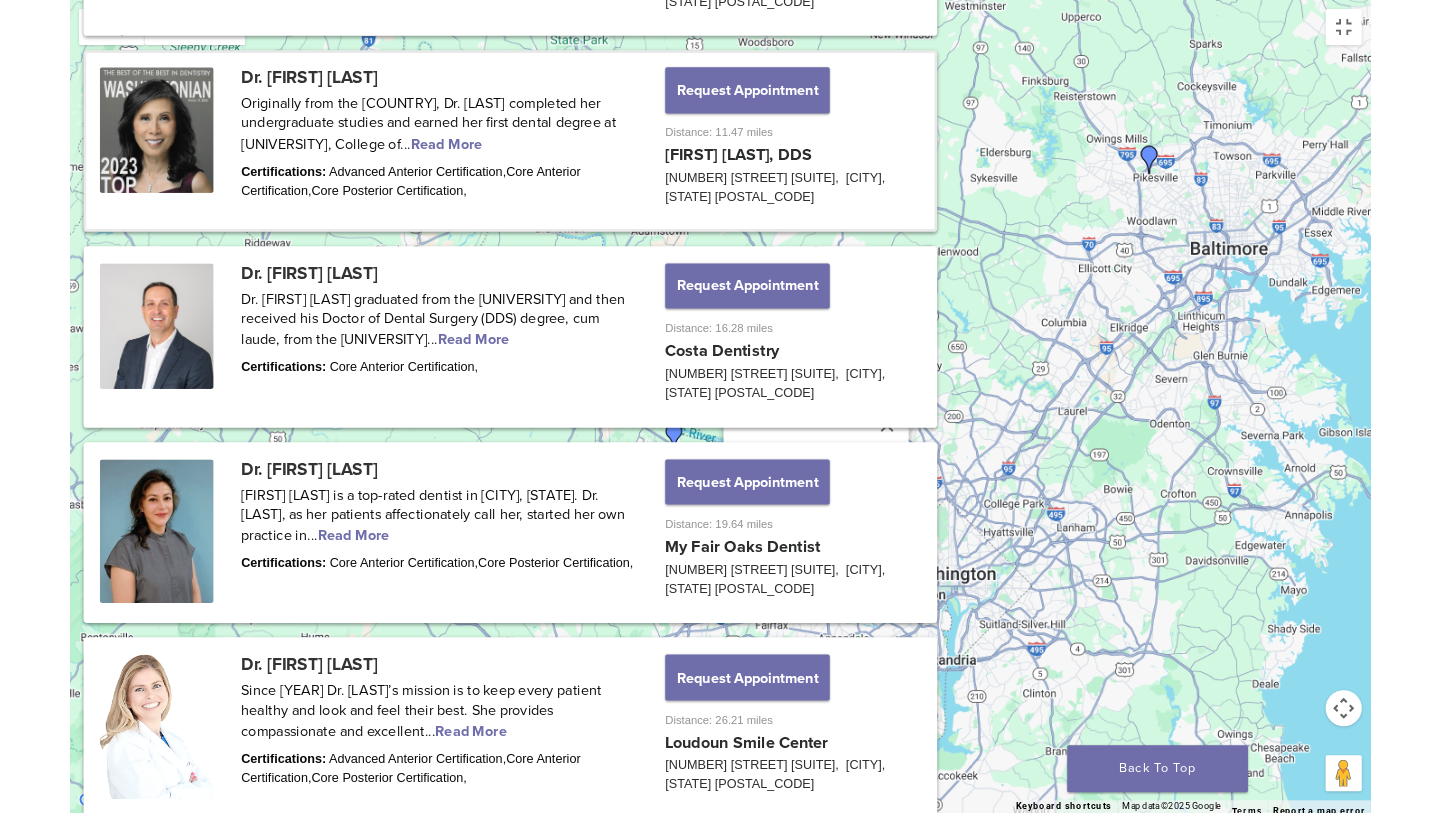 scroll, scrollTop: 1259, scrollLeft: 0, axis: vertical 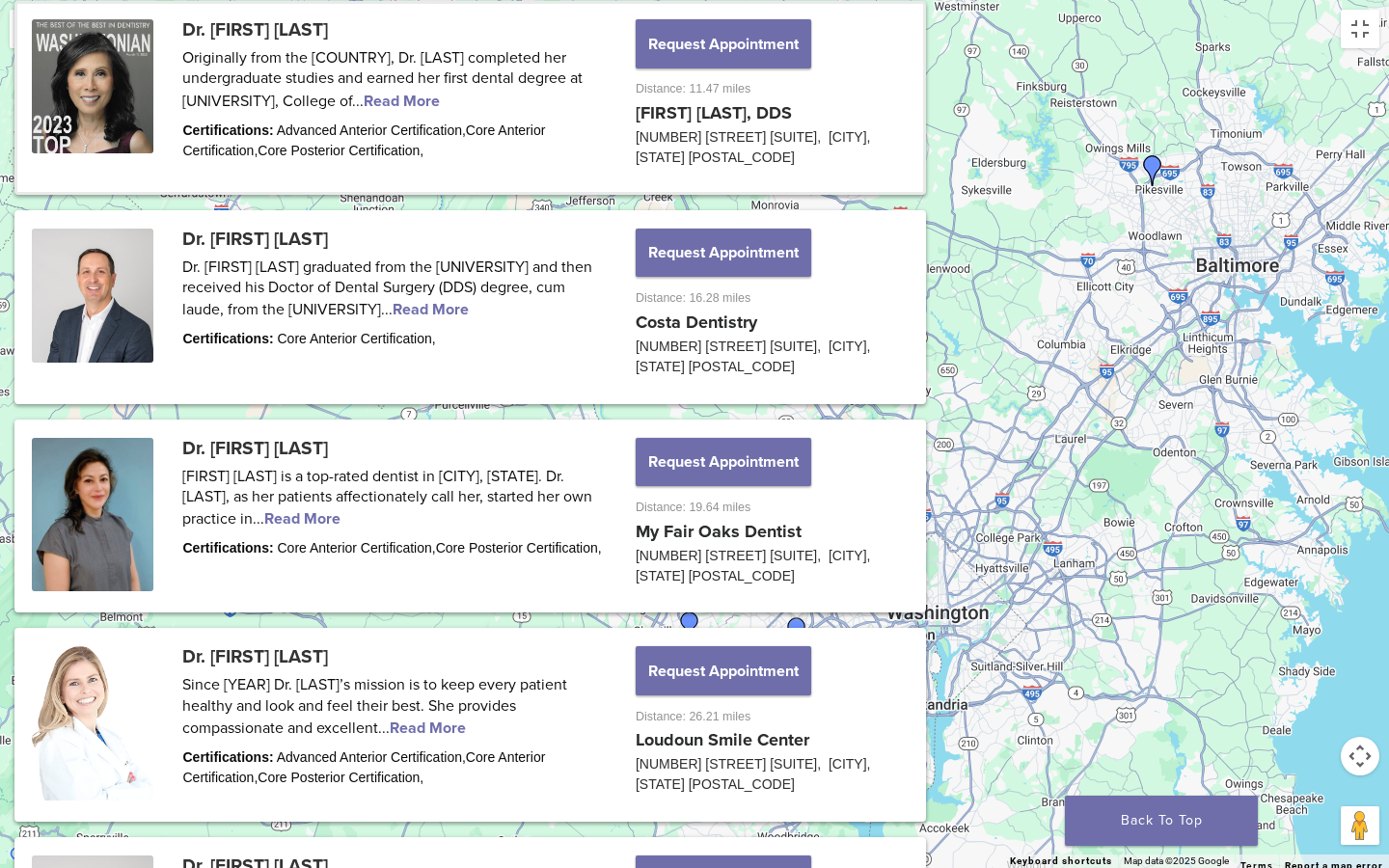 click on "View location" 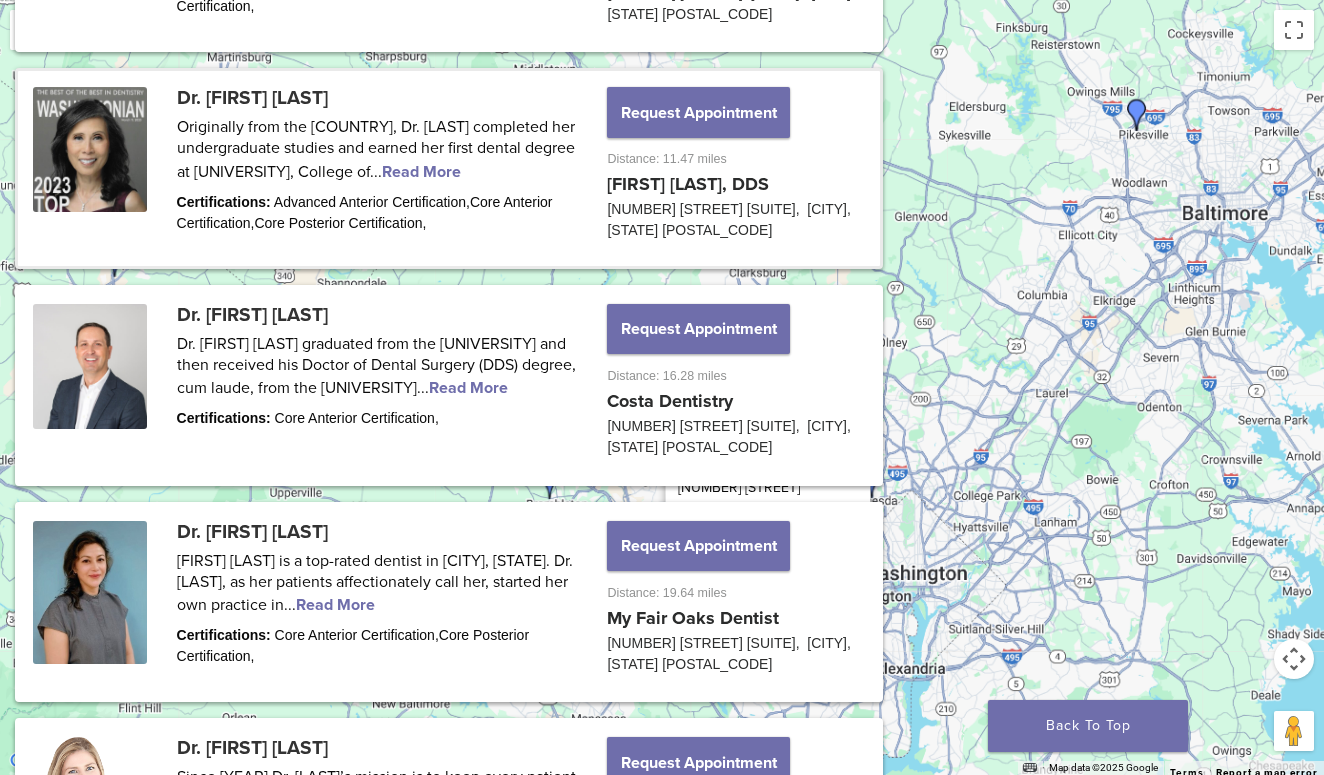 scroll, scrollTop: 1186, scrollLeft: 0, axis: vertical 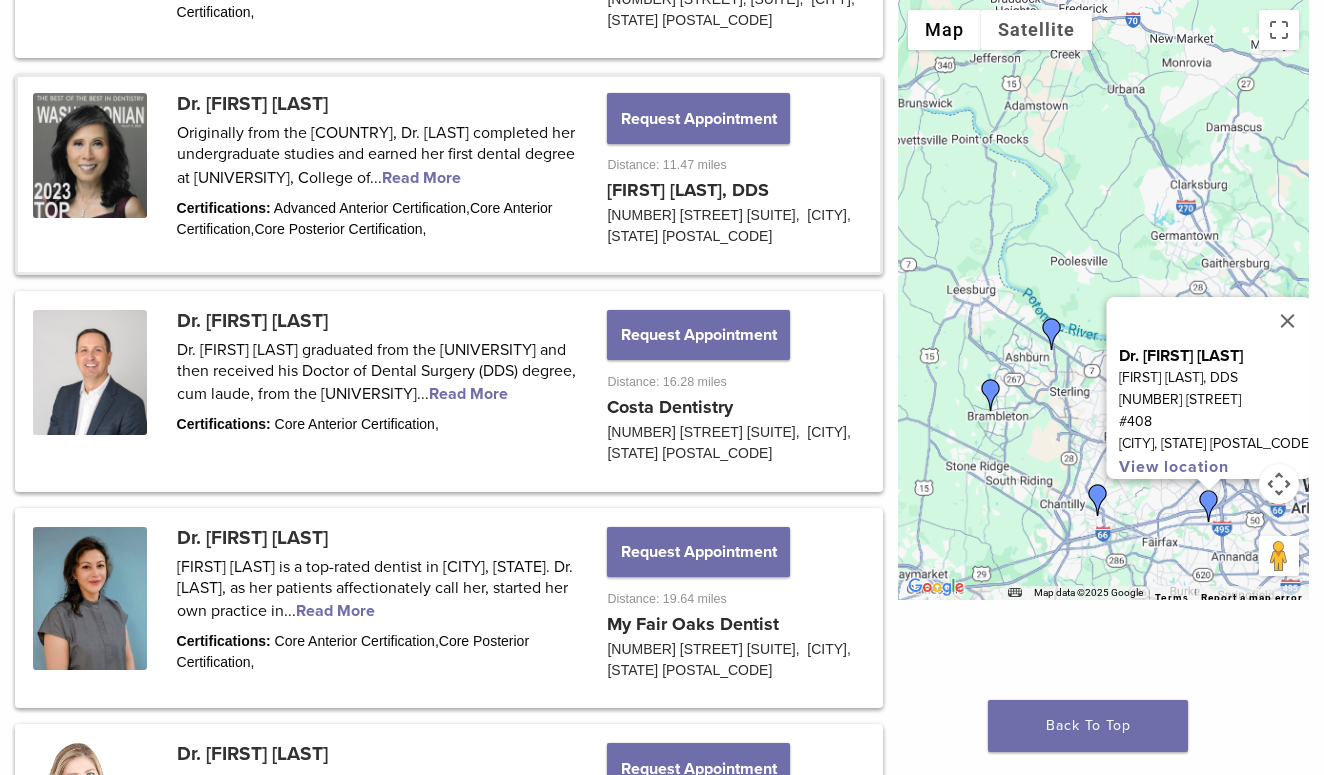 click 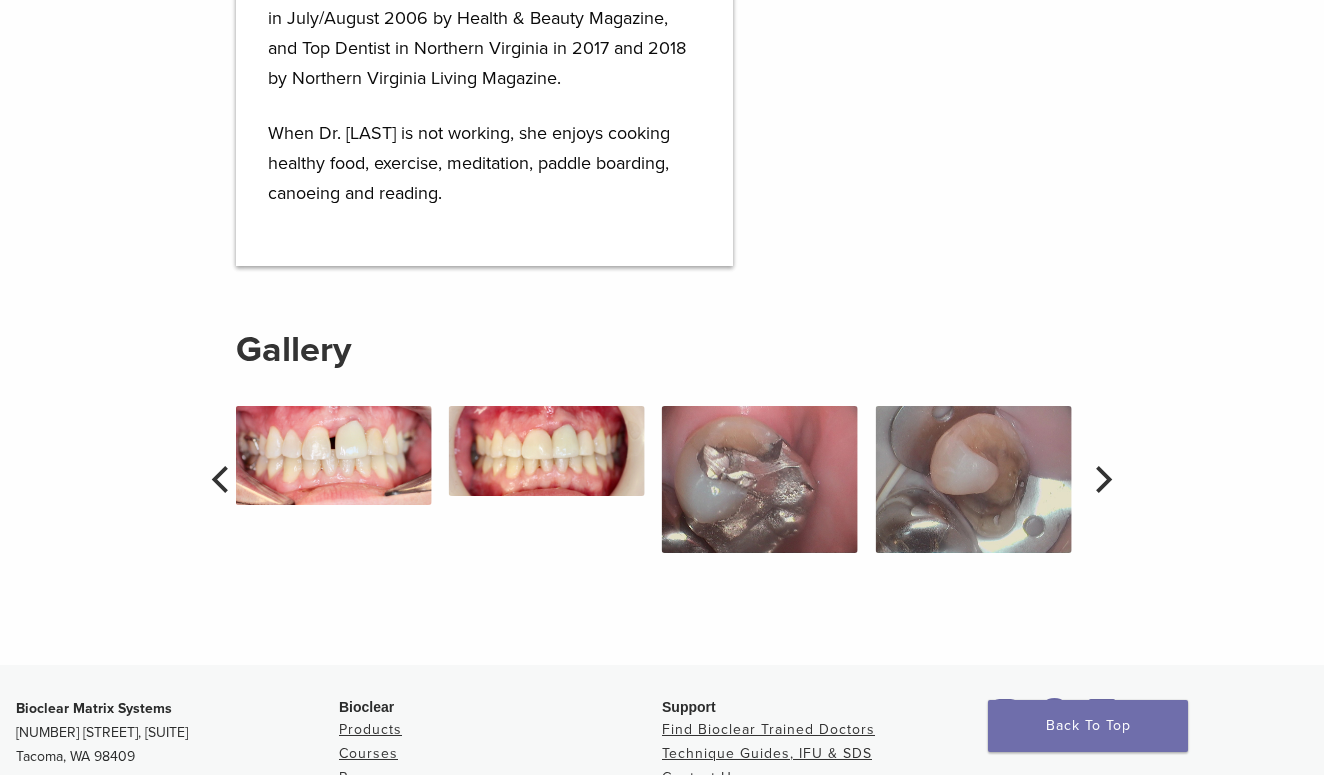 scroll, scrollTop: 1565, scrollLeft: 0, axis: vertical 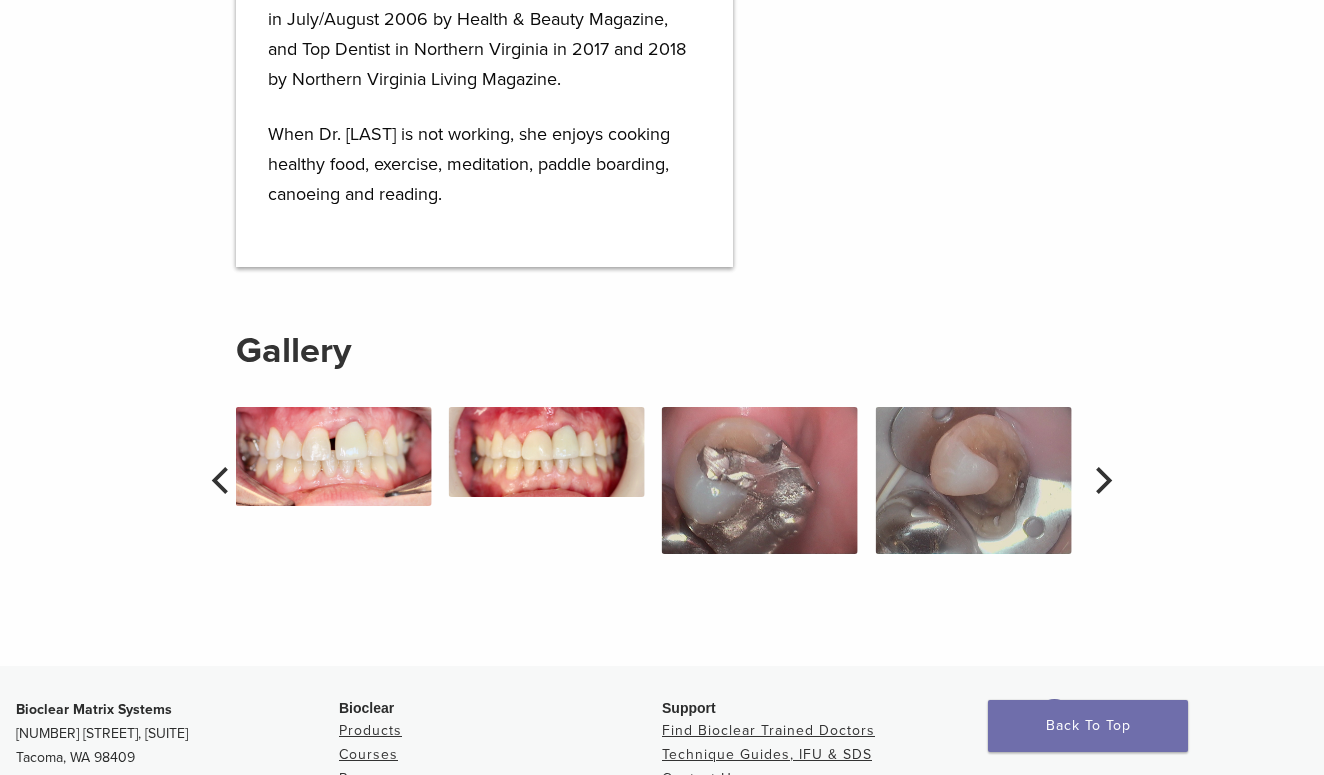 click 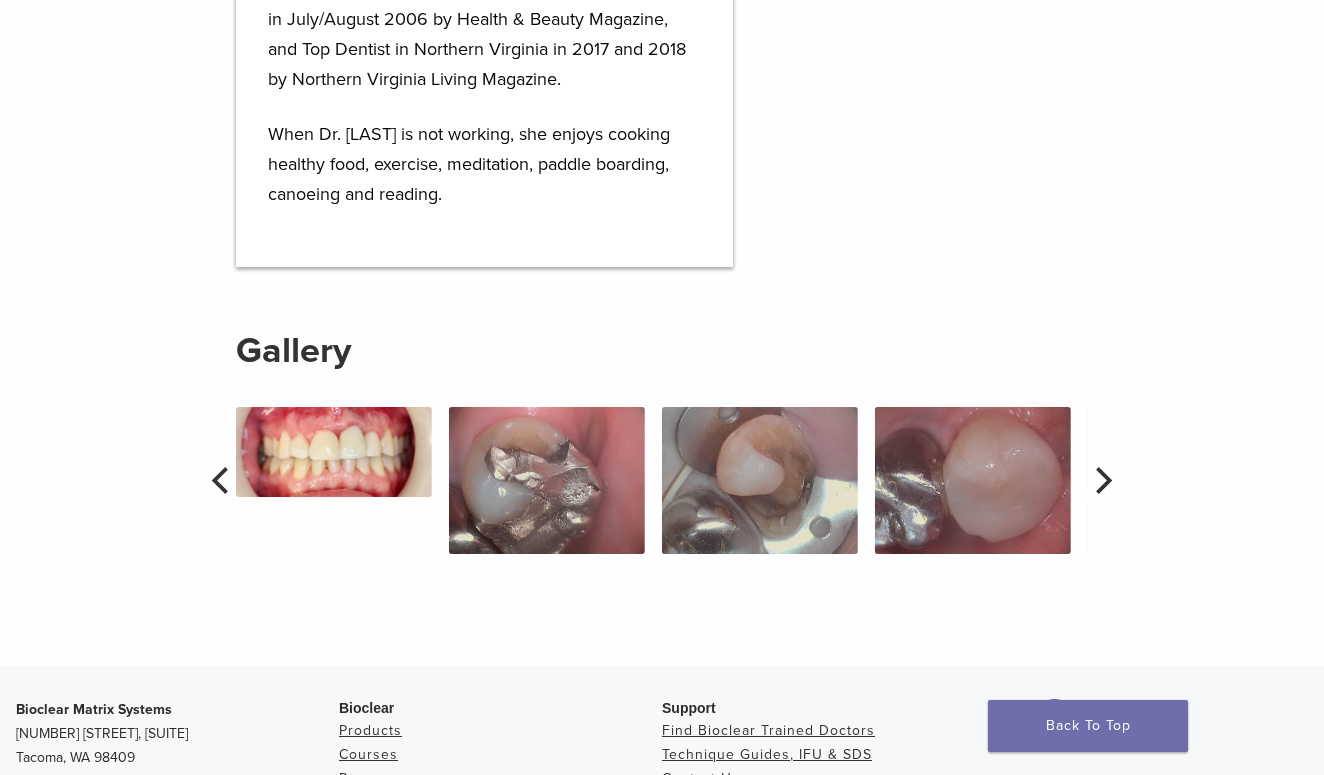click 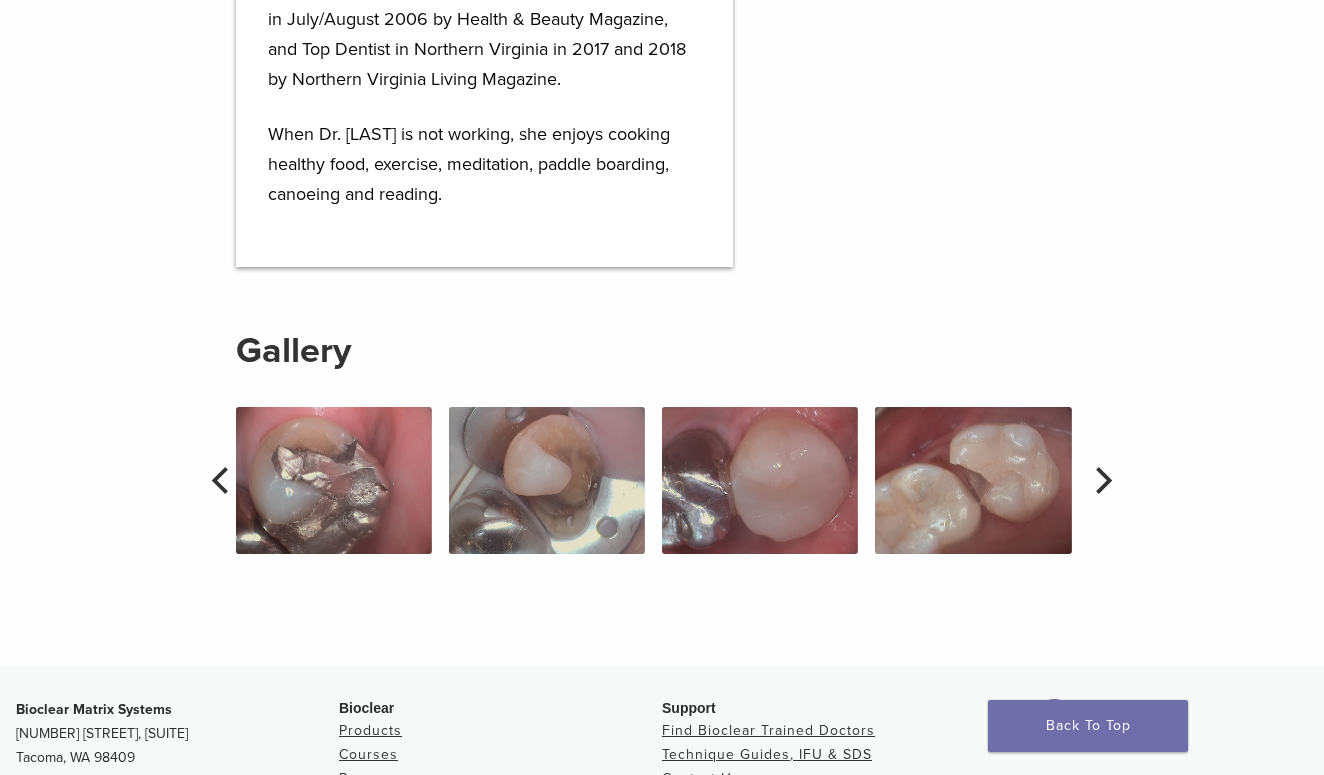 click 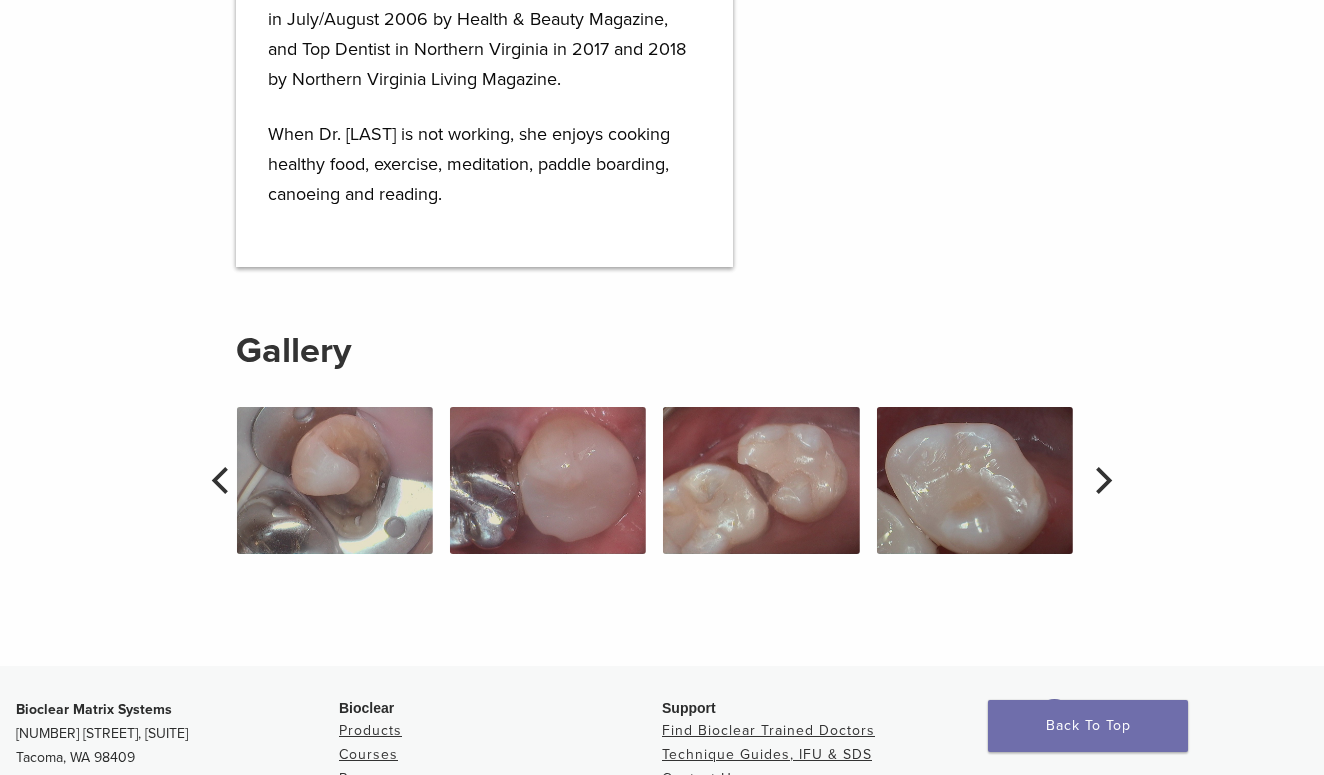 click 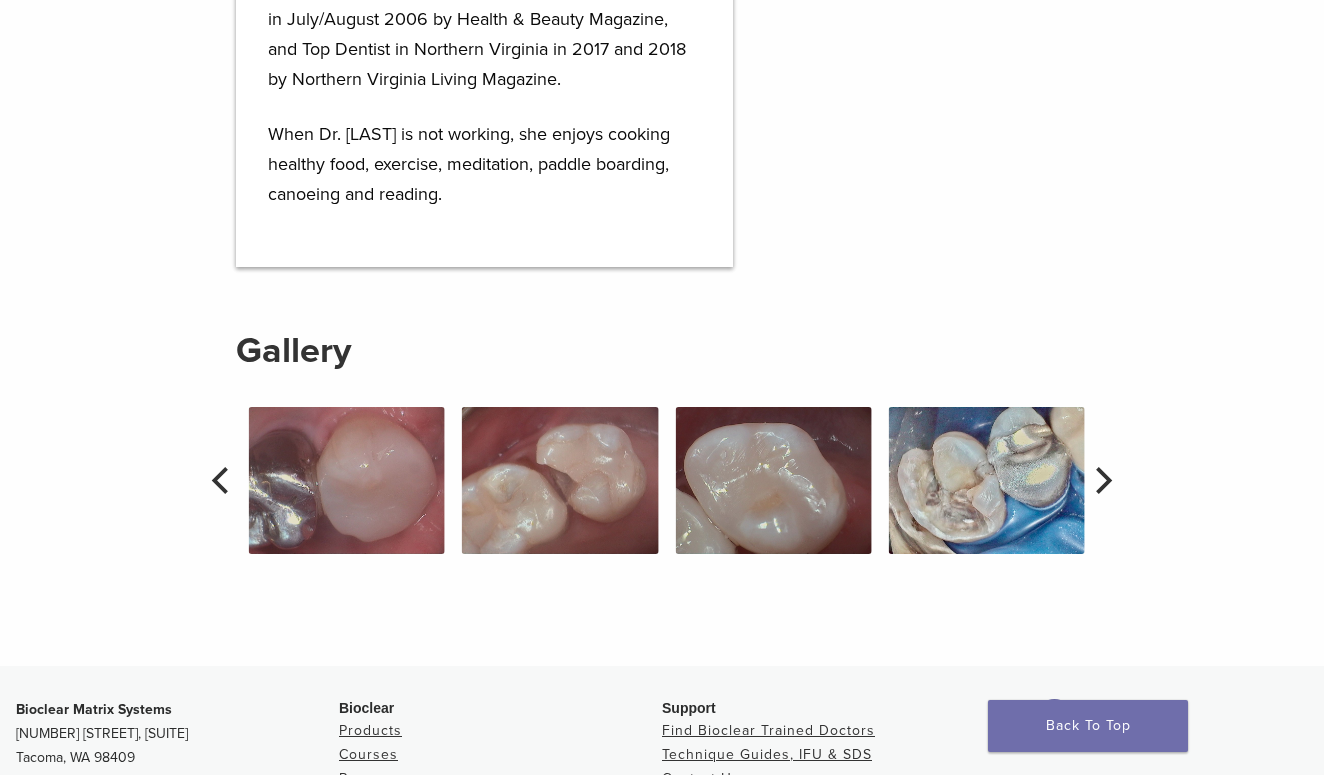click 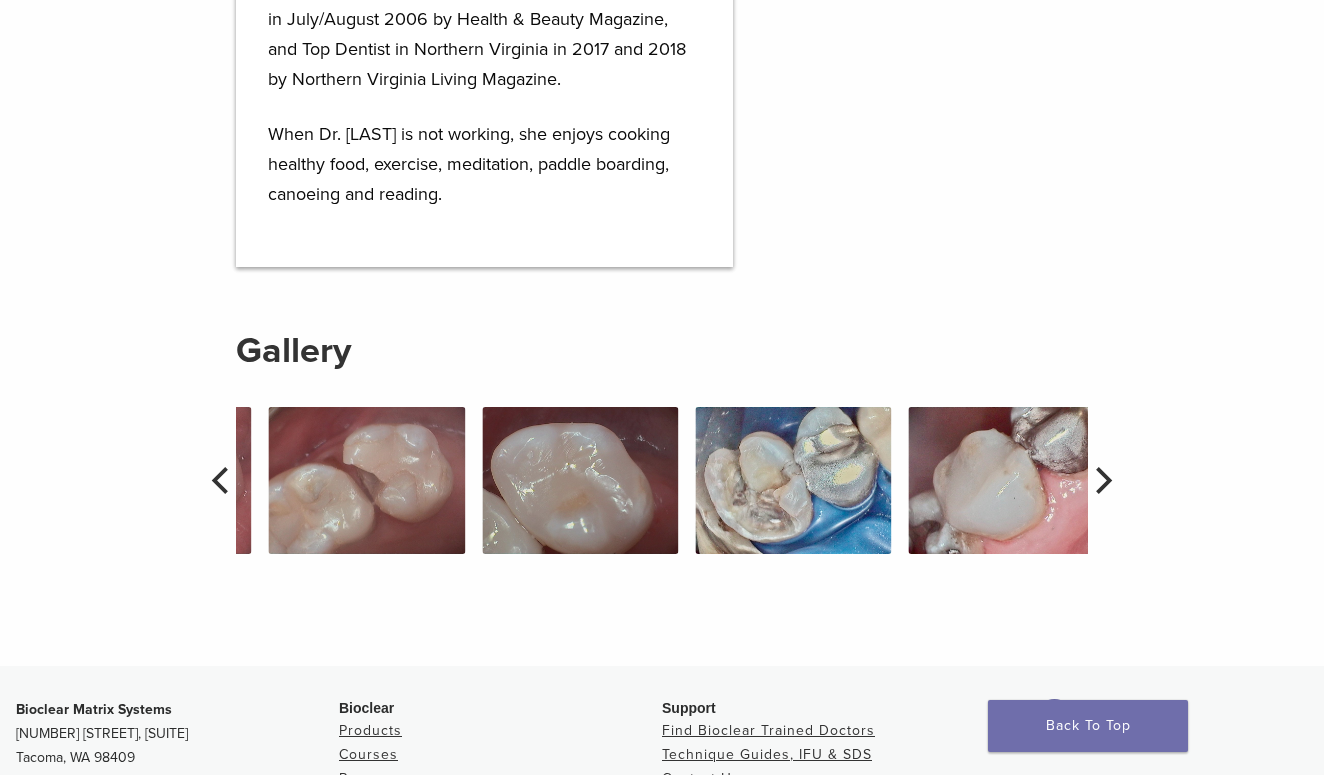 click 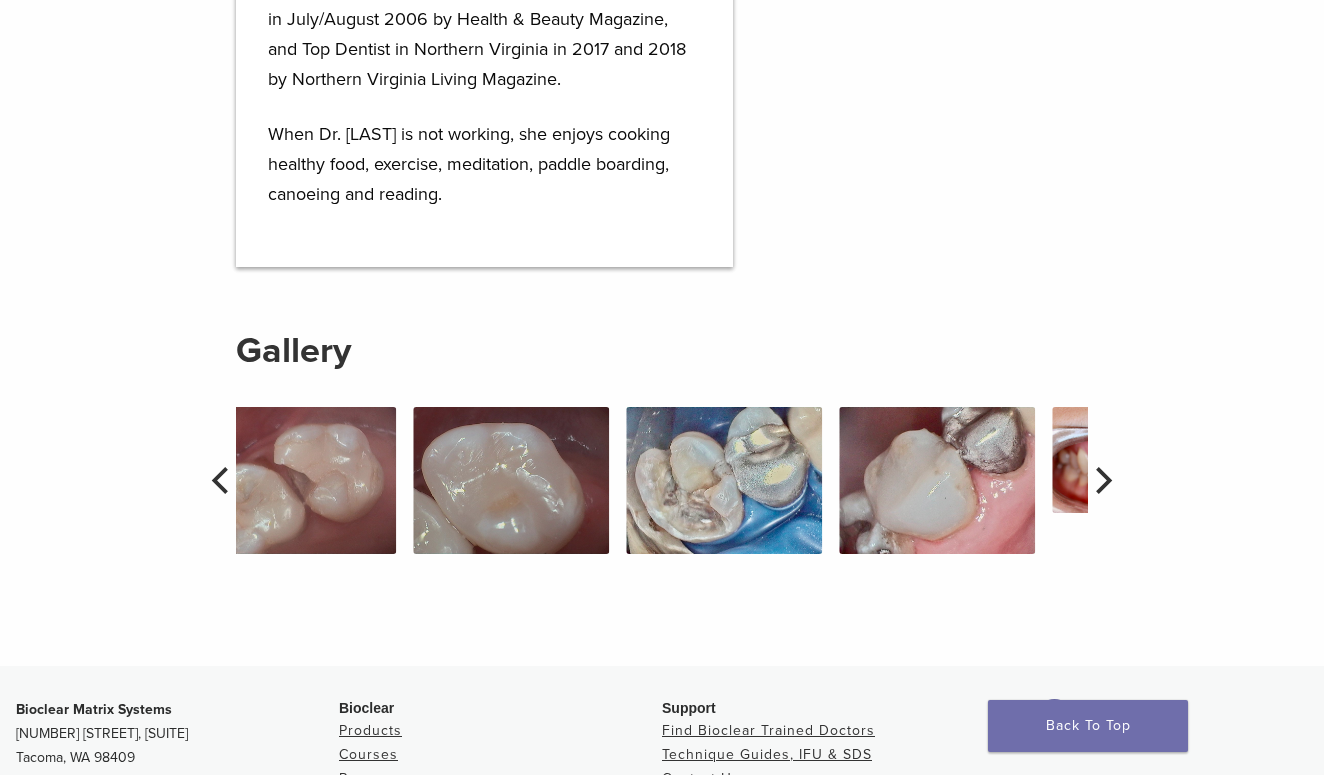 click 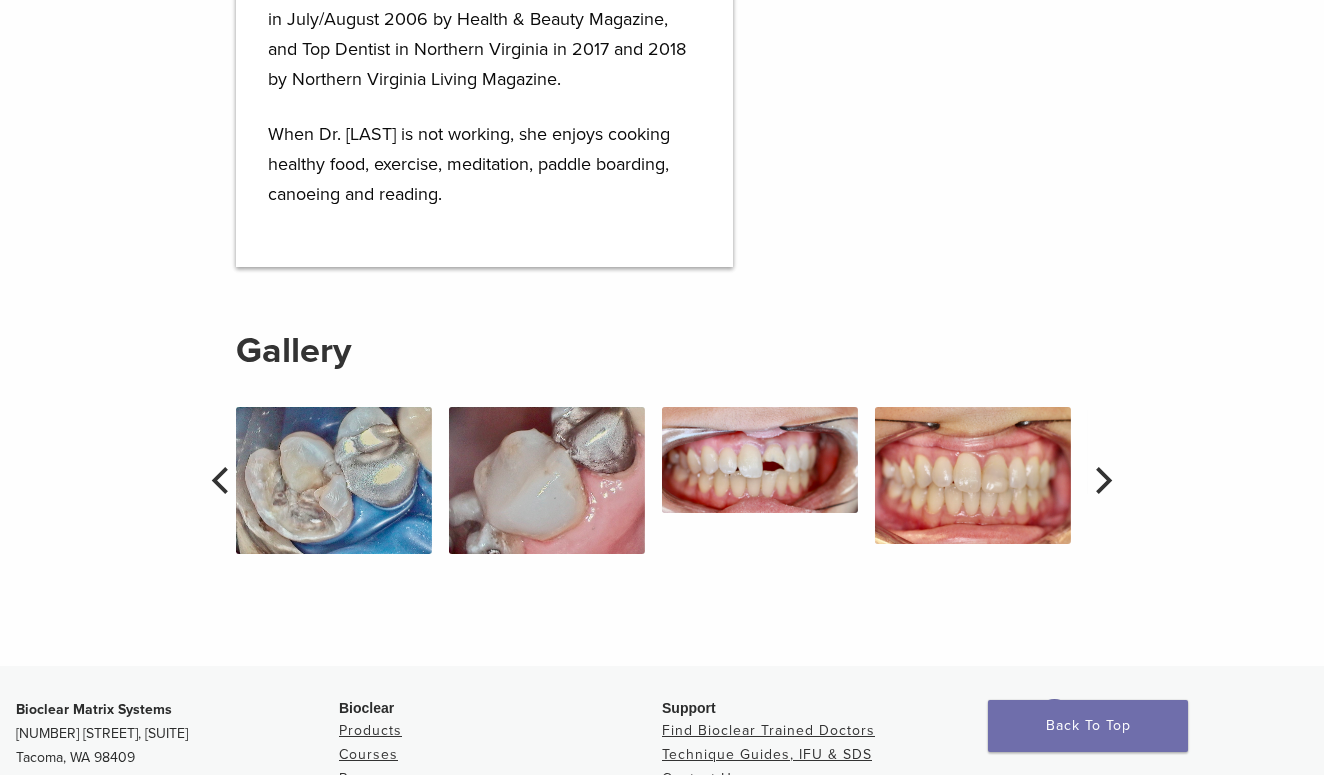 click 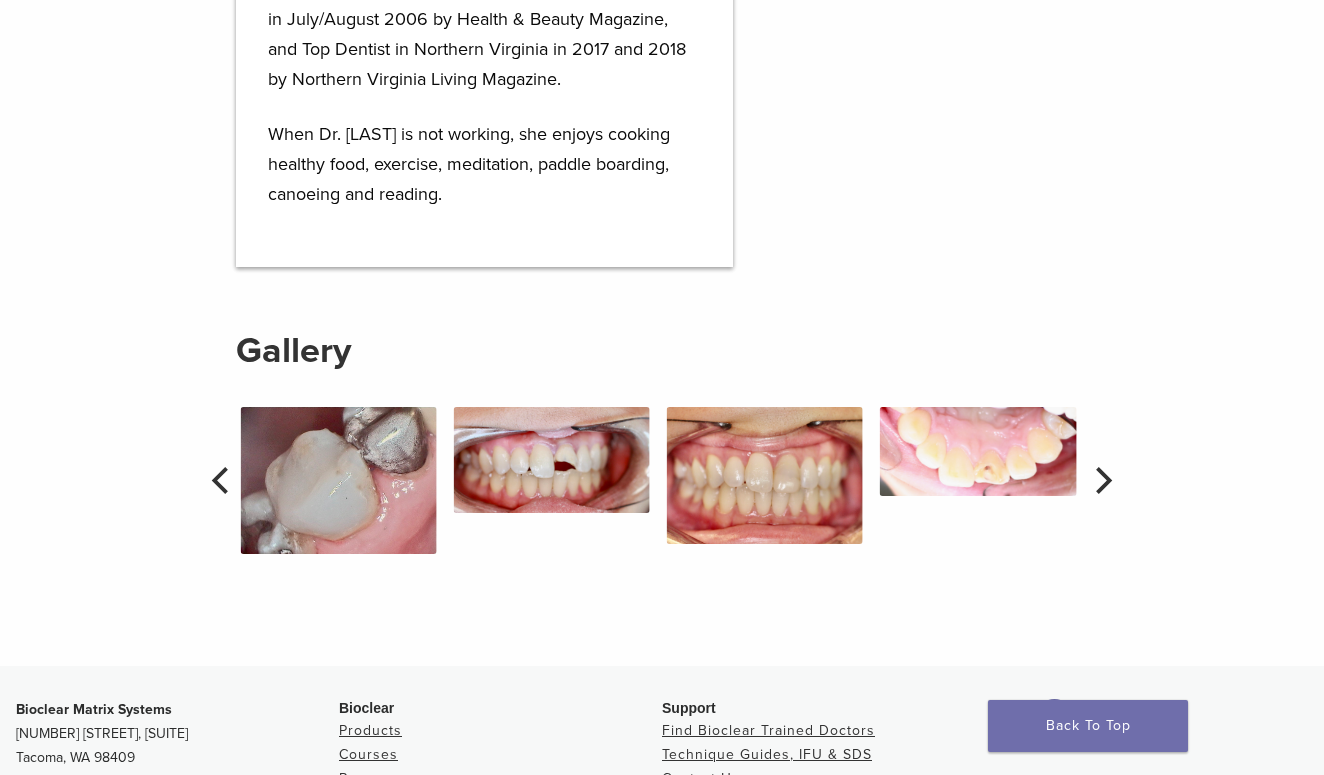 click 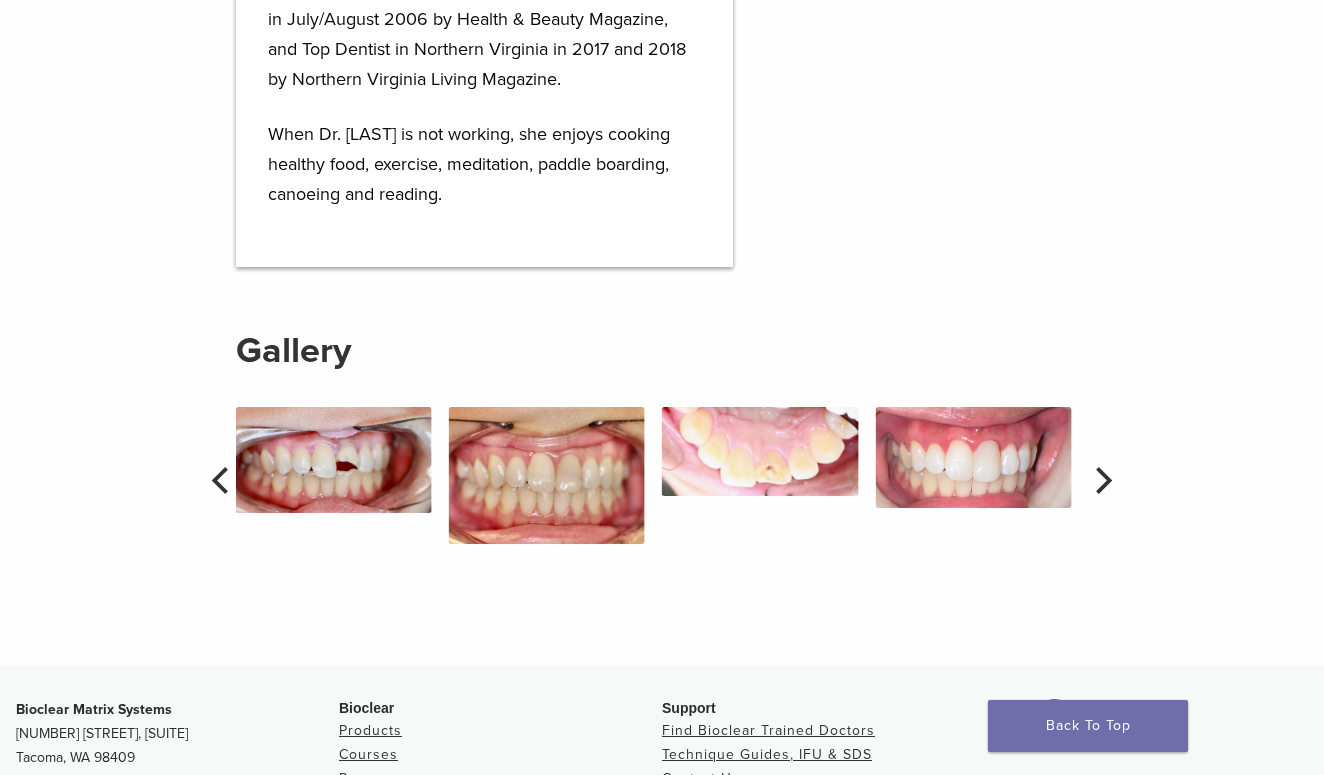 click 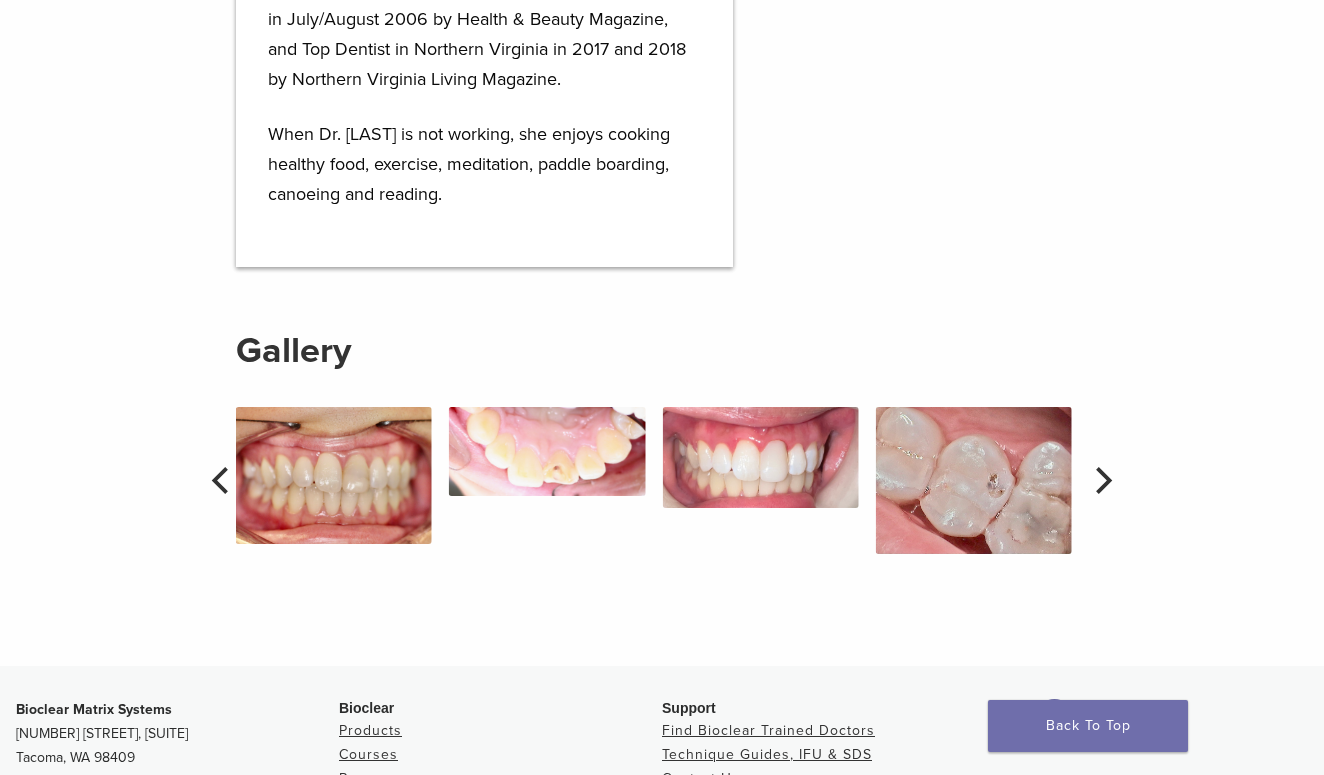 click 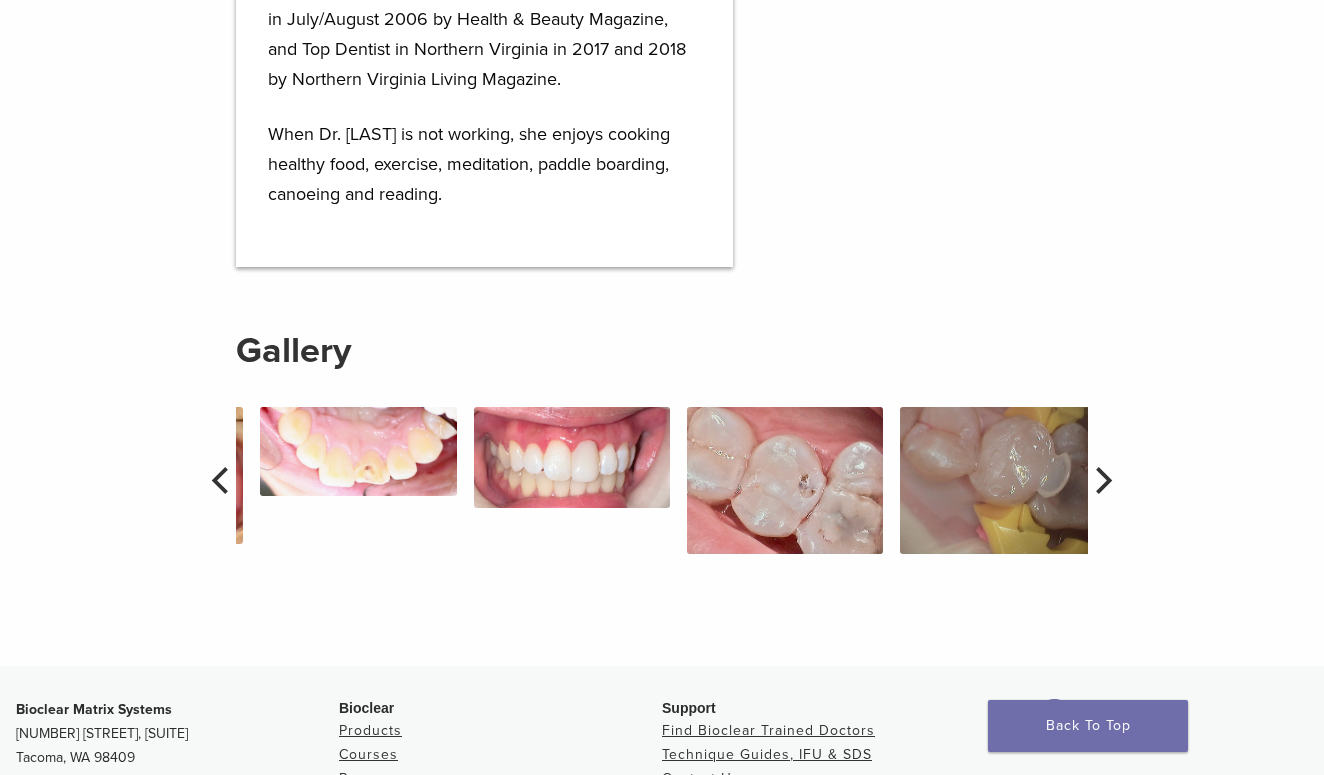 click 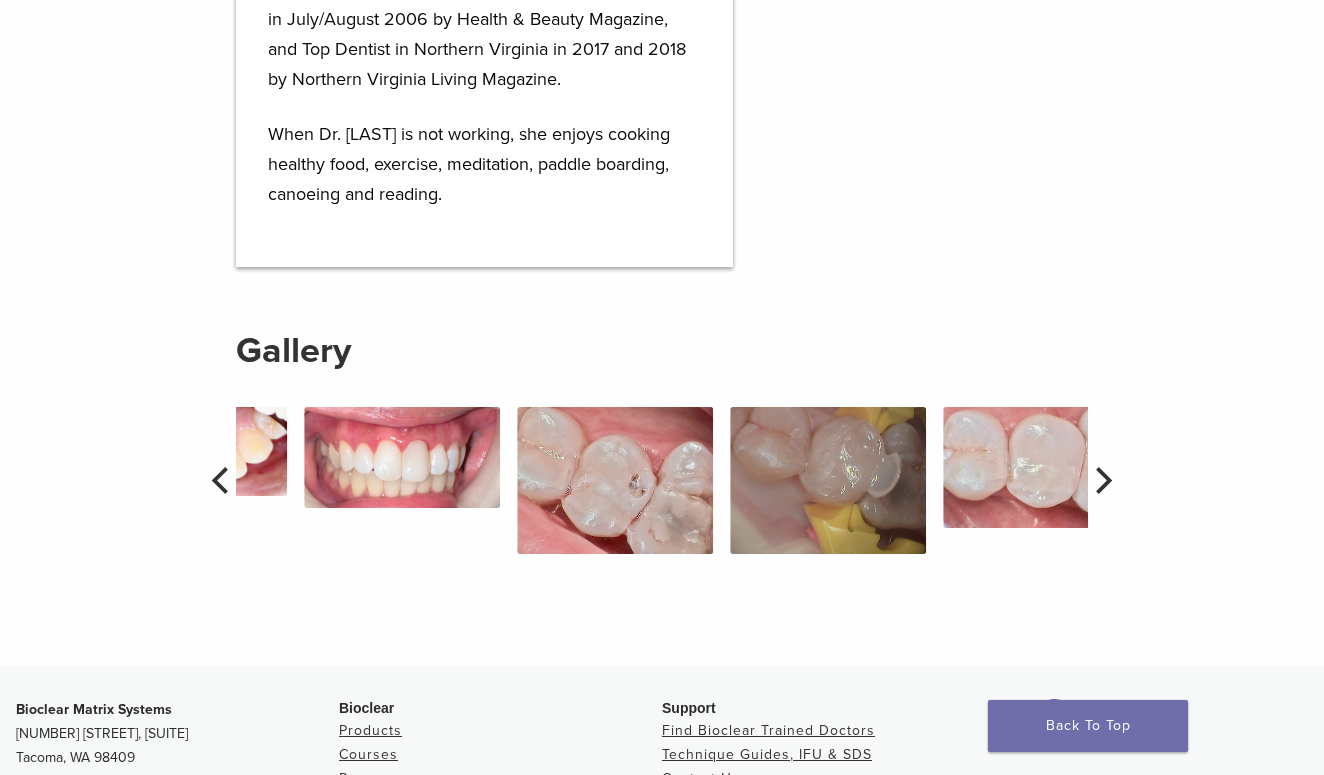 click 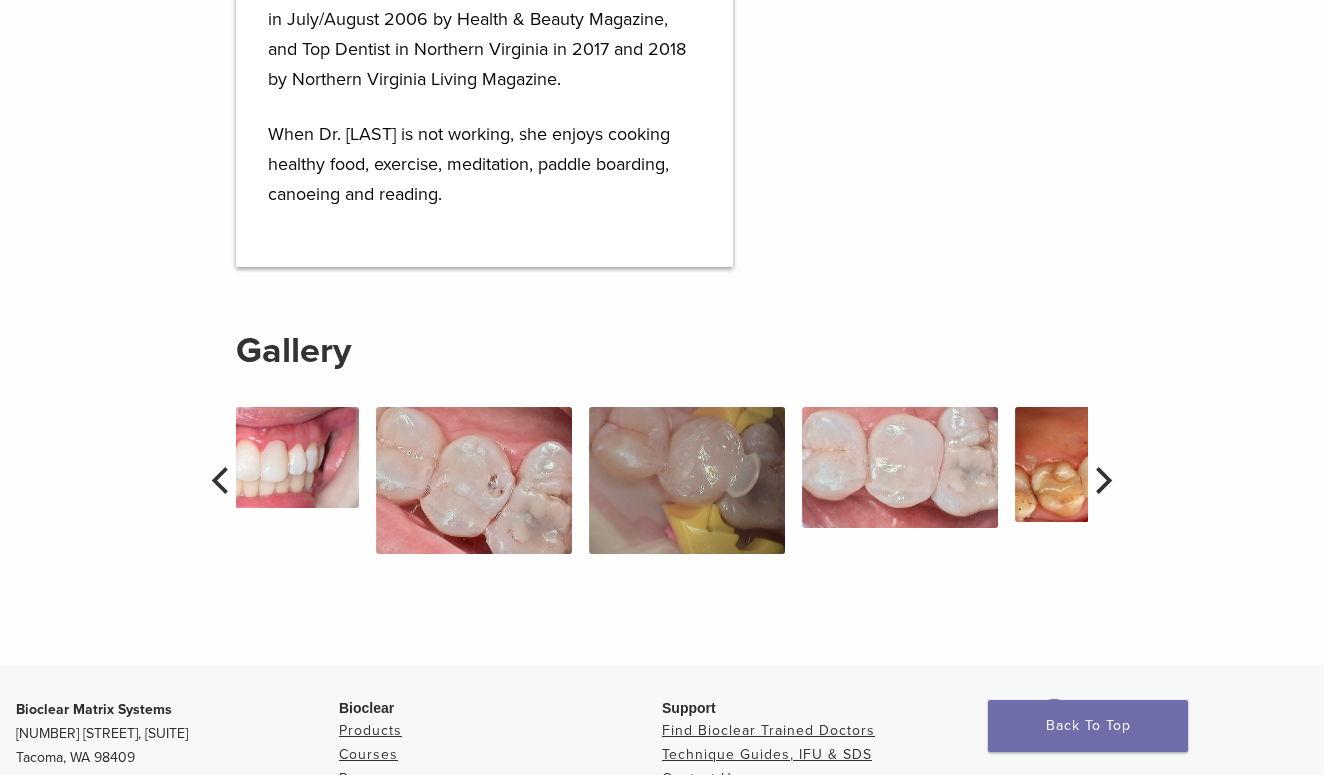 click 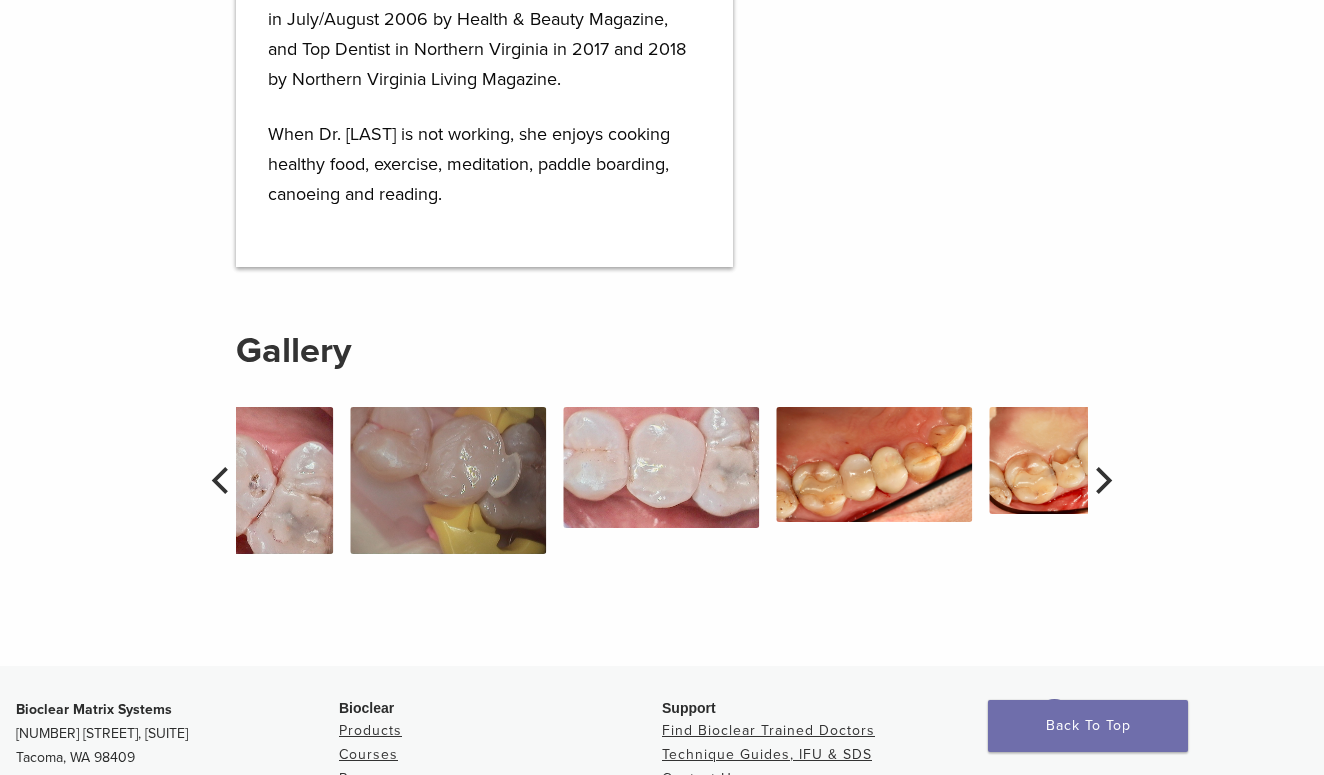 click 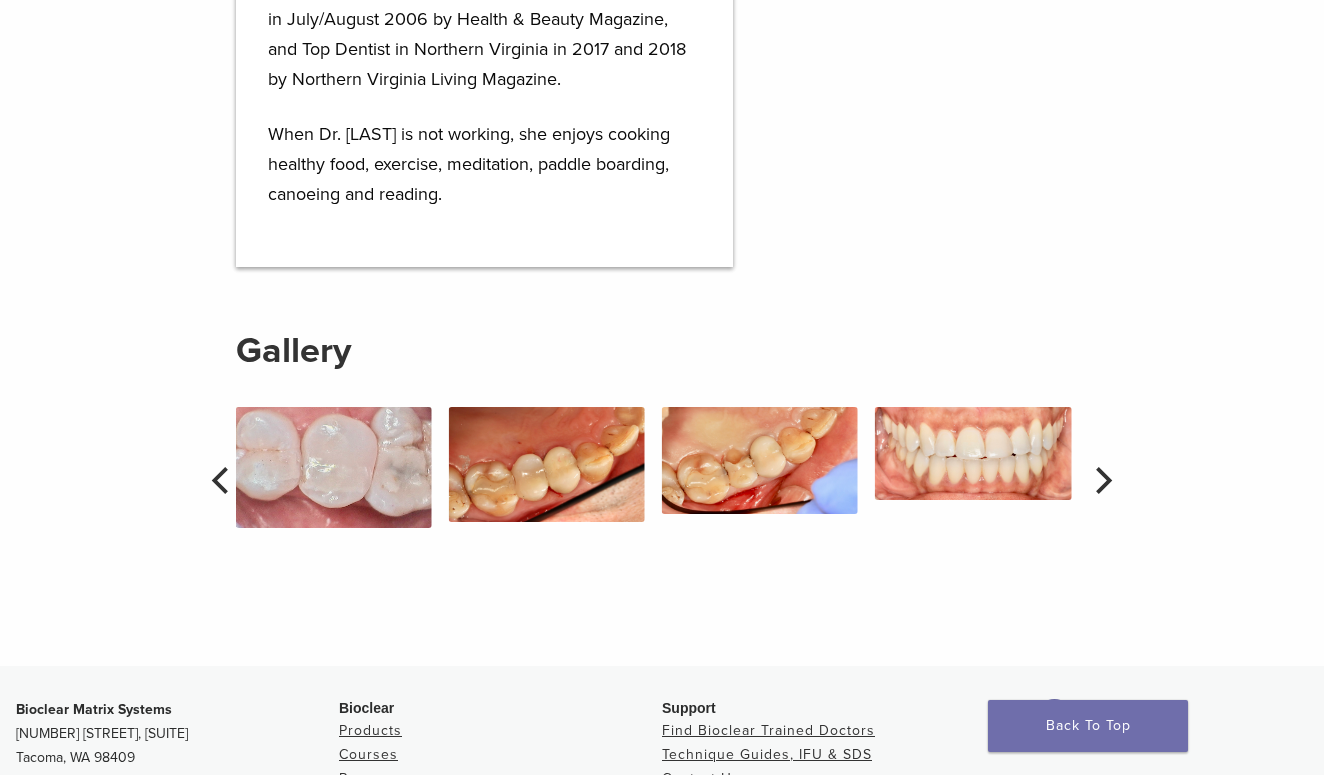 click on "Gallery" at bounding box center (662, 458) 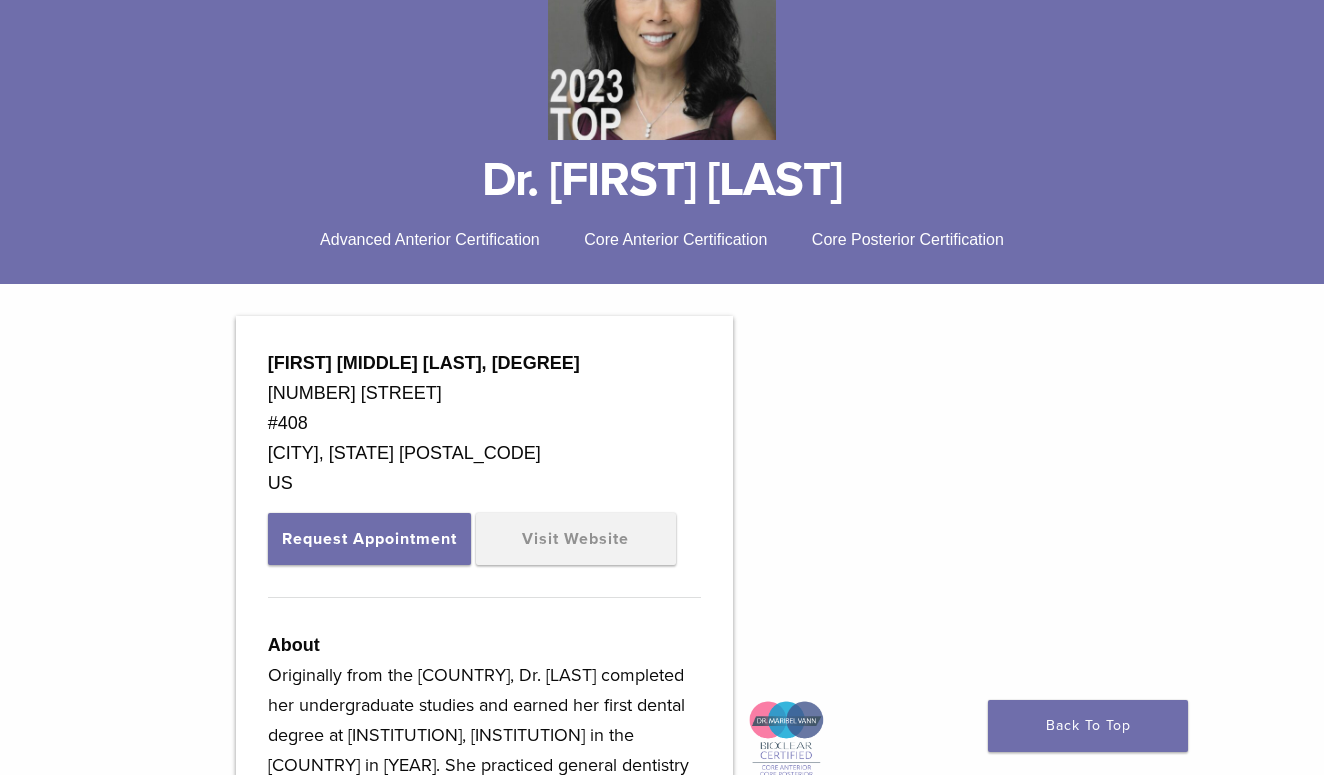 scroll, scrollTop: 352, scrollLeft: 0, axis: vertical 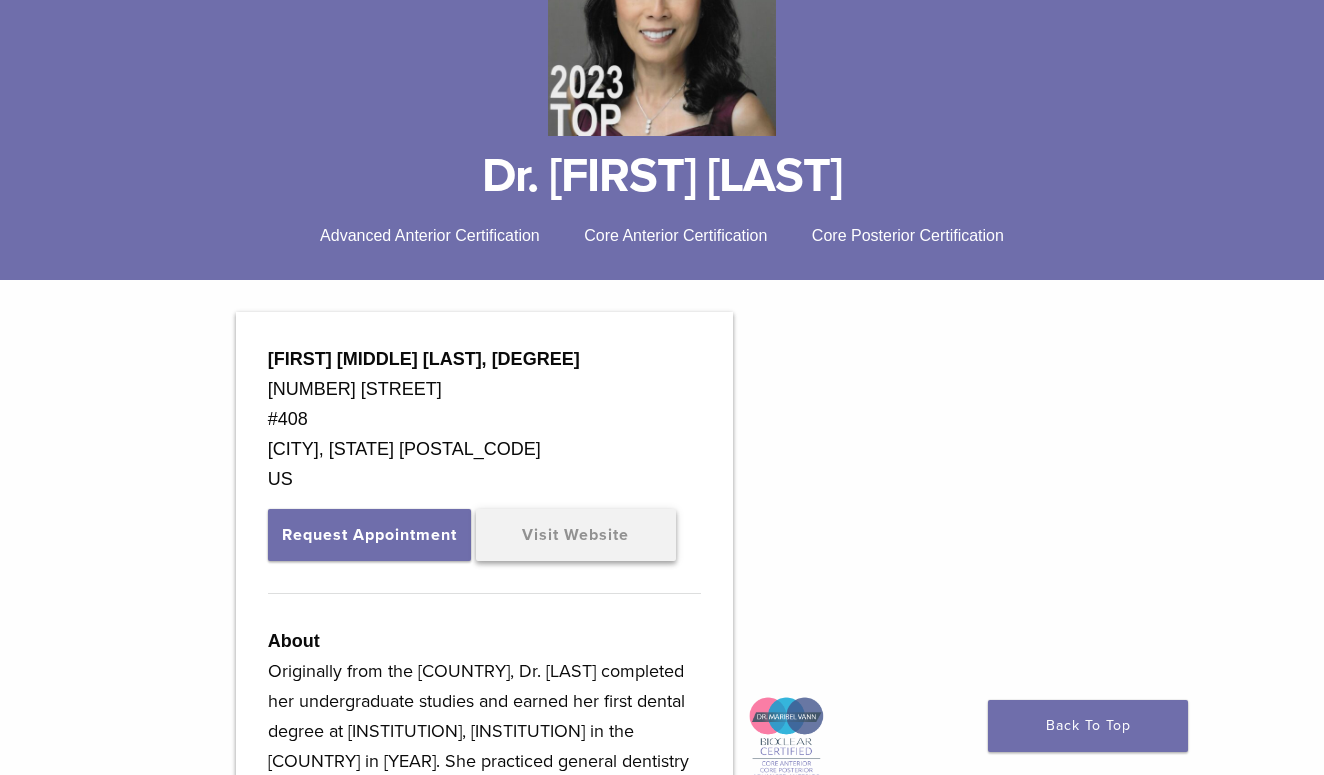 click on "Visit Website" at bounding box center [576, 535] 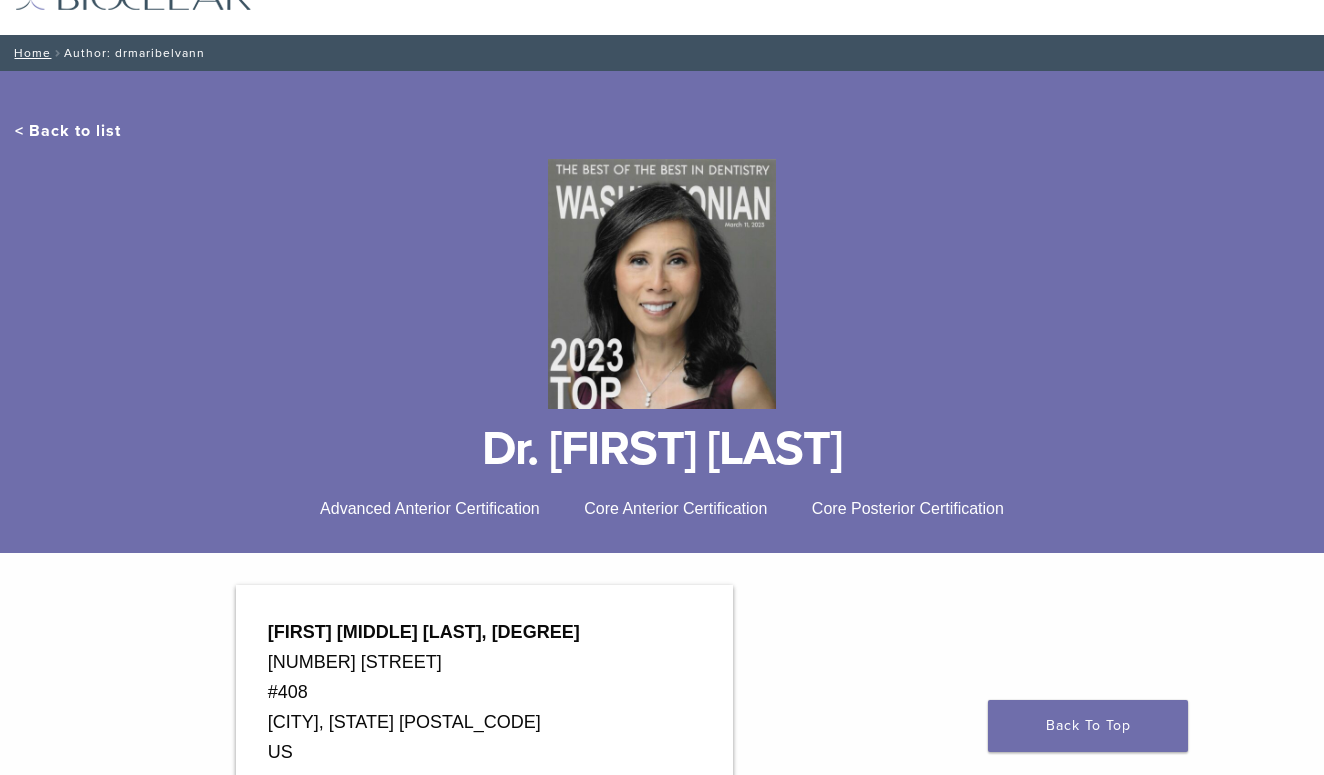 scroll, scrollTop: 0, scrollLeft: 0, axis: both 